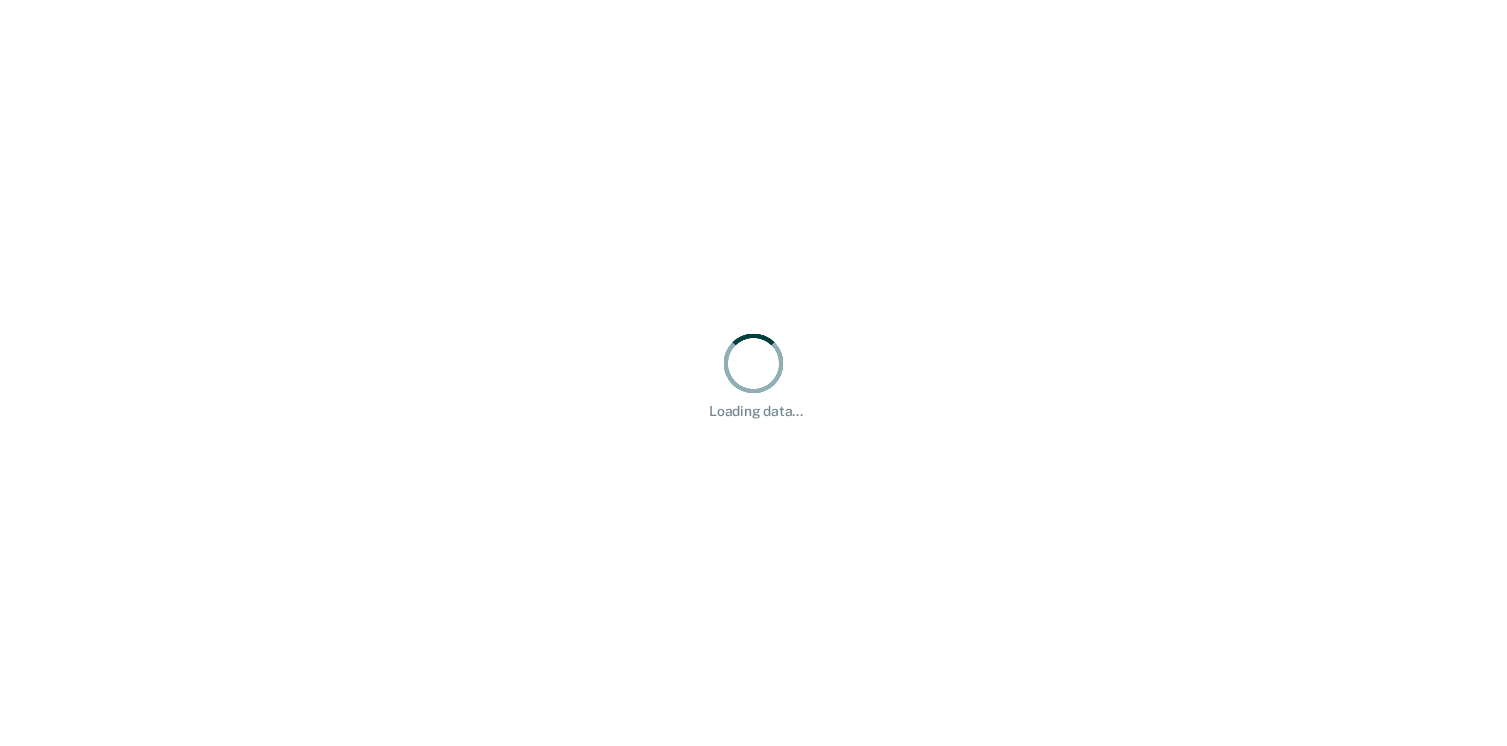 scroll, scrollTop: 0, scrollLeft: 0, axis: both 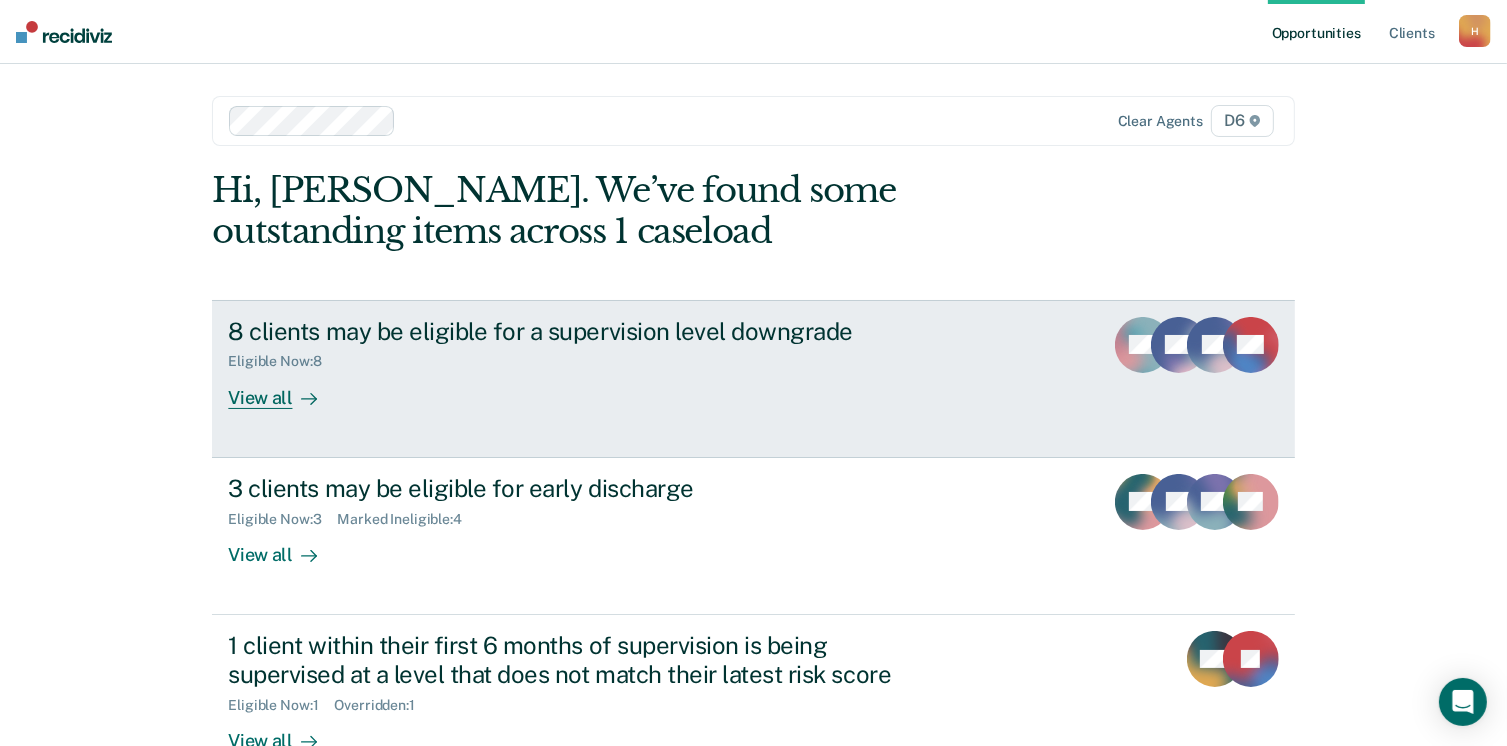 click on "View all" at bounding box center (284, 389) 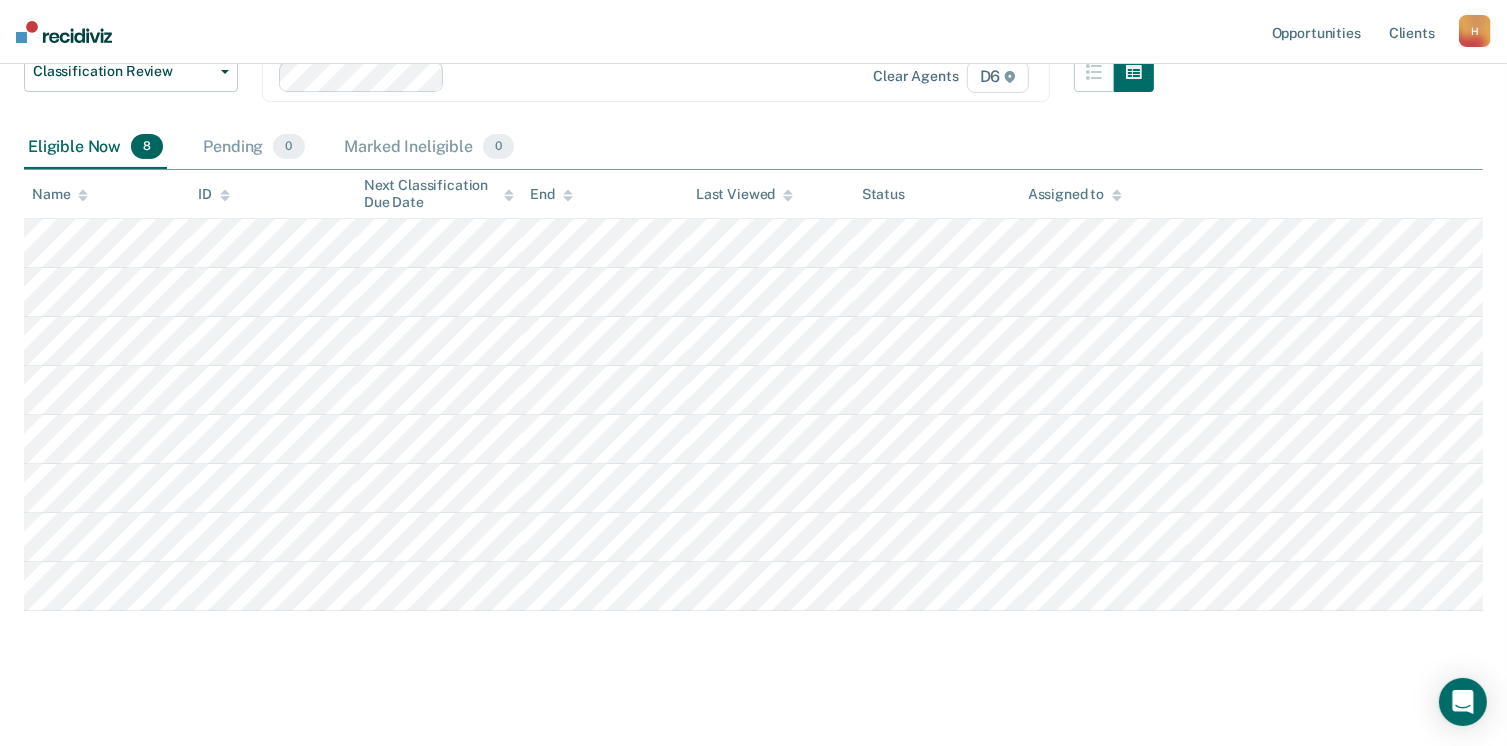 scroll, scrollTop: 256, scrollLeft: 0, axis: vertical 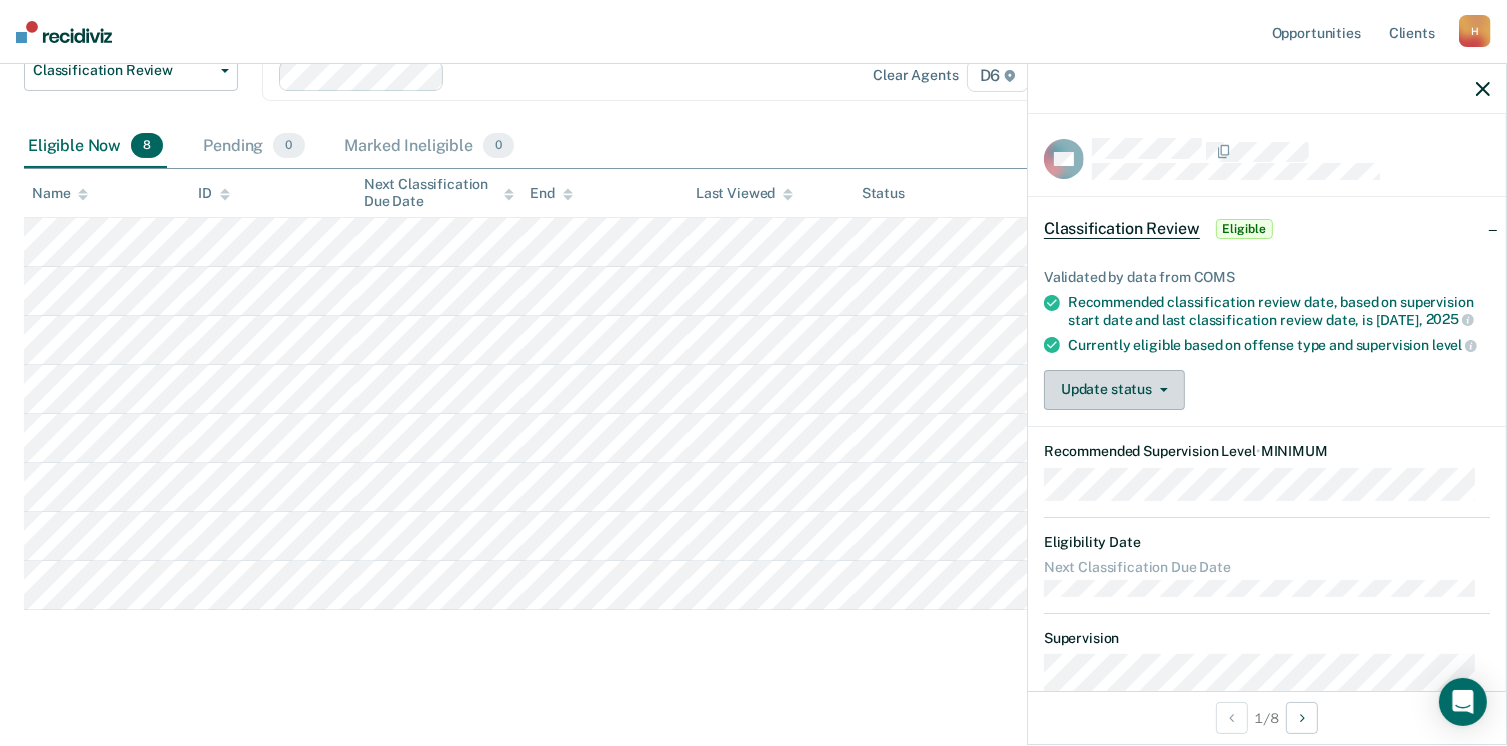 click on "Update status" at bounding box center [1114, 390] 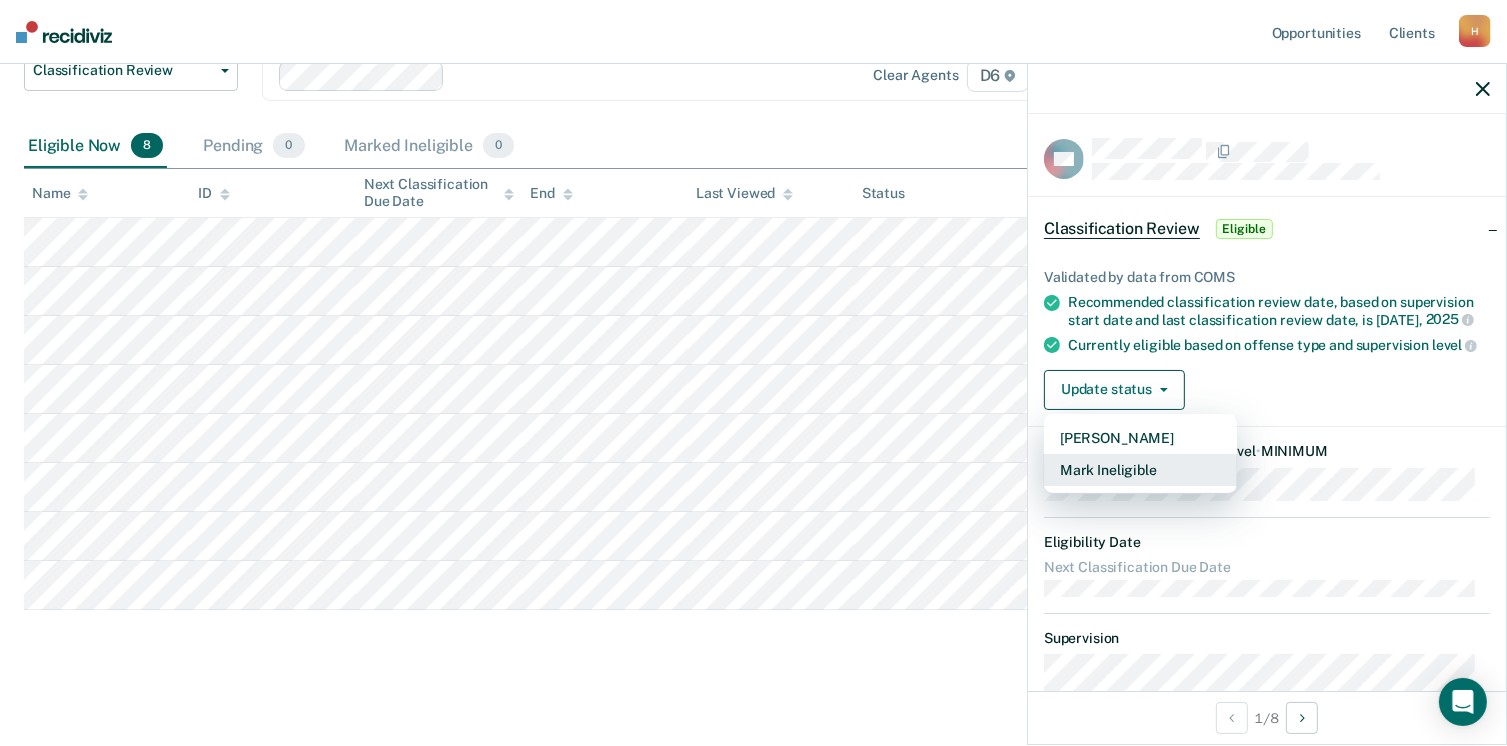 click on "Mark Ineligible" at bounding box center [1140, 470] 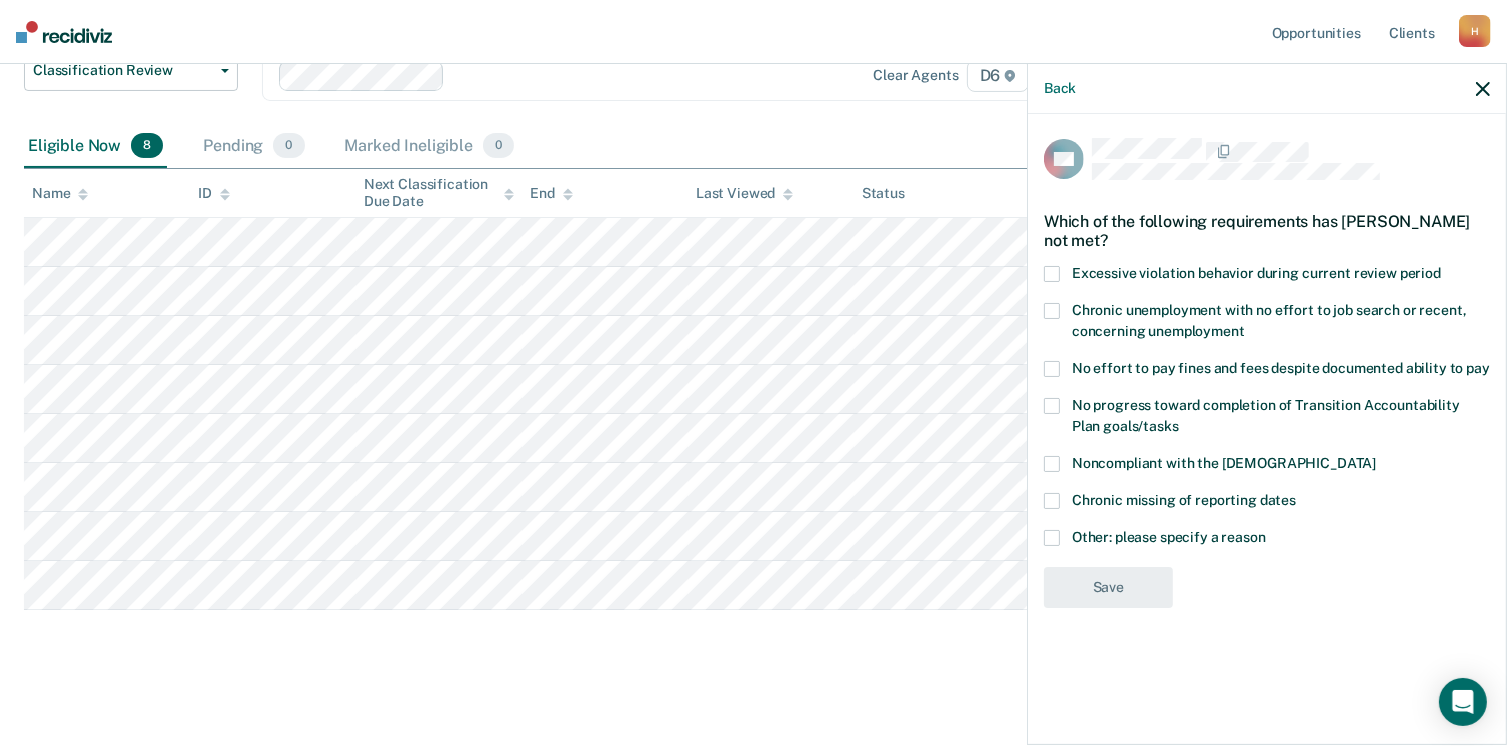 click at bounding box center (1052, 538) 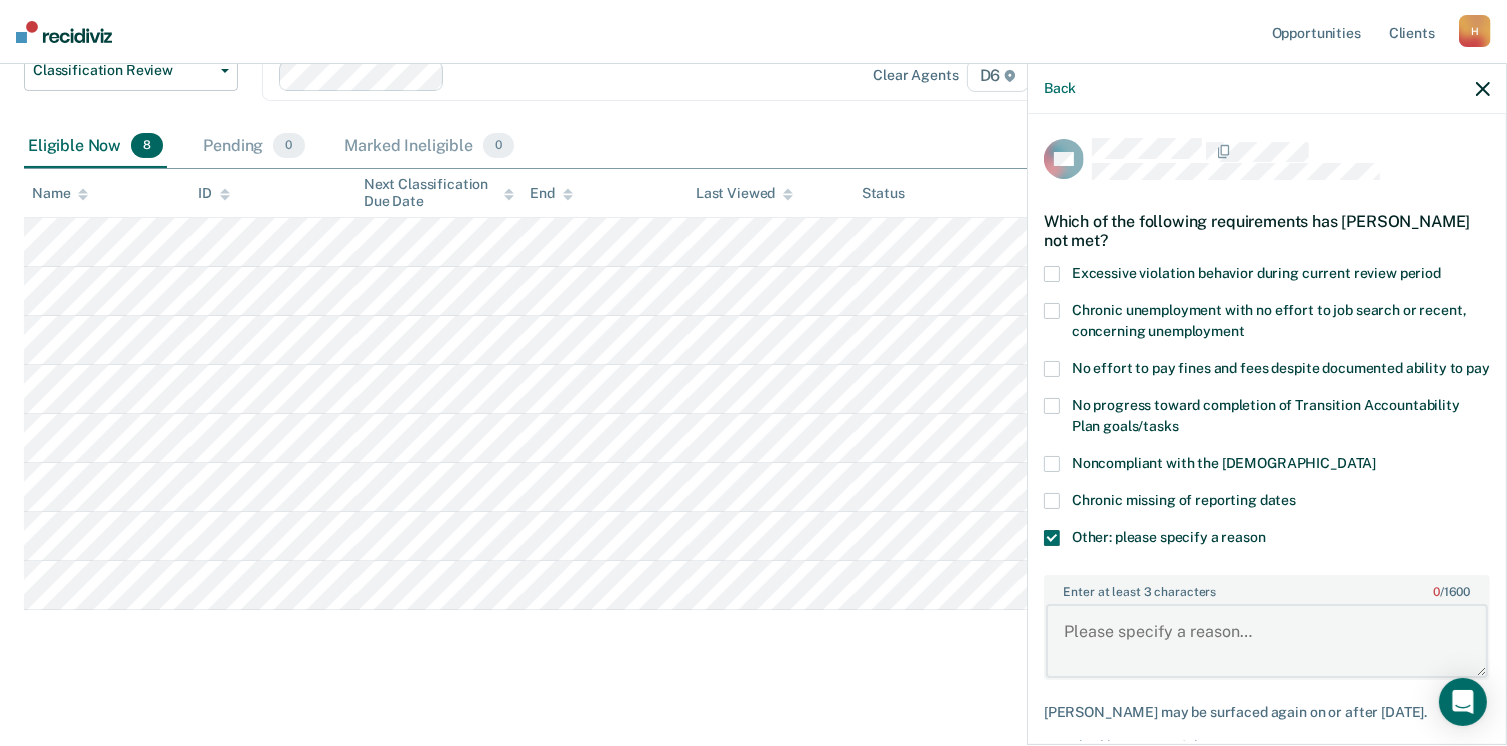 click on "Enter at least 3 characters 0  /  1600" at bounding box center (1267, 641) 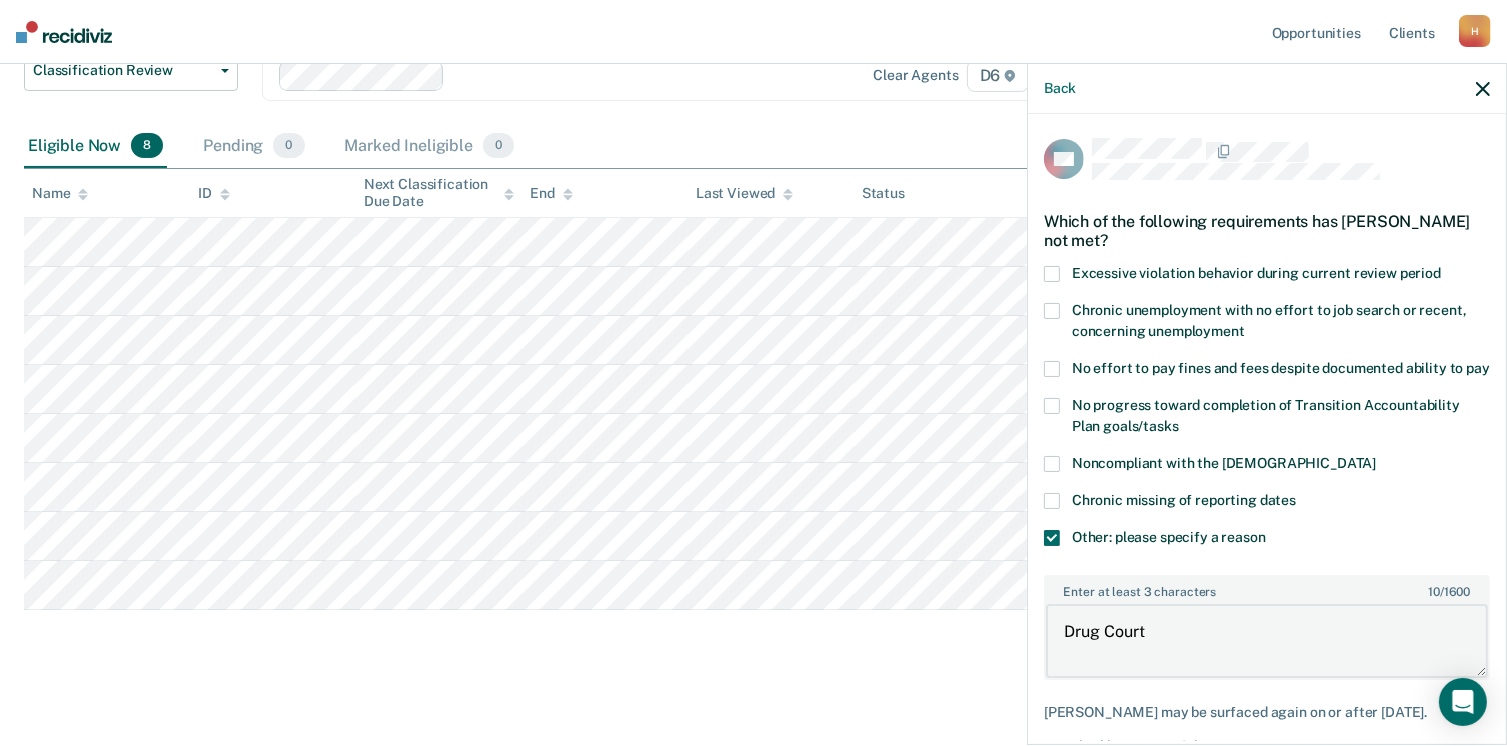 type on "Drug Court" 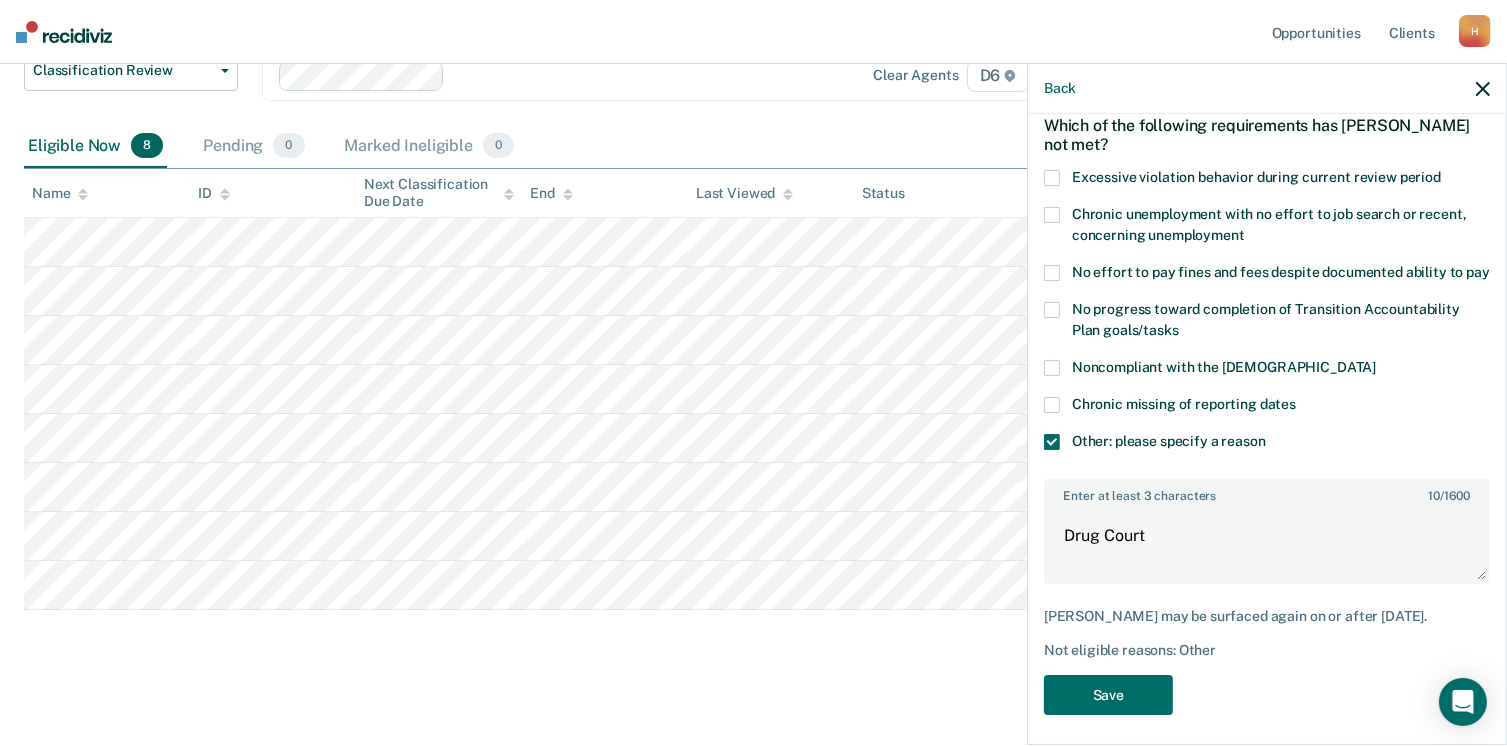 scroll, scrollTop: 123, scrollLeft: 0, axis: vertical 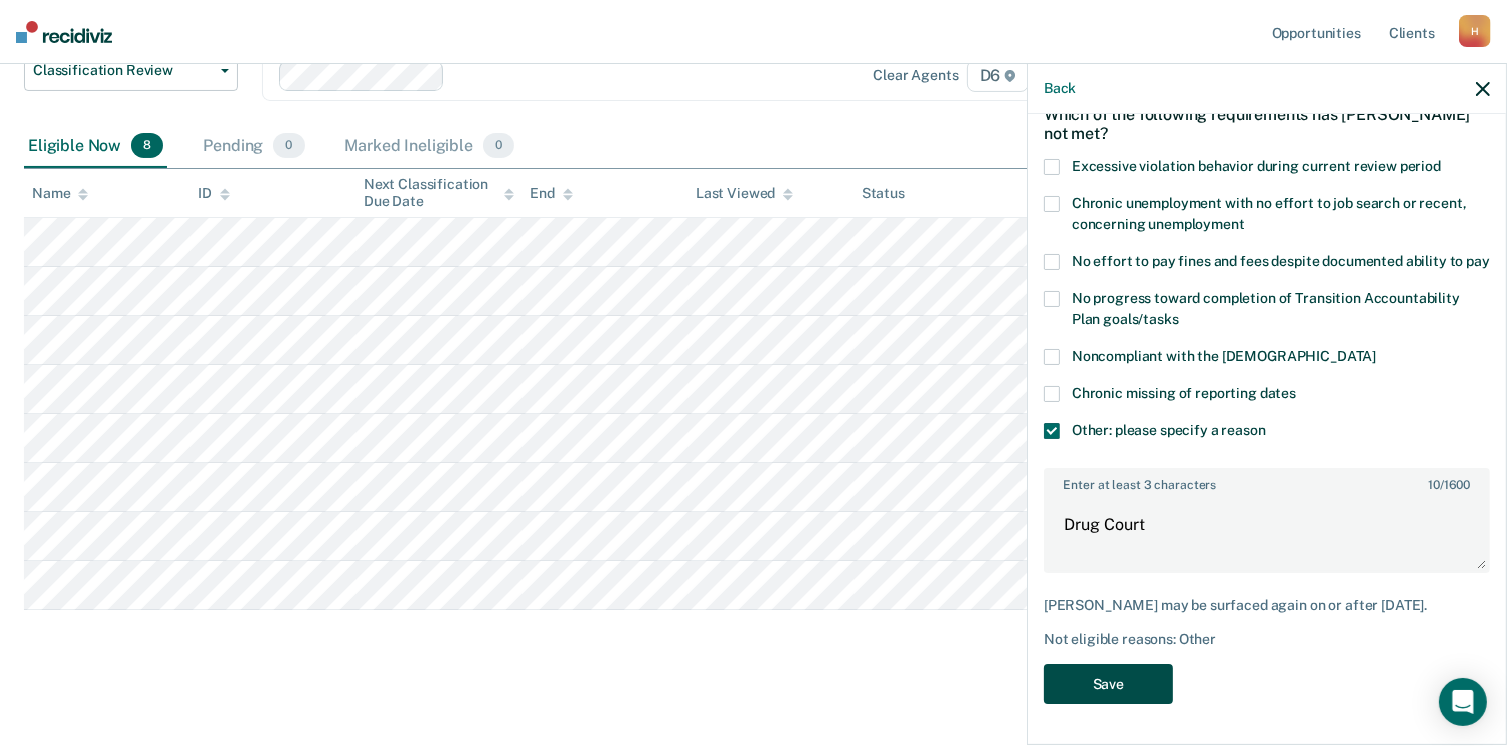 click on "Save" at bounding box center [1108, 684] 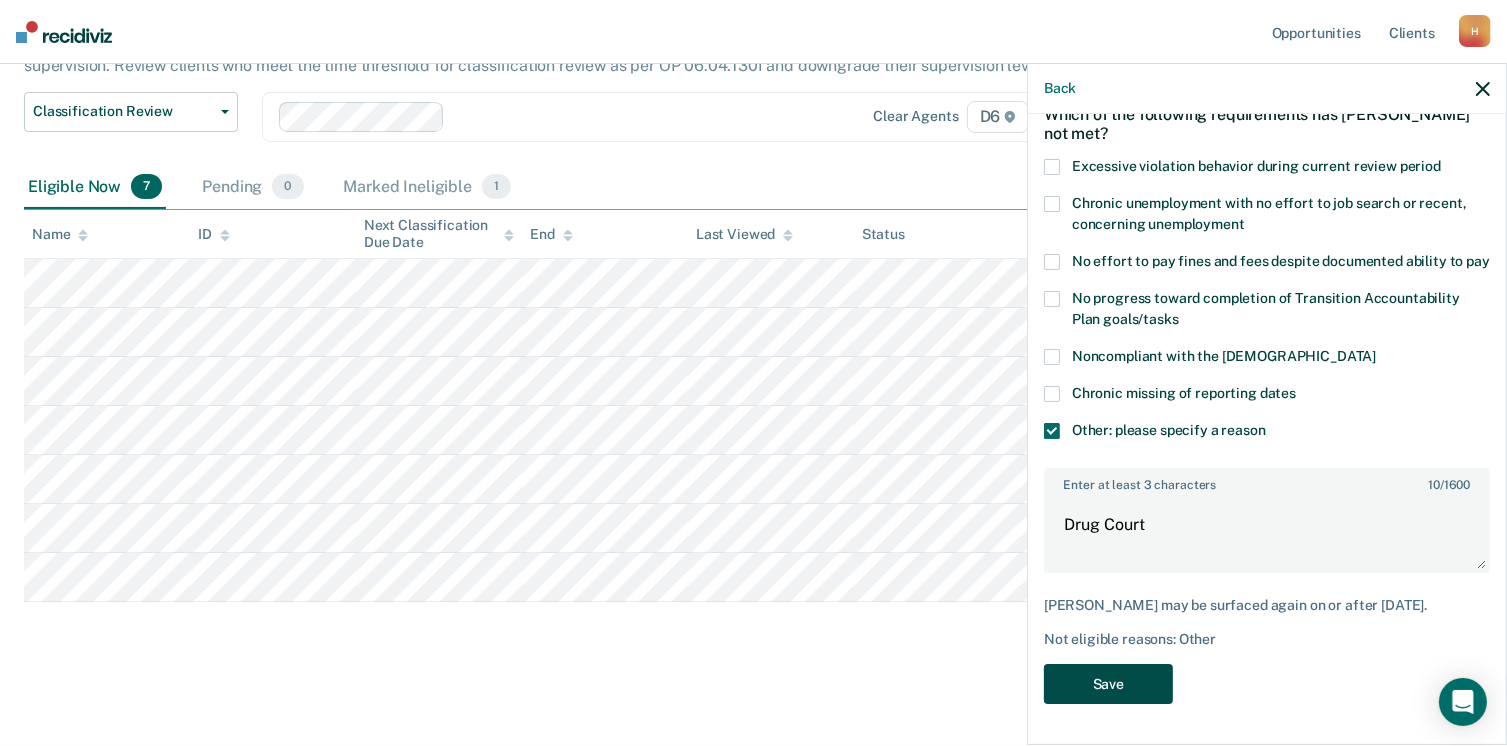 scroll, scrollTop: 212, scrollLeft: 0, axis: vertical 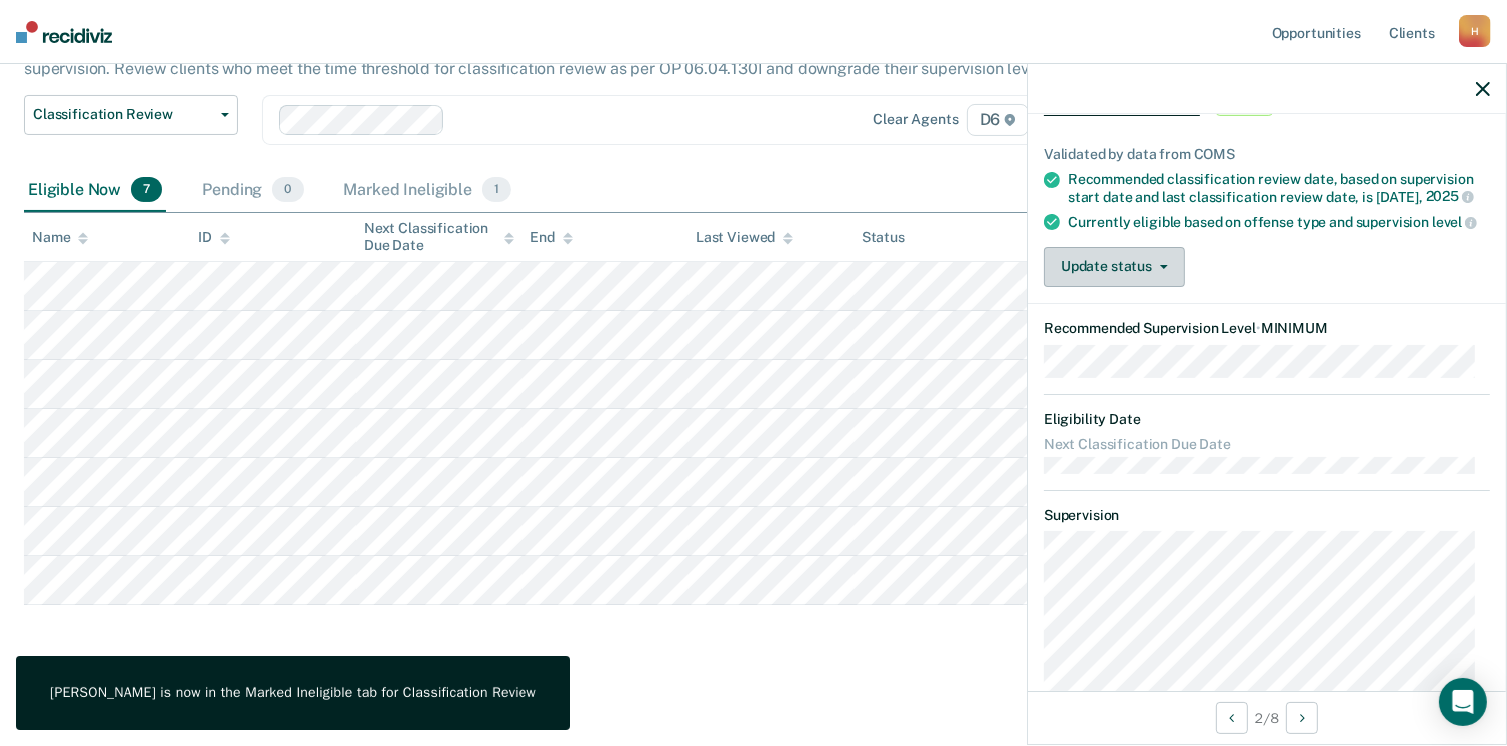 click on "Update status" at bounding box center [1114, 267] 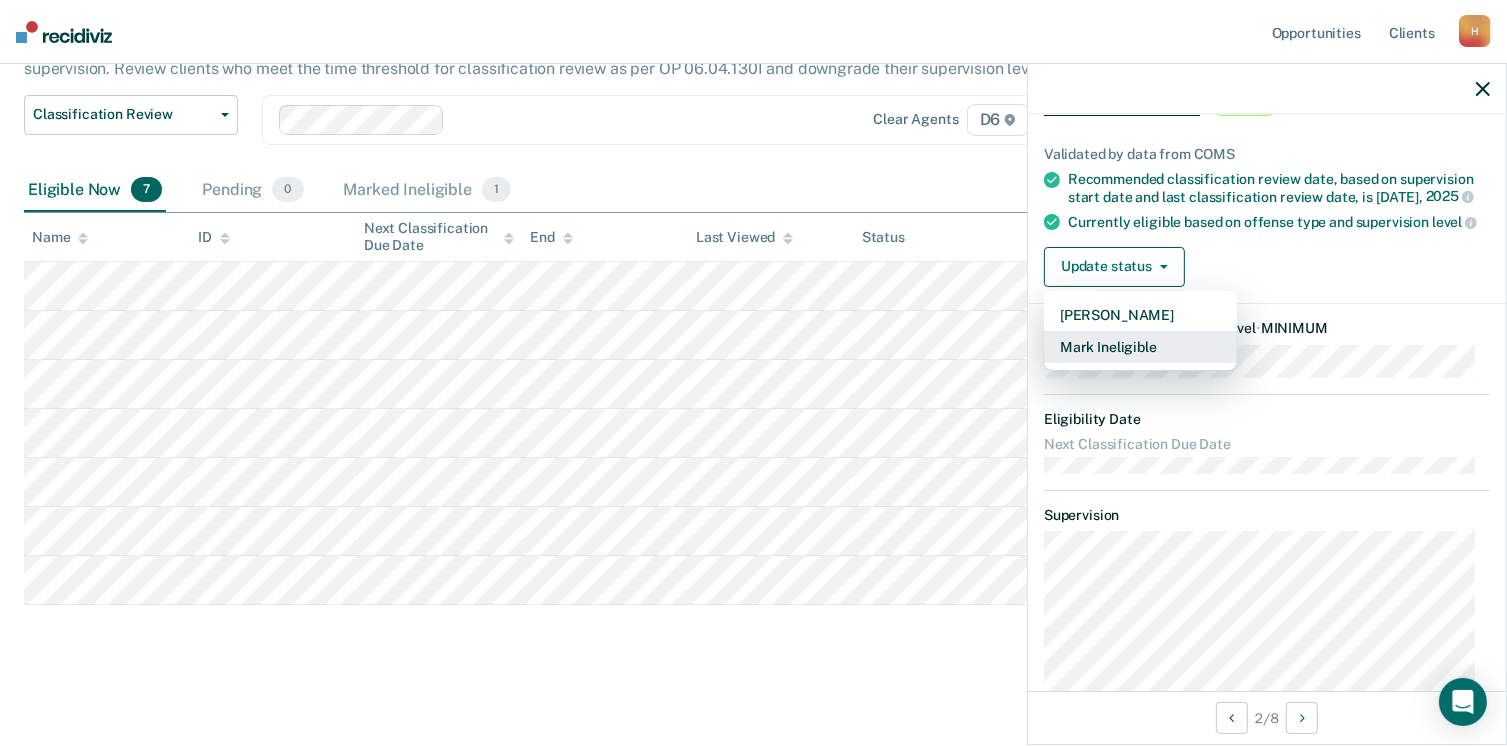 click on "Mark Ineligible" at bounding box center (1140, 347) 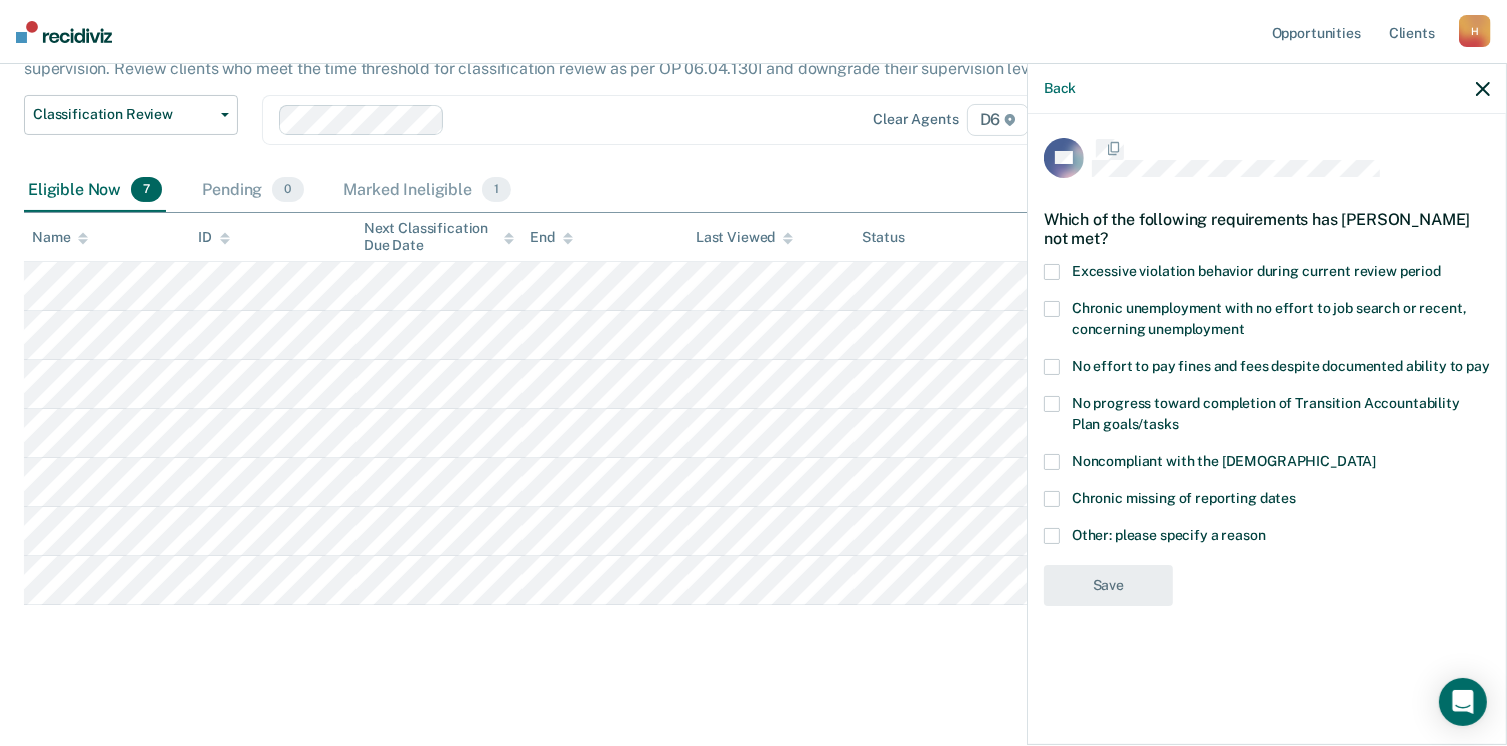 scroll, scrollTop: 0, scrollLeft: 0, axis: both 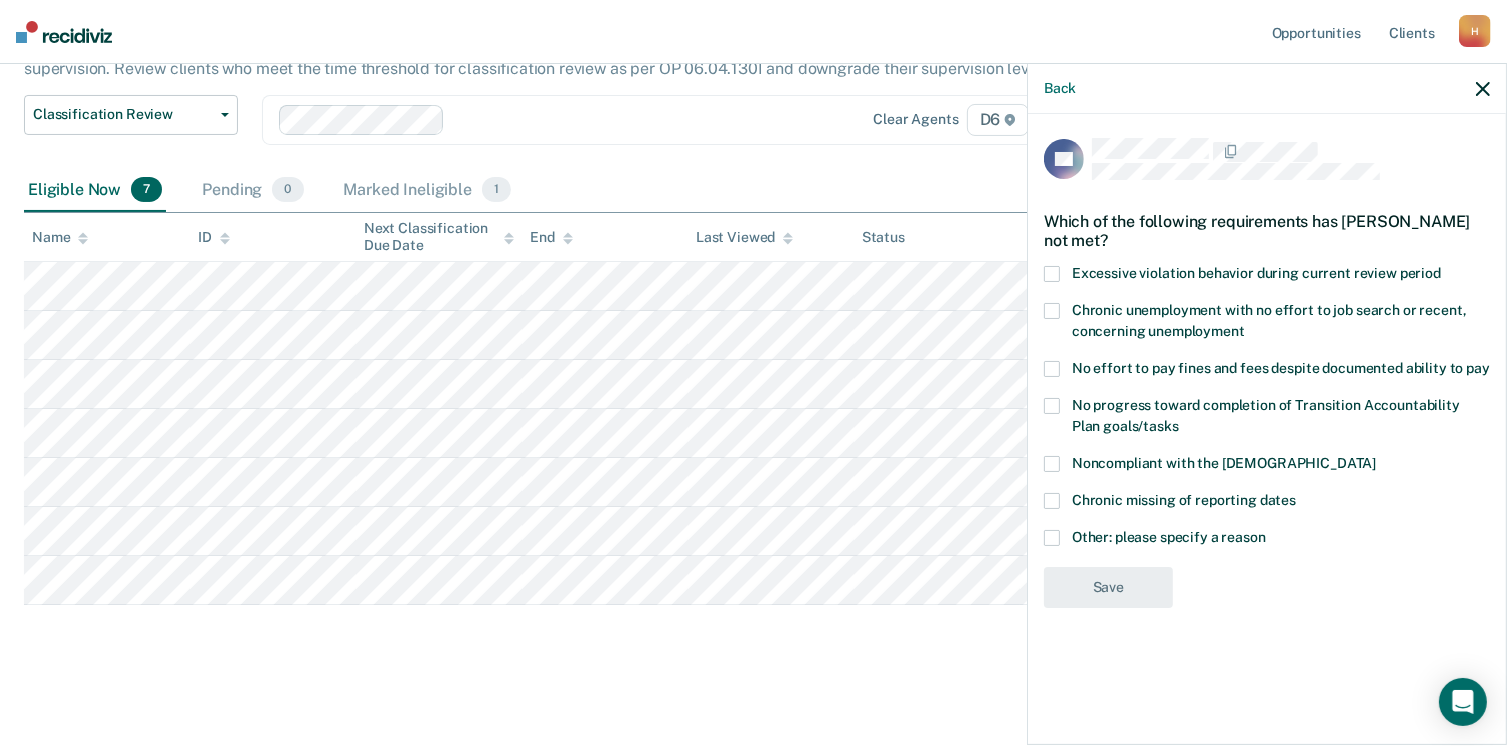 click at bounding box center [1052, 538] 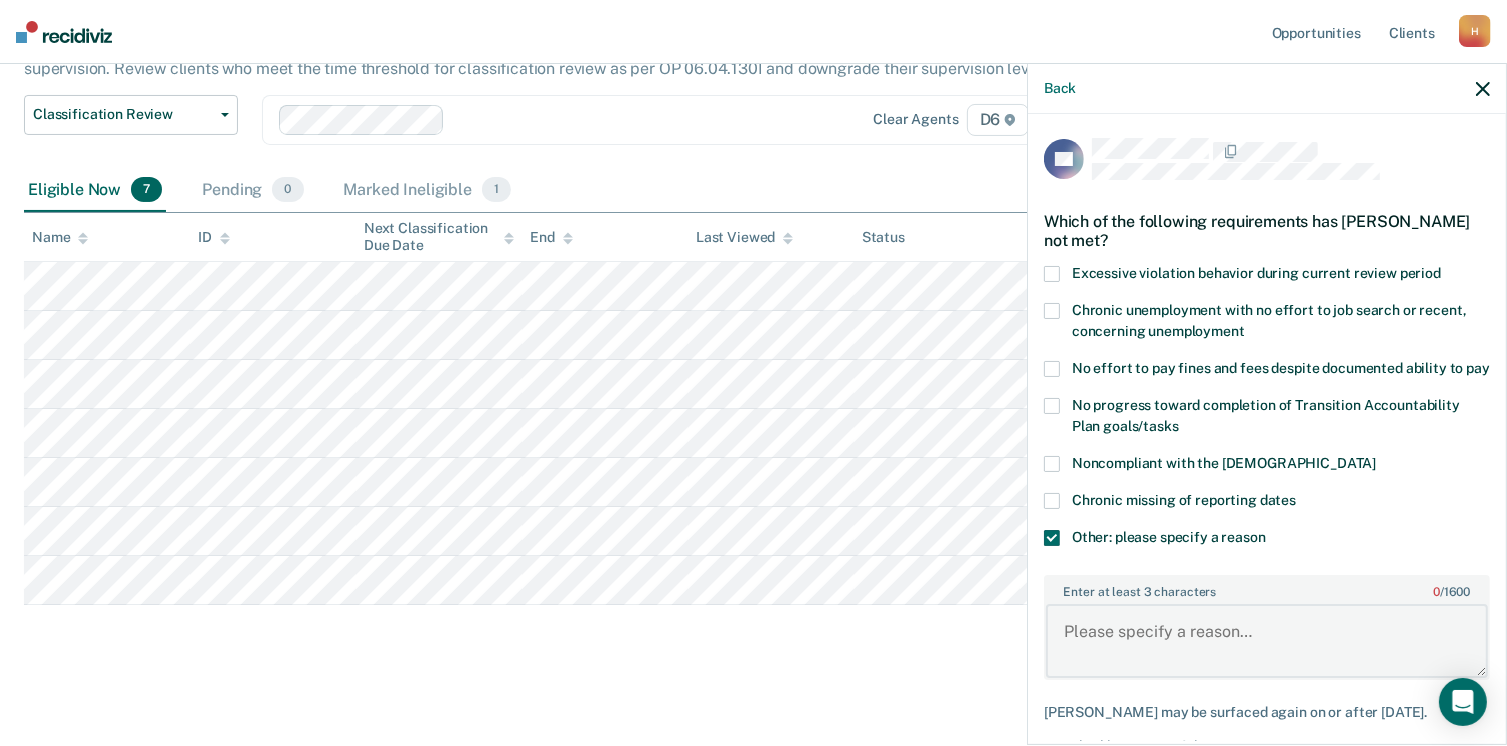 click on "Enter at least 3 characters 0  /  1600" at bounding box center (1267, 641) 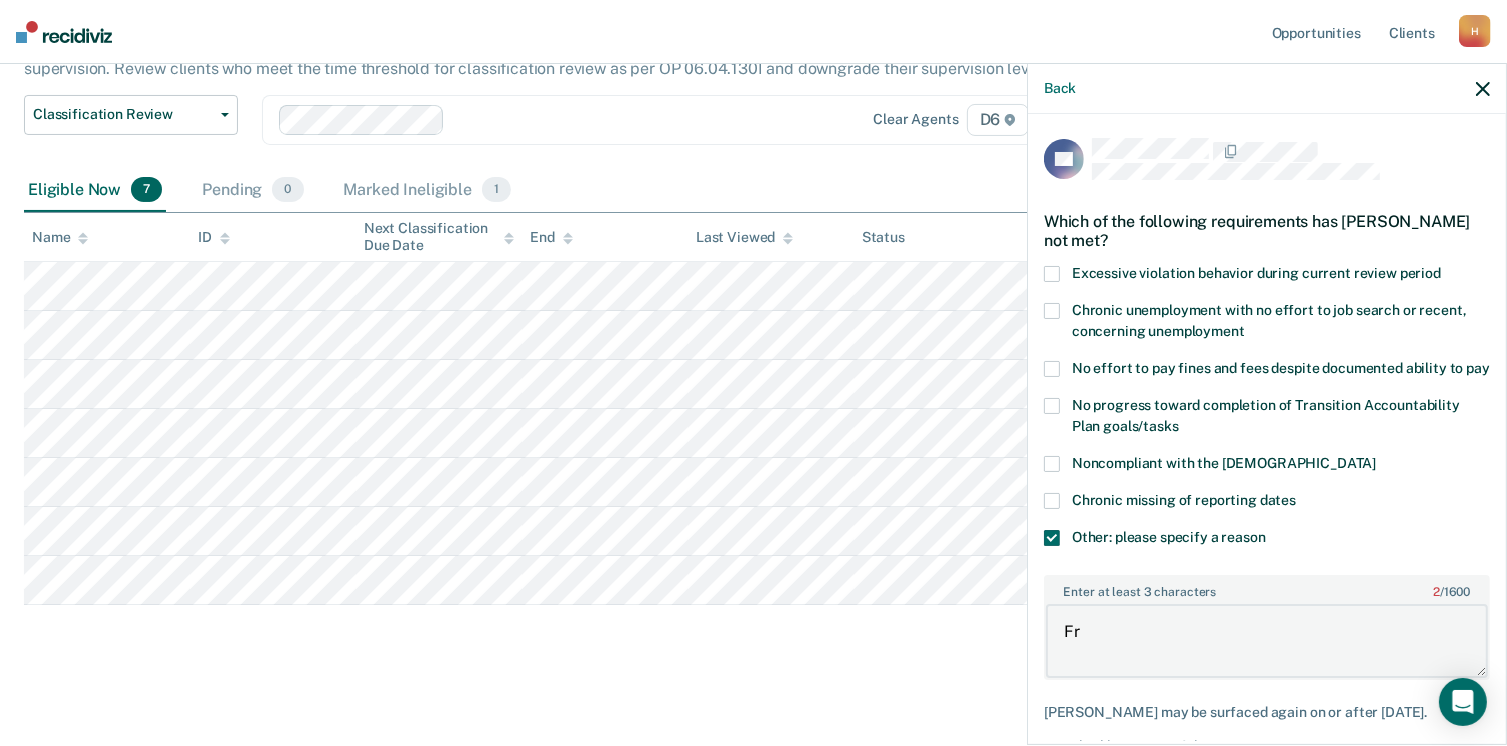 type on "F" 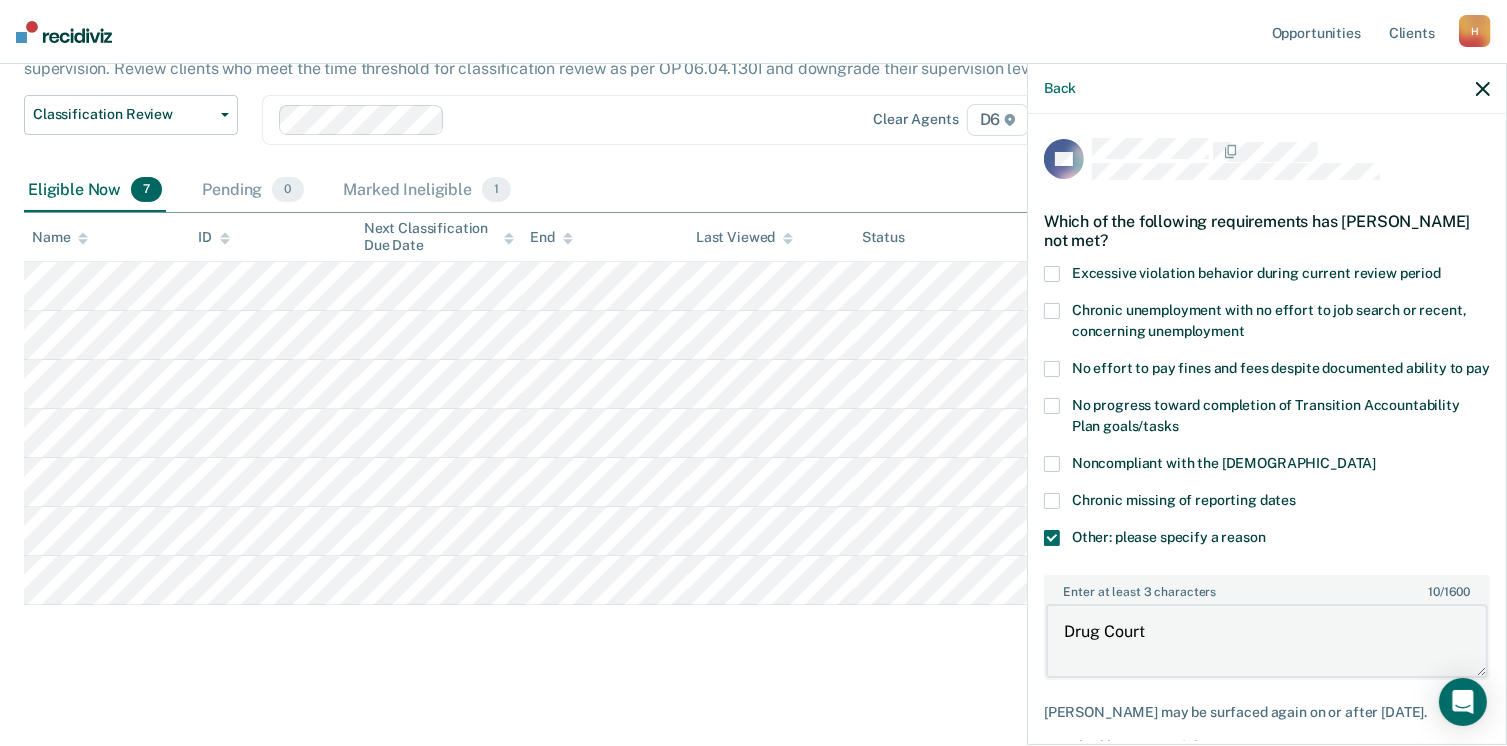 type on "Drug Court" 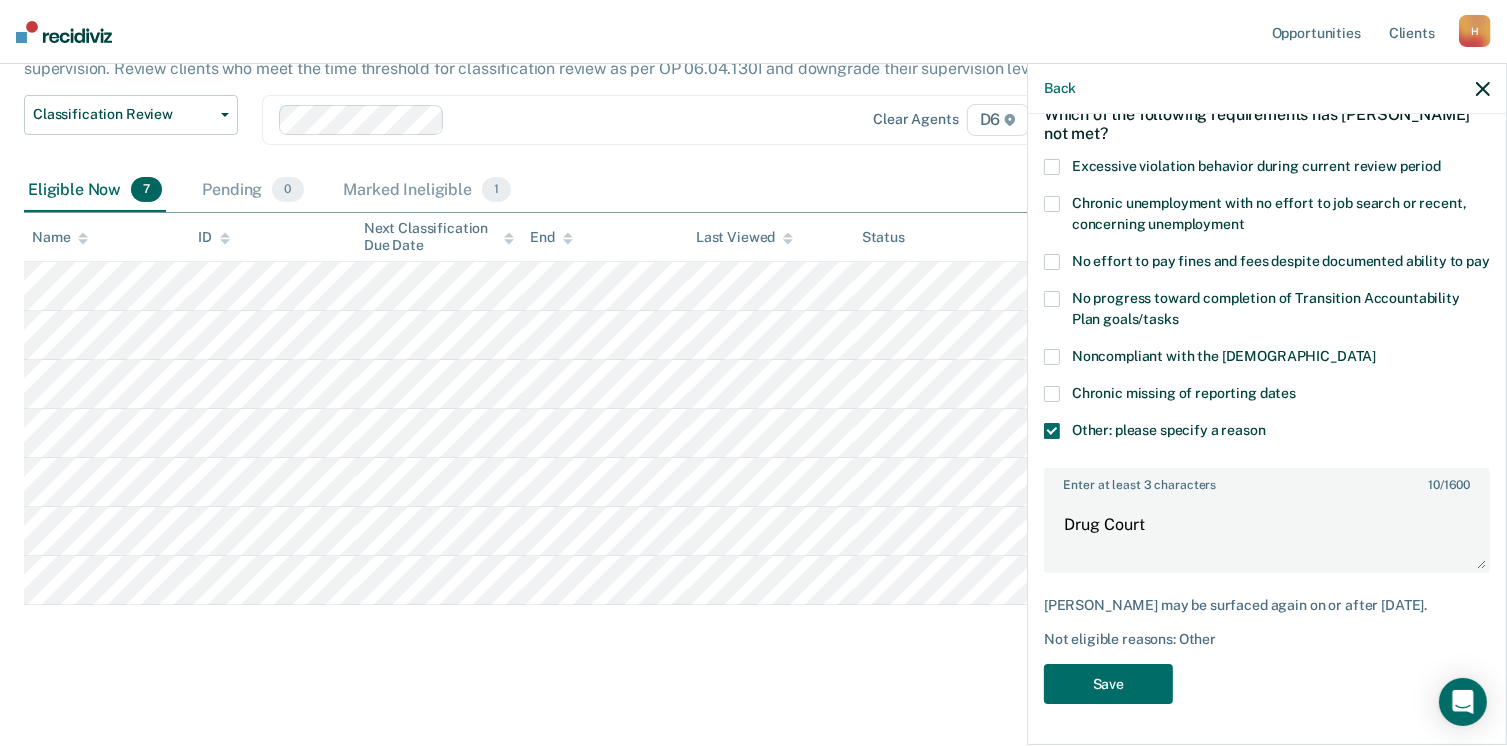 scroll, scrollTop: 123, scrollLeft: 0, axis: vertical 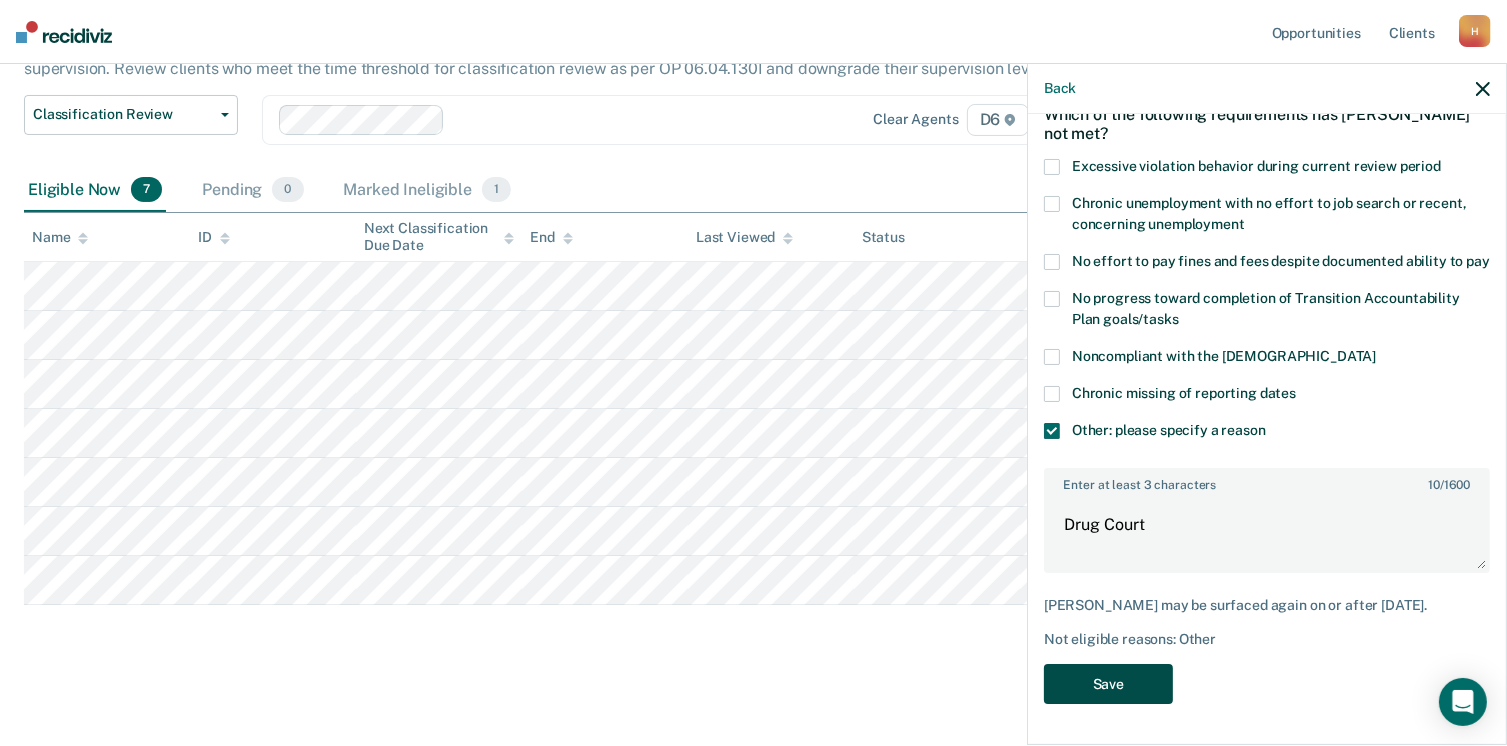 click on "Save" at bounding box center (1108, 684) 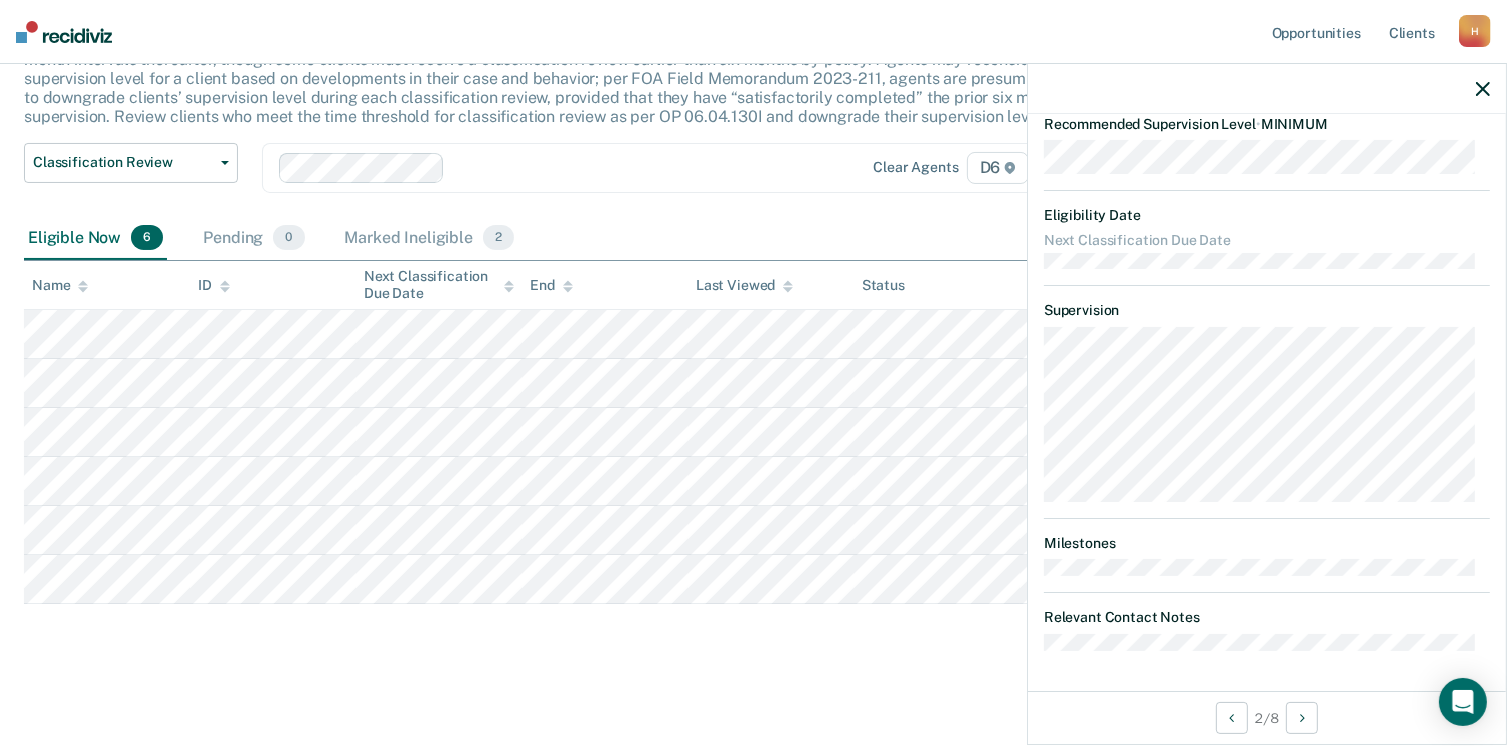 scroll, scrollTop: 0, scrollLeft: 0, axis: both 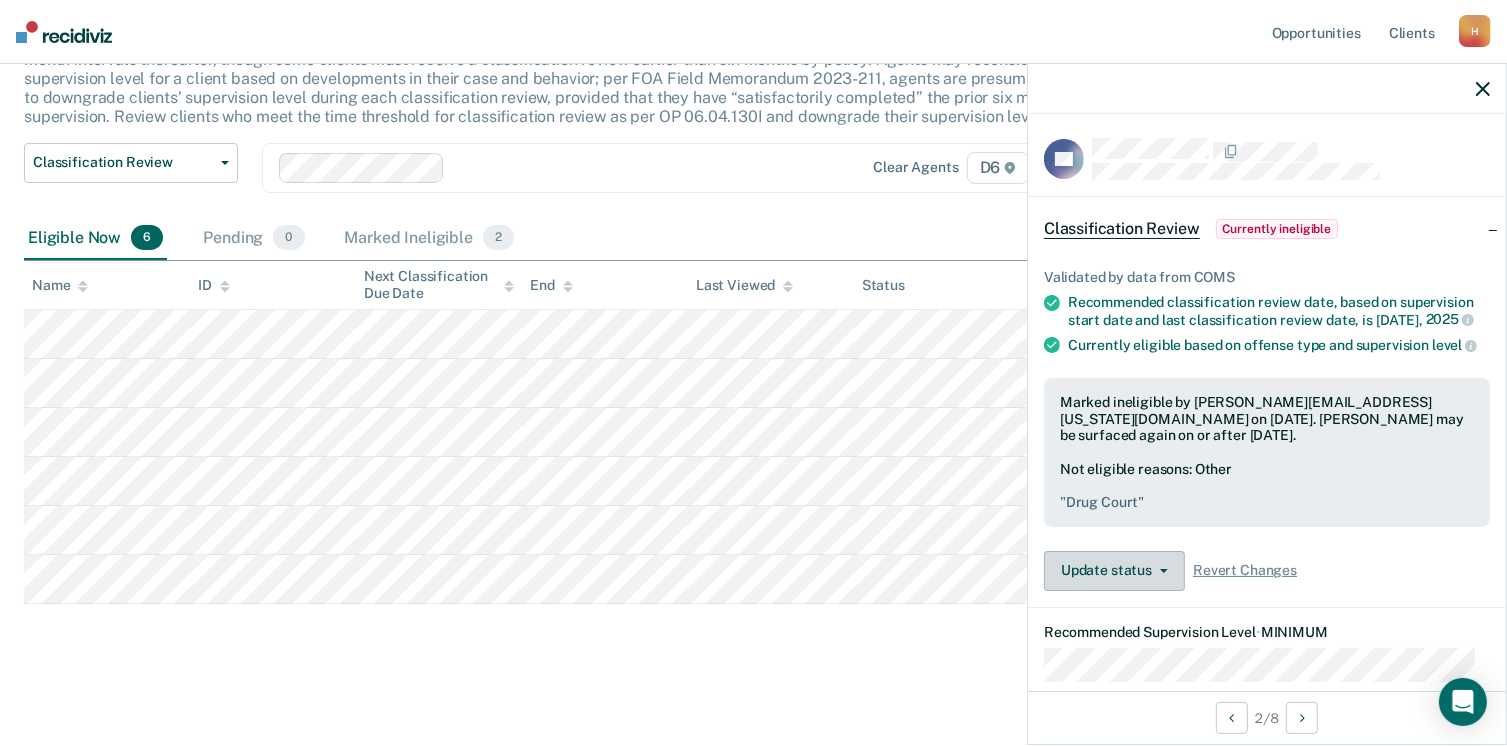 click on "Update status" at bounding box center (1114, 571) 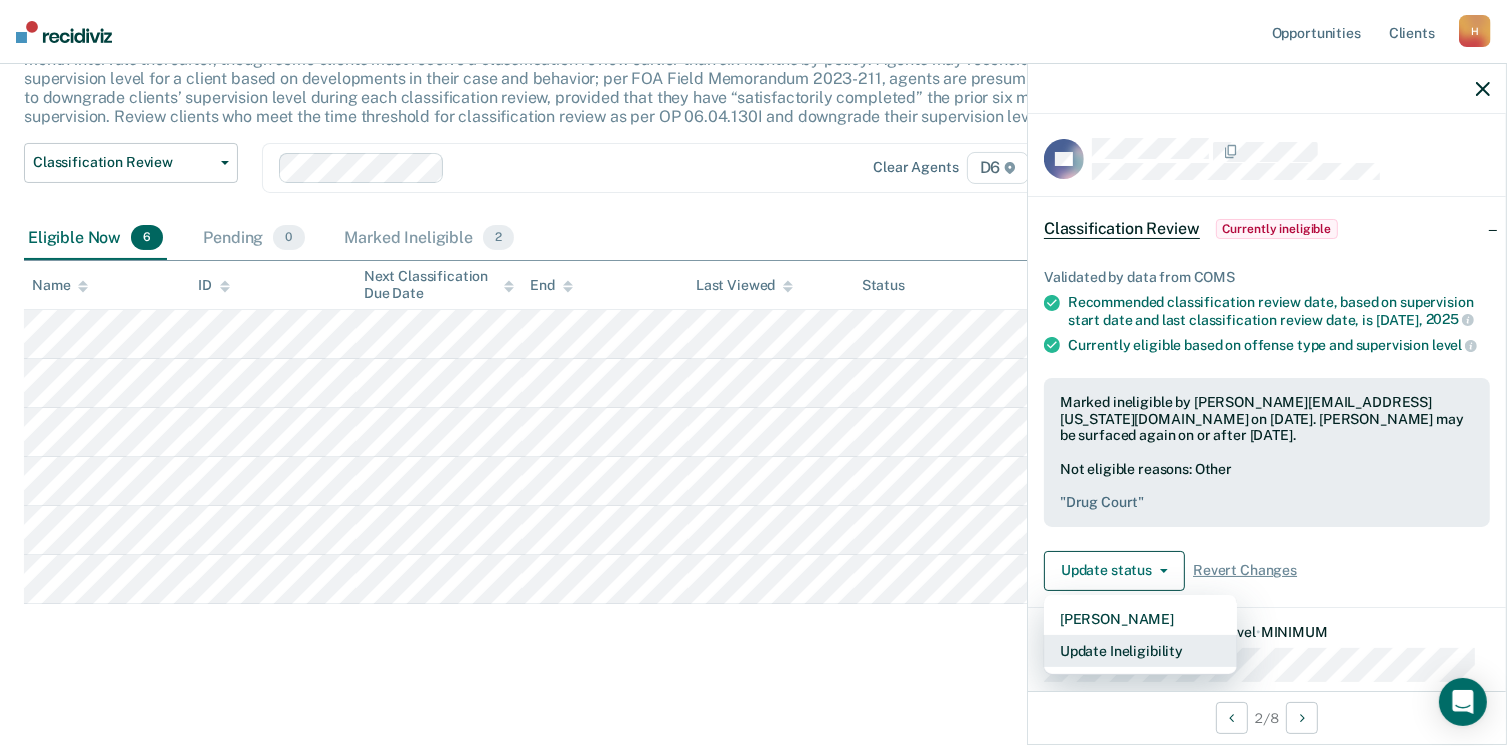 click on "Update Ineligibility" at bounding box center [1140, 651] 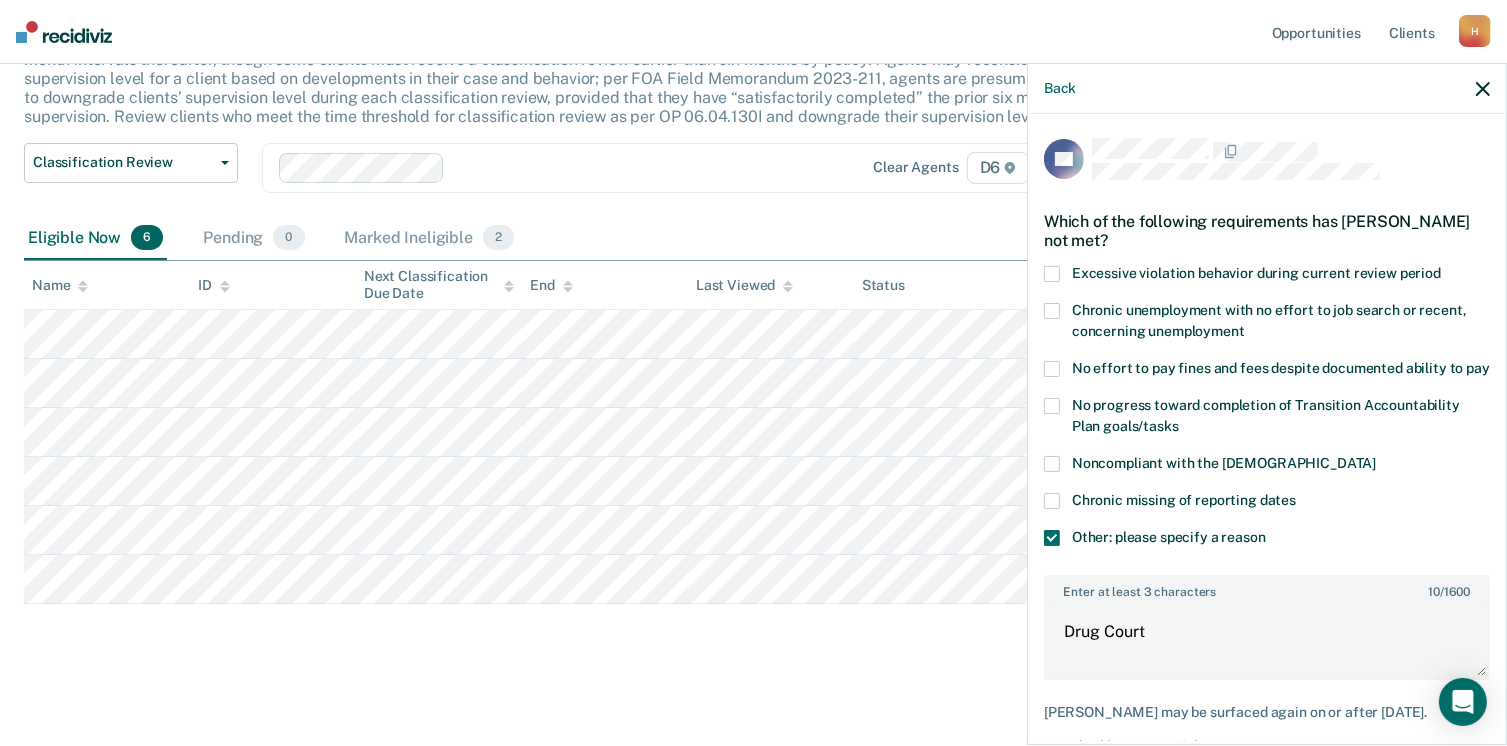 scroll, scrollTop: 123, scrollLeft: 0, axis: vertical 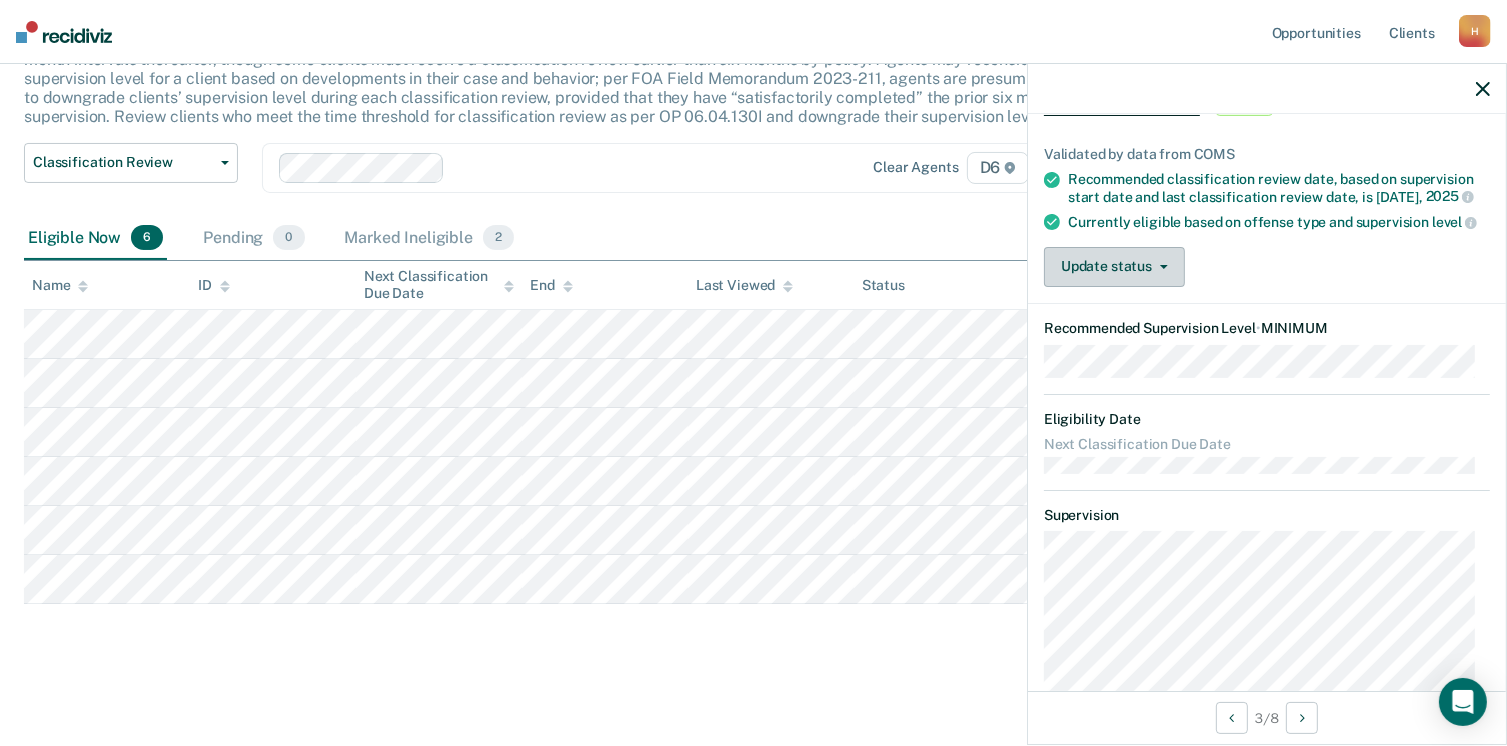 click on "Update status" at bounding box center [1114, 267] 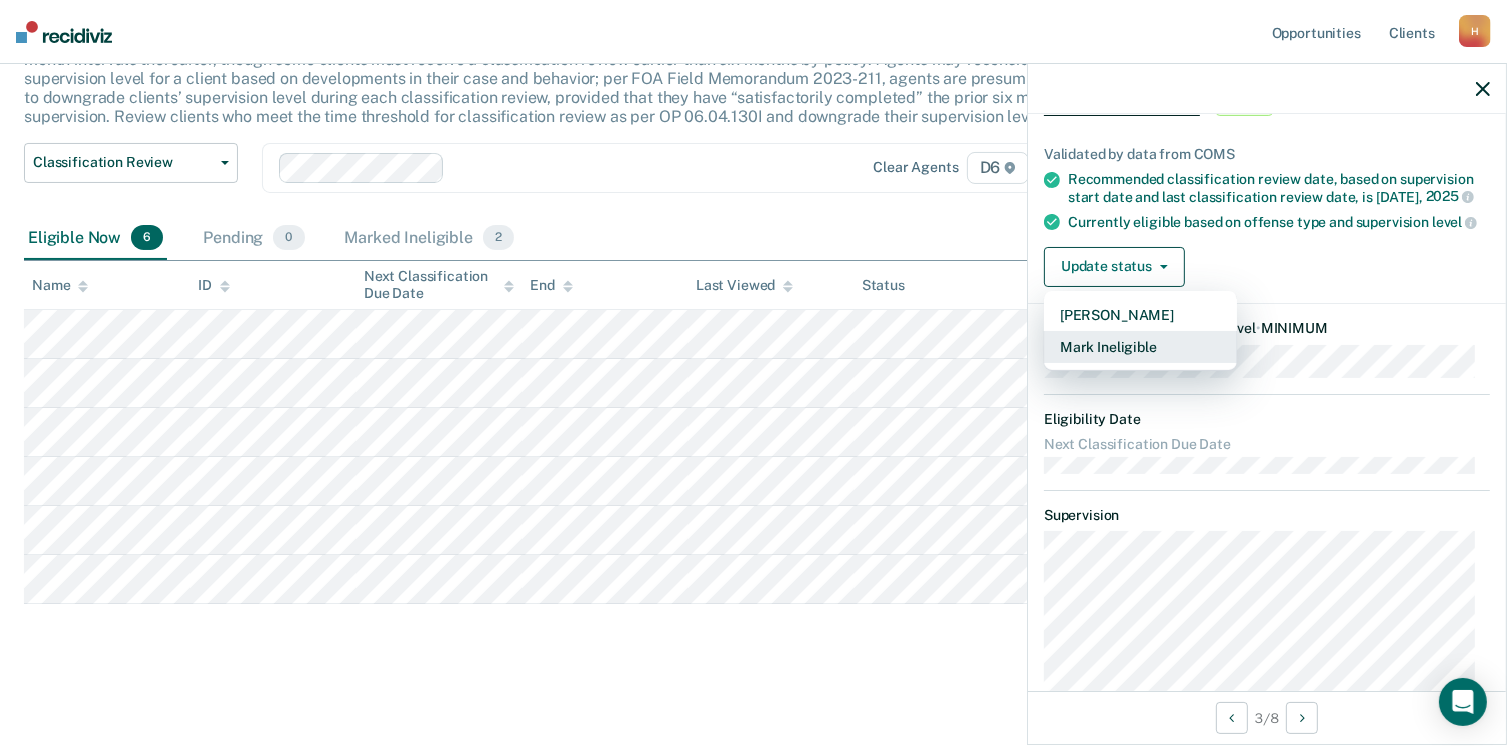 click on "Mark Ineligible" at bounding box center [1140, 347] 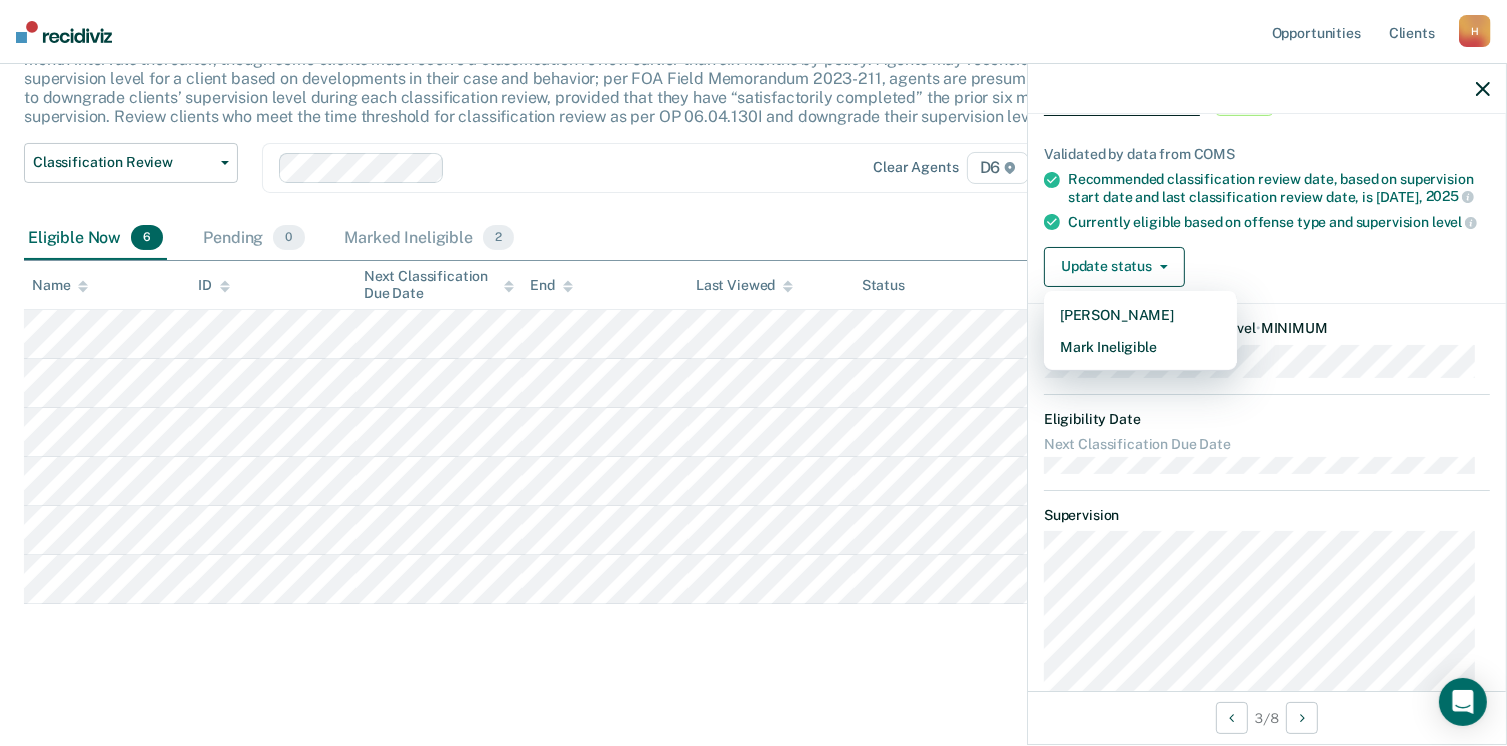 scroll, scrollTop: 0, scrollLeft: 0, axis: both 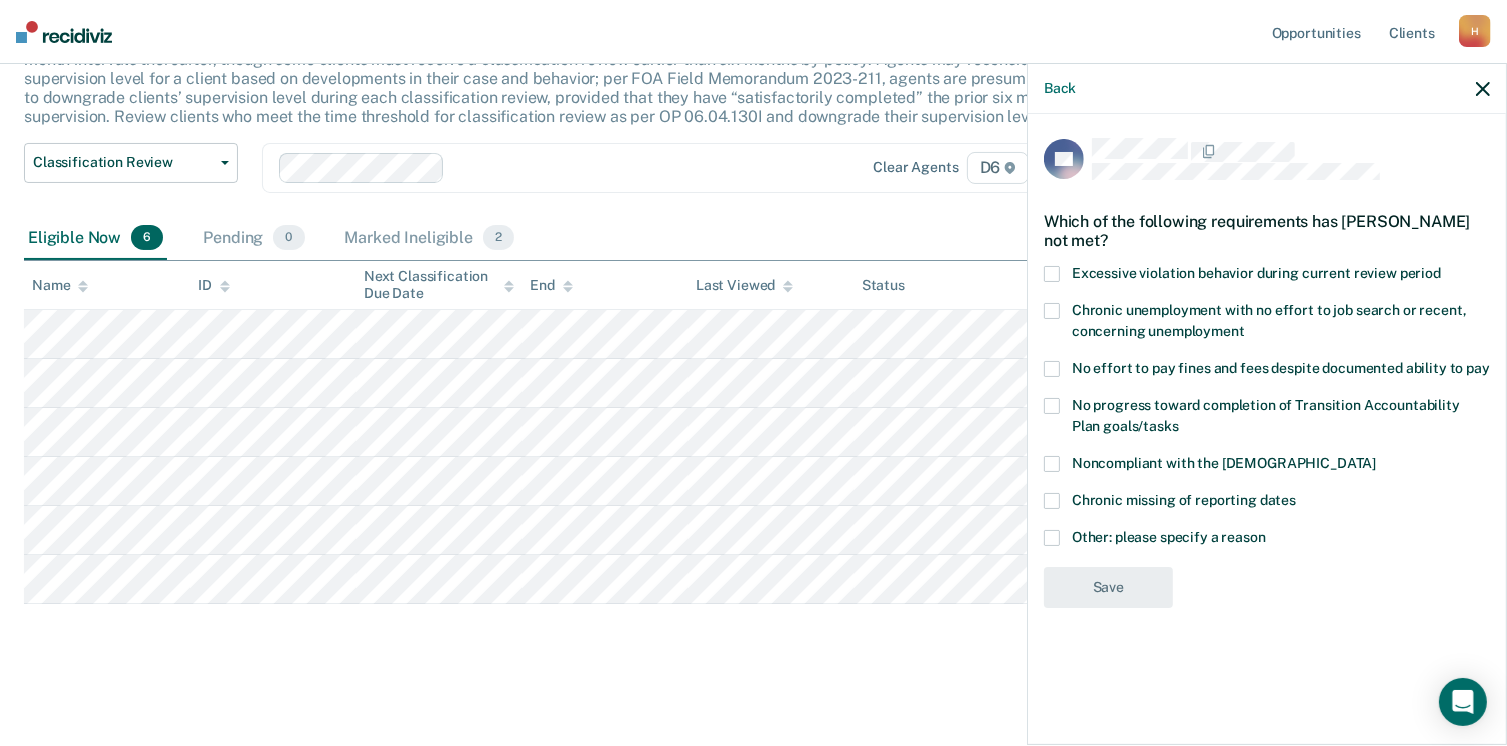 click at bounding box center (1052, 538) 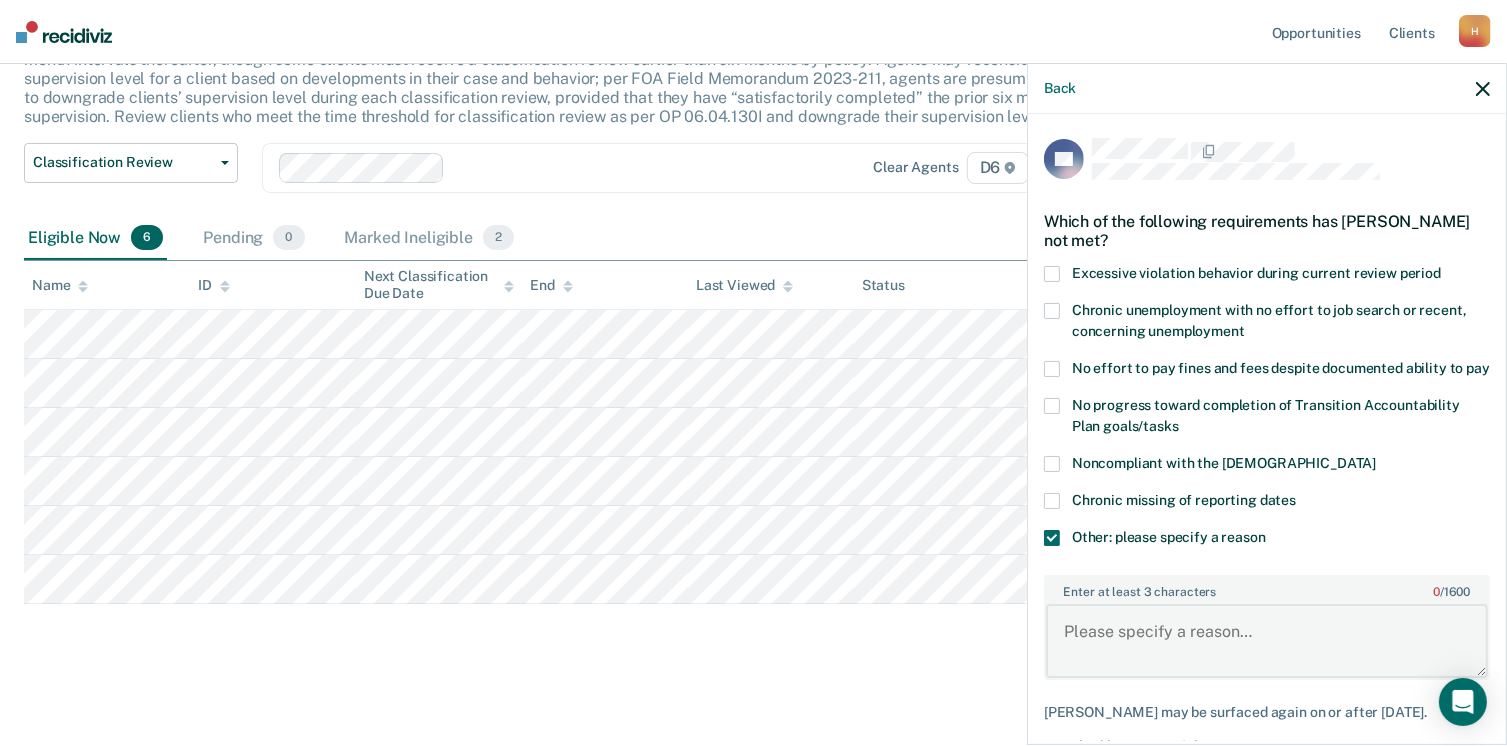 click on "Enter at least 3 characters 0  /  1600" at bounding box center [1267, 641] 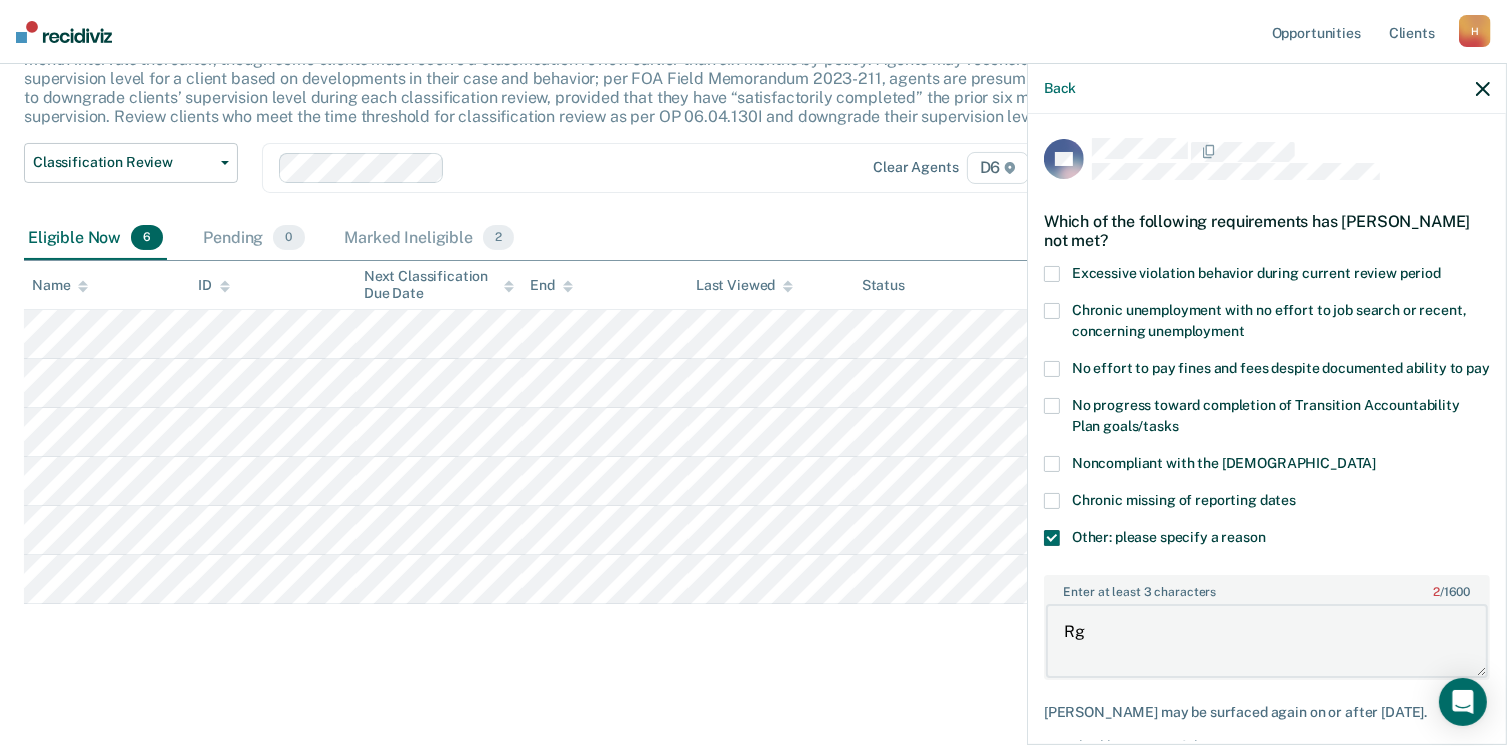 type on "R" 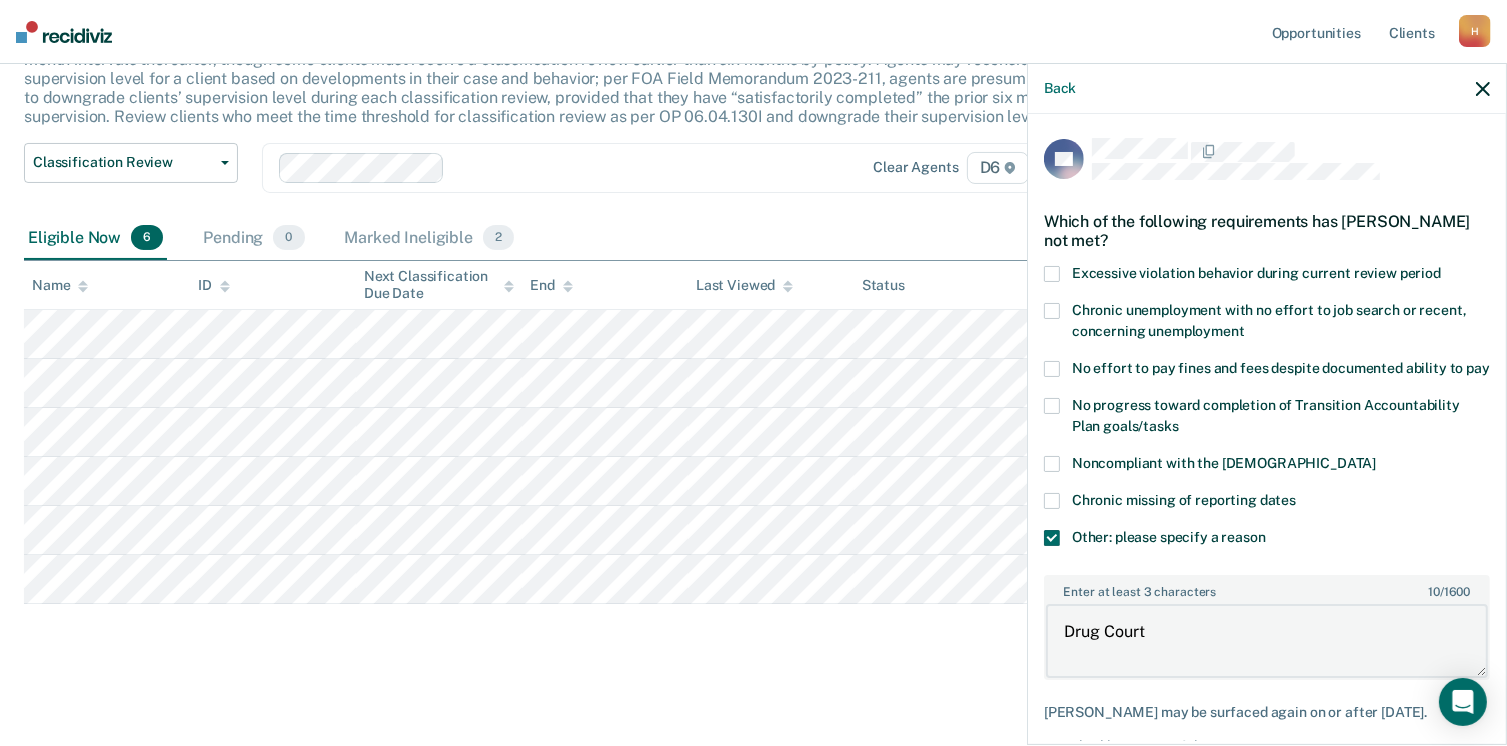 type on "Drug Court" 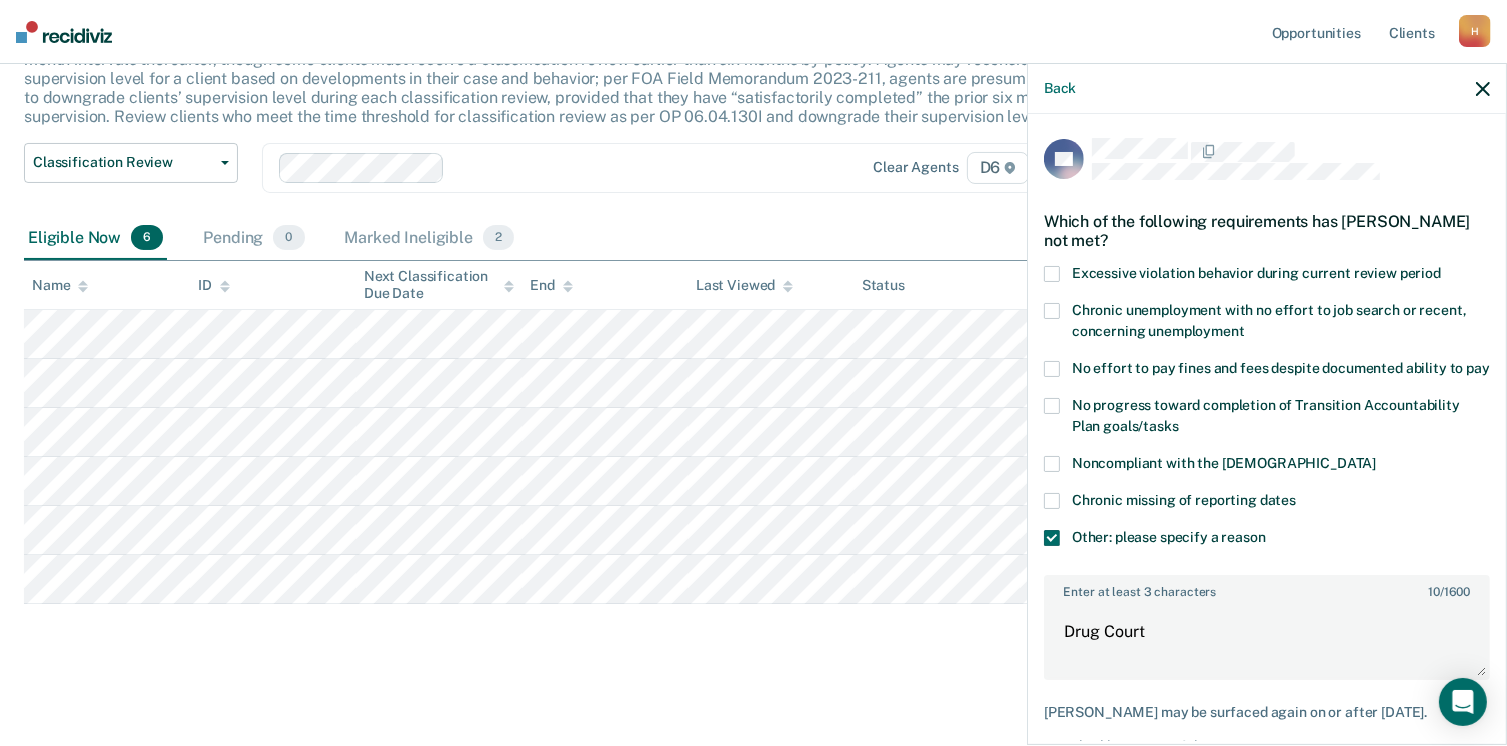 scroll, scrollTop: 123, scrollLeft: 0, axis: vertical 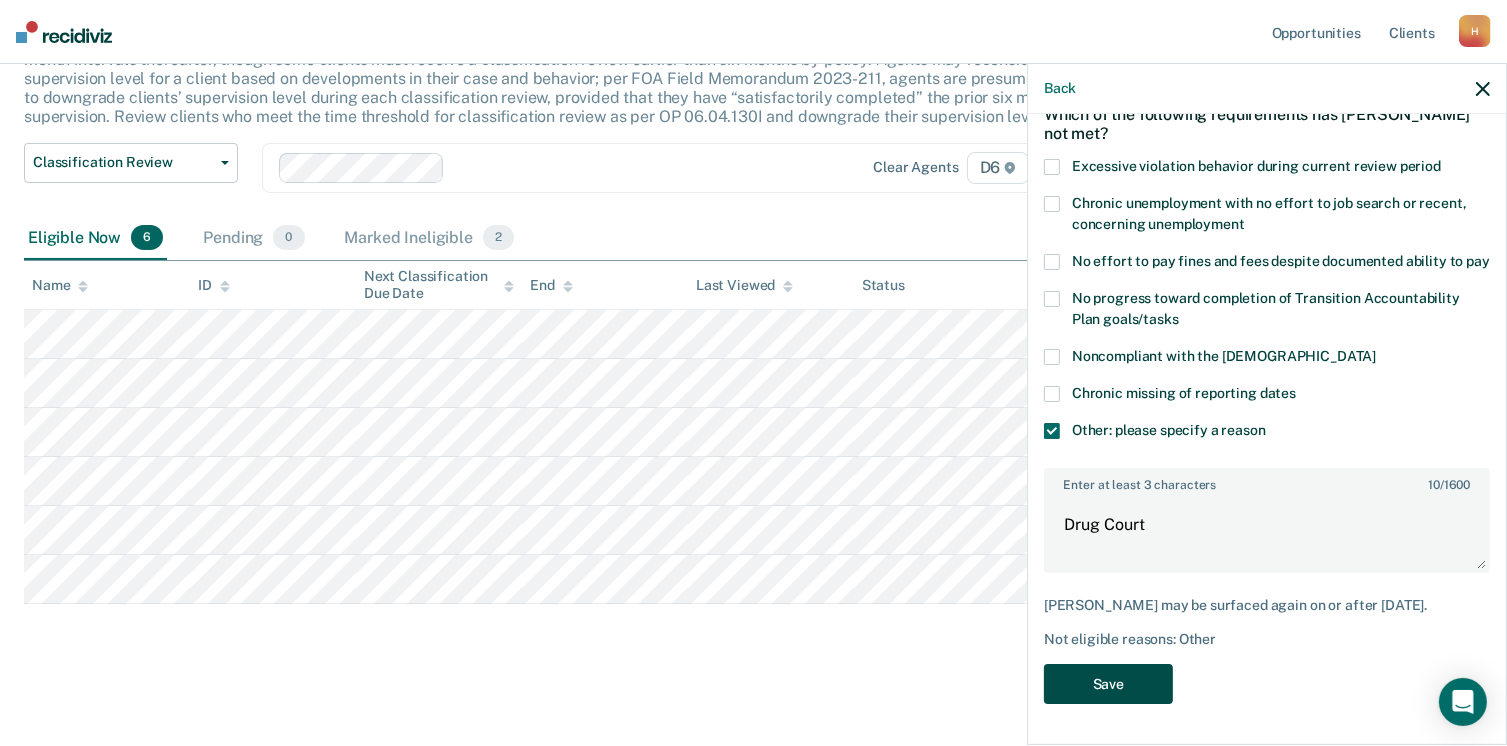 click on "Save" at bounding box center [1108, 684] 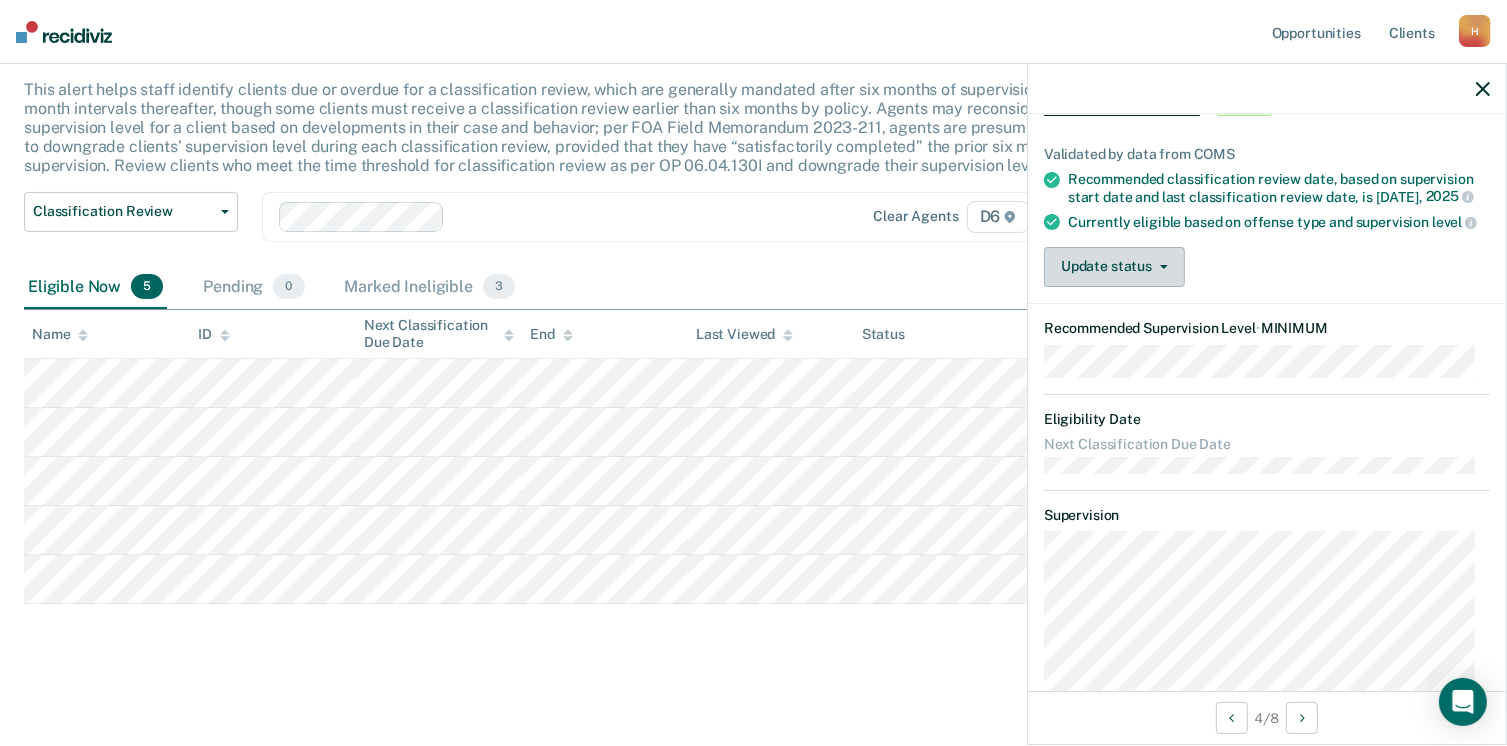 click on "Update status" at bounding box center (1114, 267) 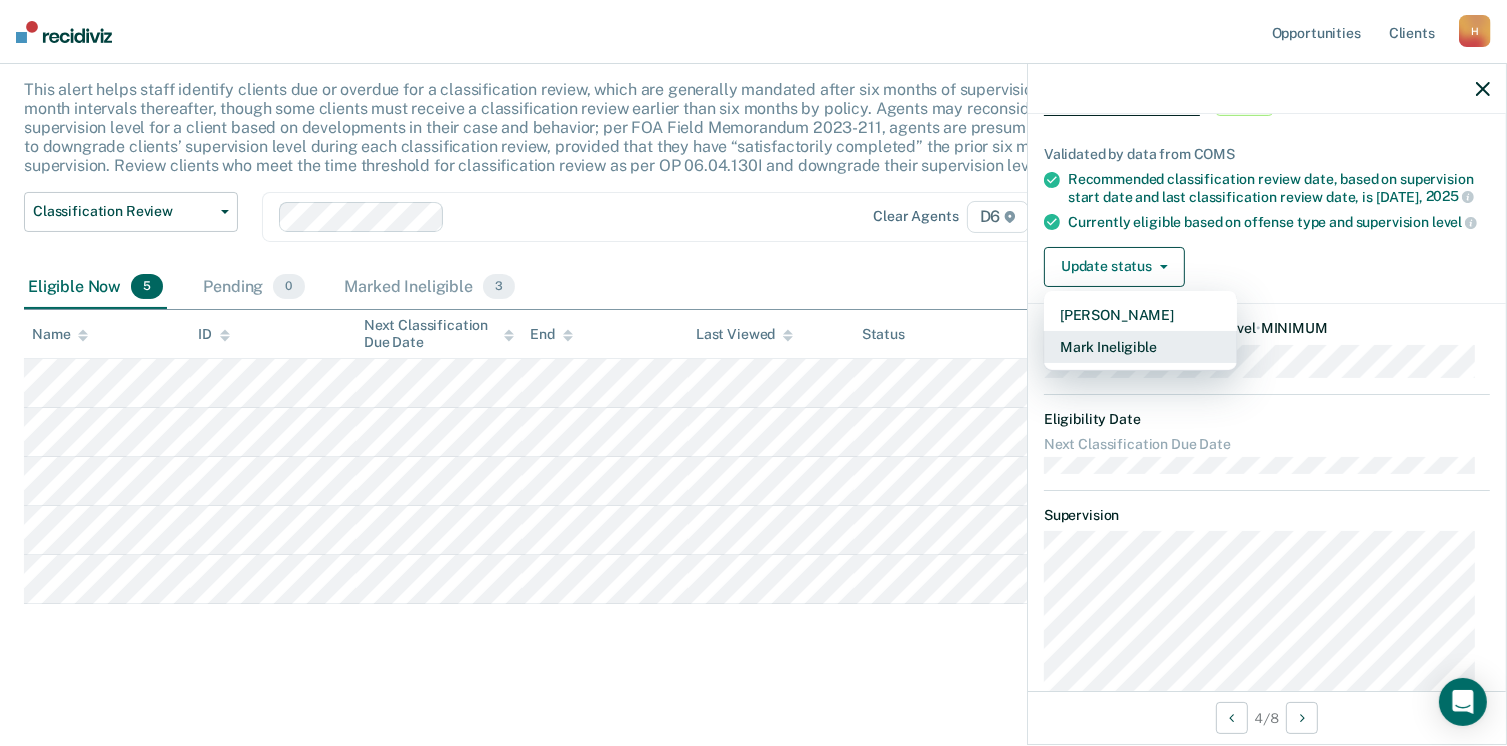 click on "Mark Ineligible" at bounding box center (1140, 347) 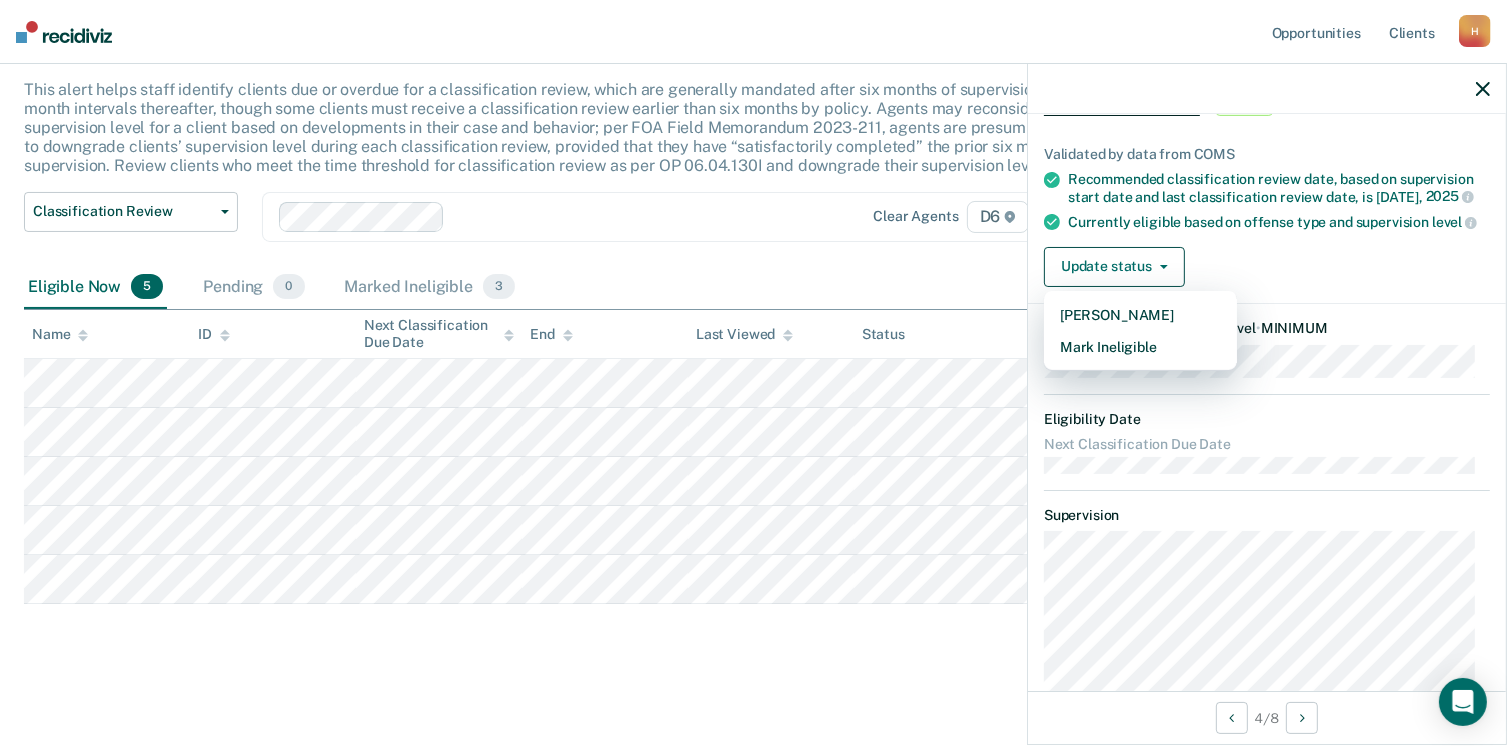 scroll, scrollTop: 0, scrollLeft: 0, axis: both 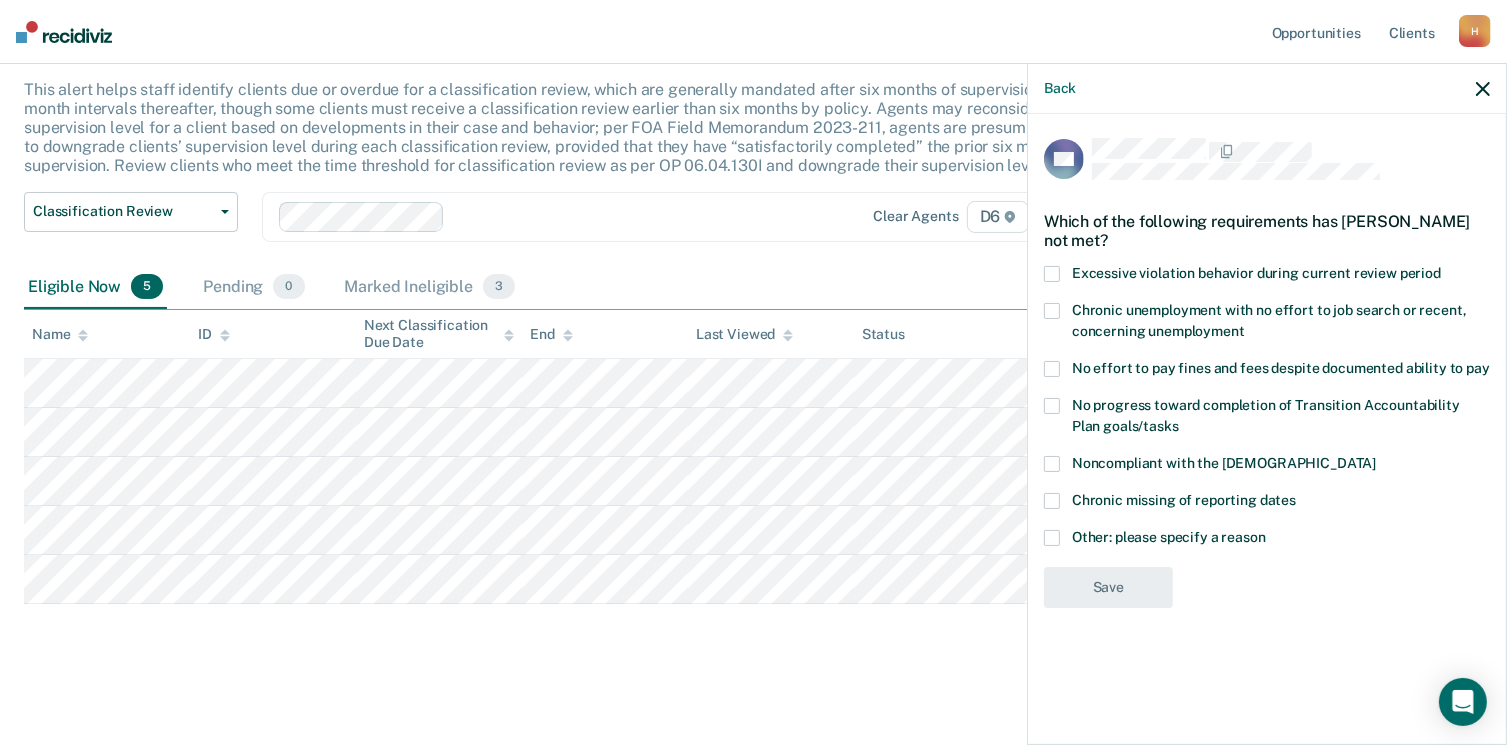 click at bounding box center (1052, 538) 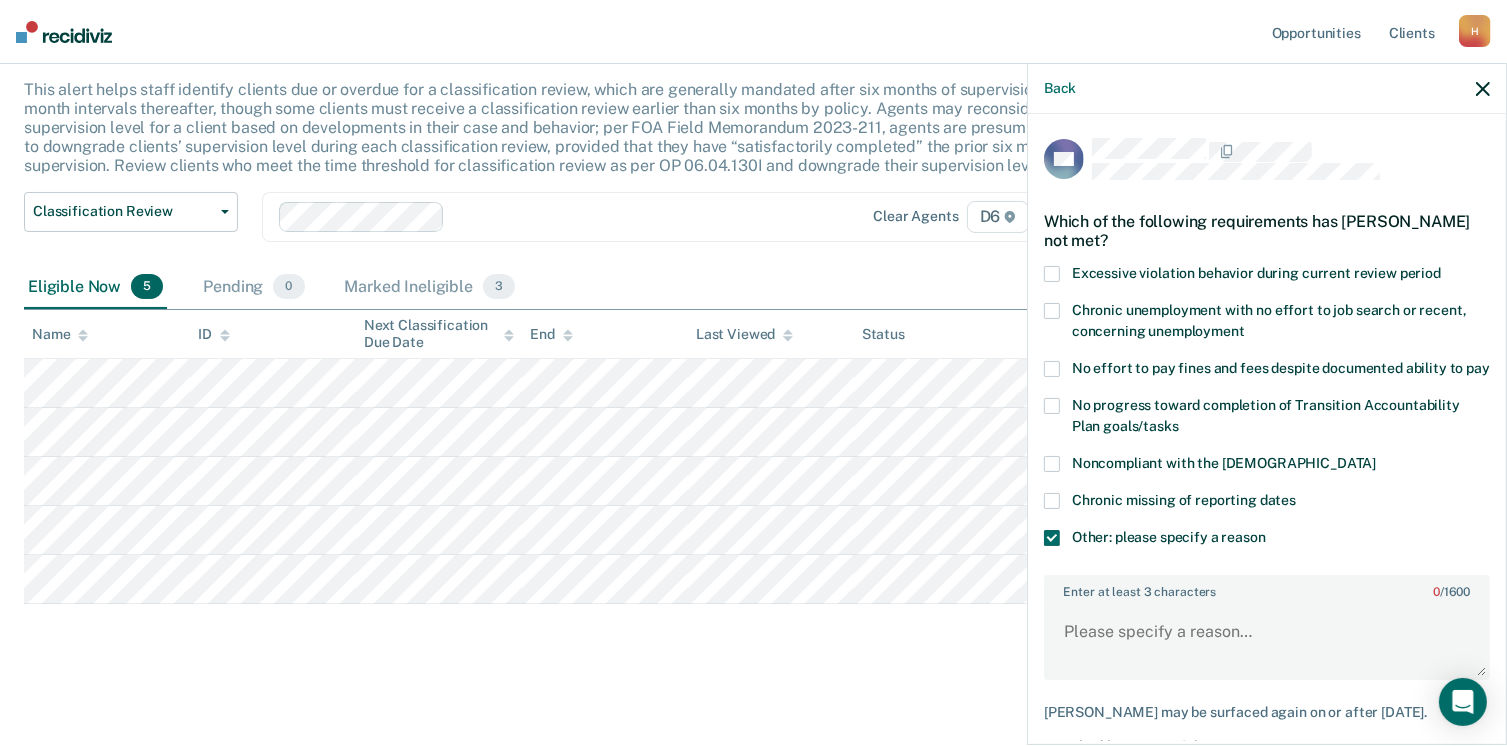 click on "Enter at least 3 characters 0  /  1600" at bounding box center (1267, 627) 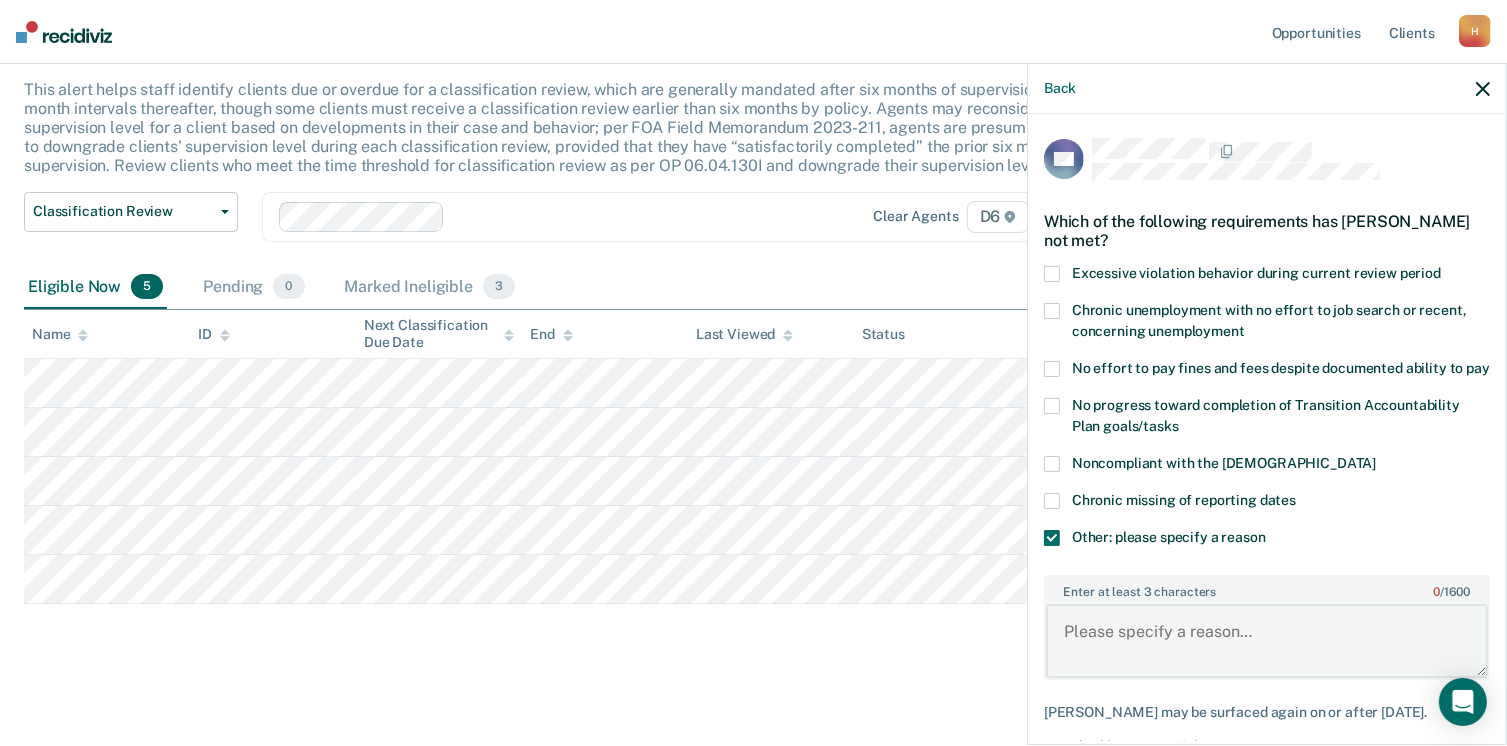 click on "Enter at least 3 characters 0  /  1600" at bounding box center (1267, 641) 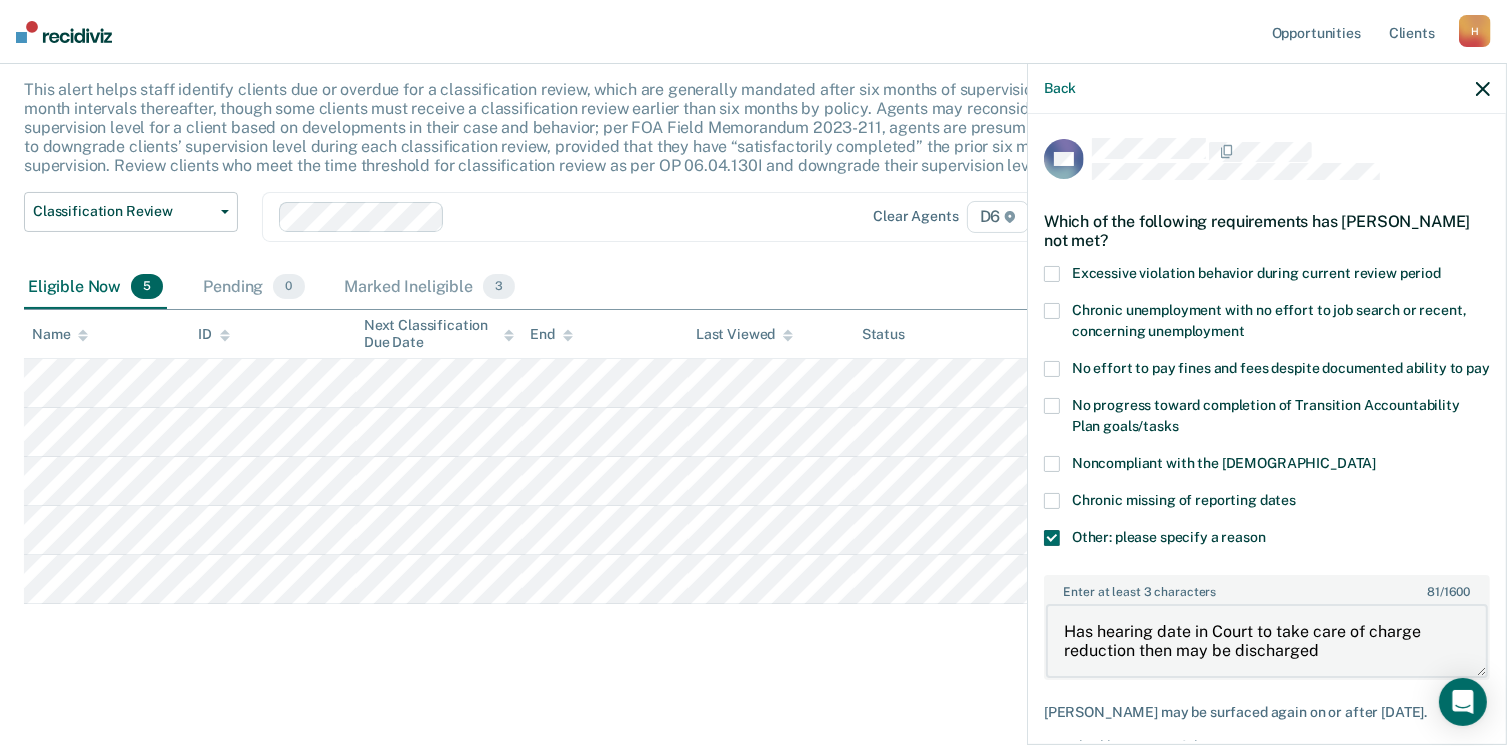 type on "Has hearing date in Court to take care of charge reduction then may be discharged" 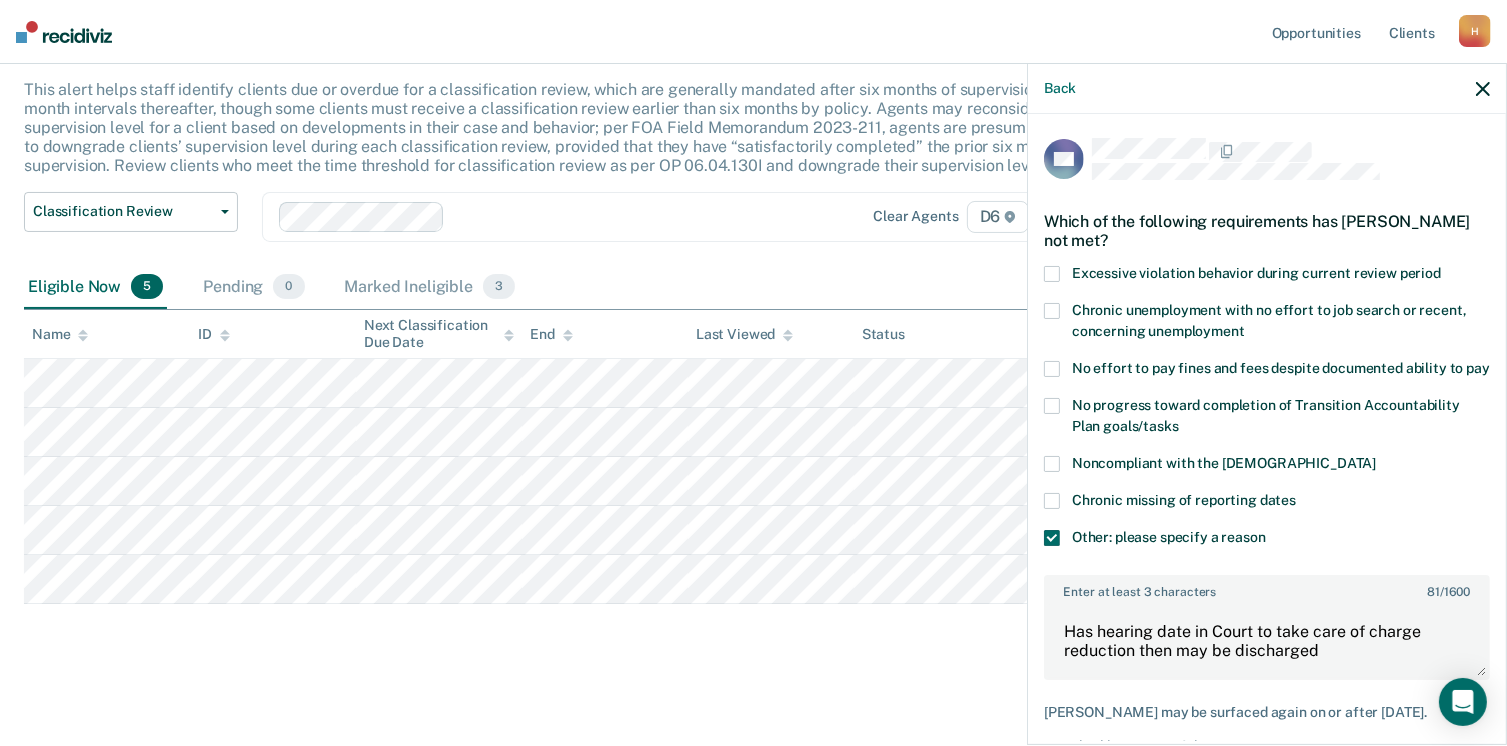scroll, scrollTop: 123, scrollLeft: 0, axis: vertical 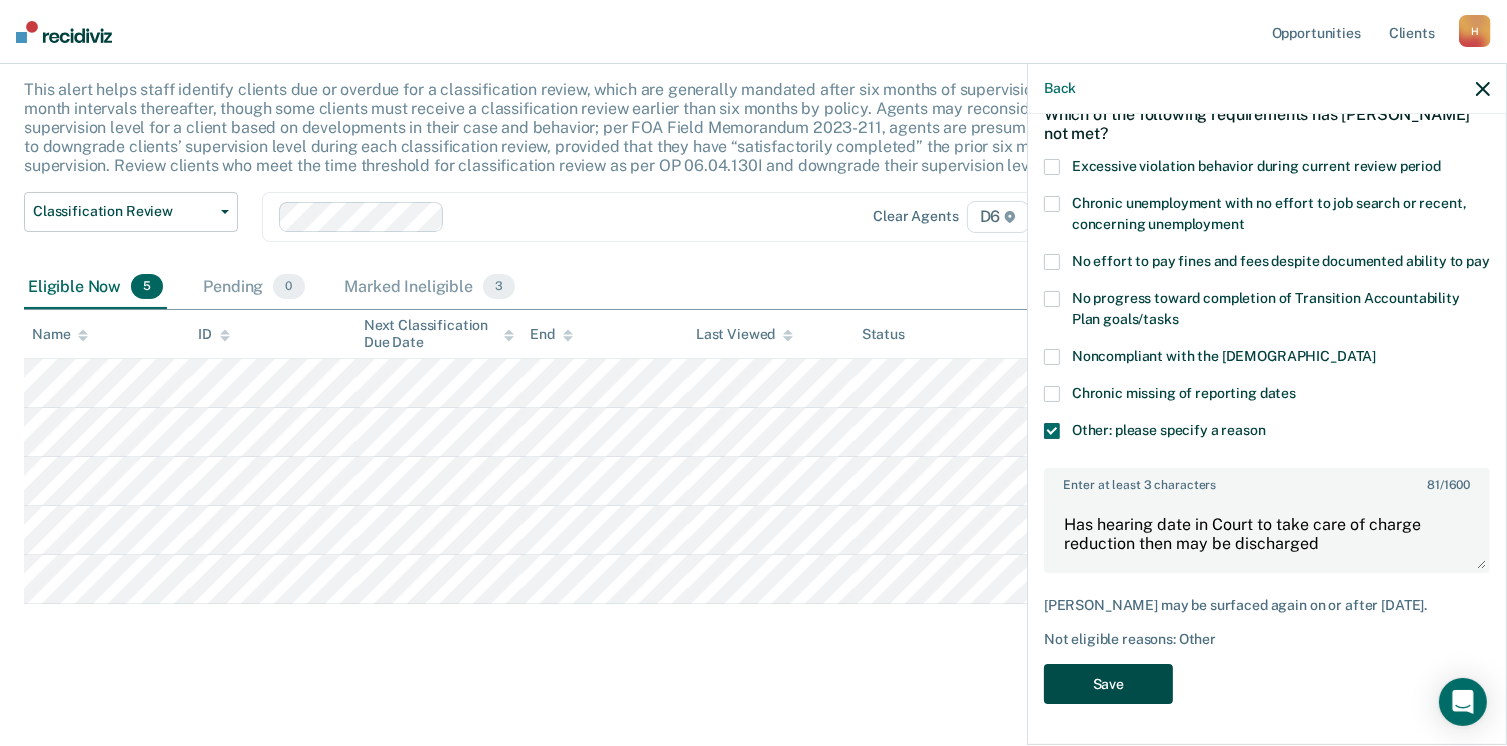 click on "Save" at bounding box center (1108, 684) 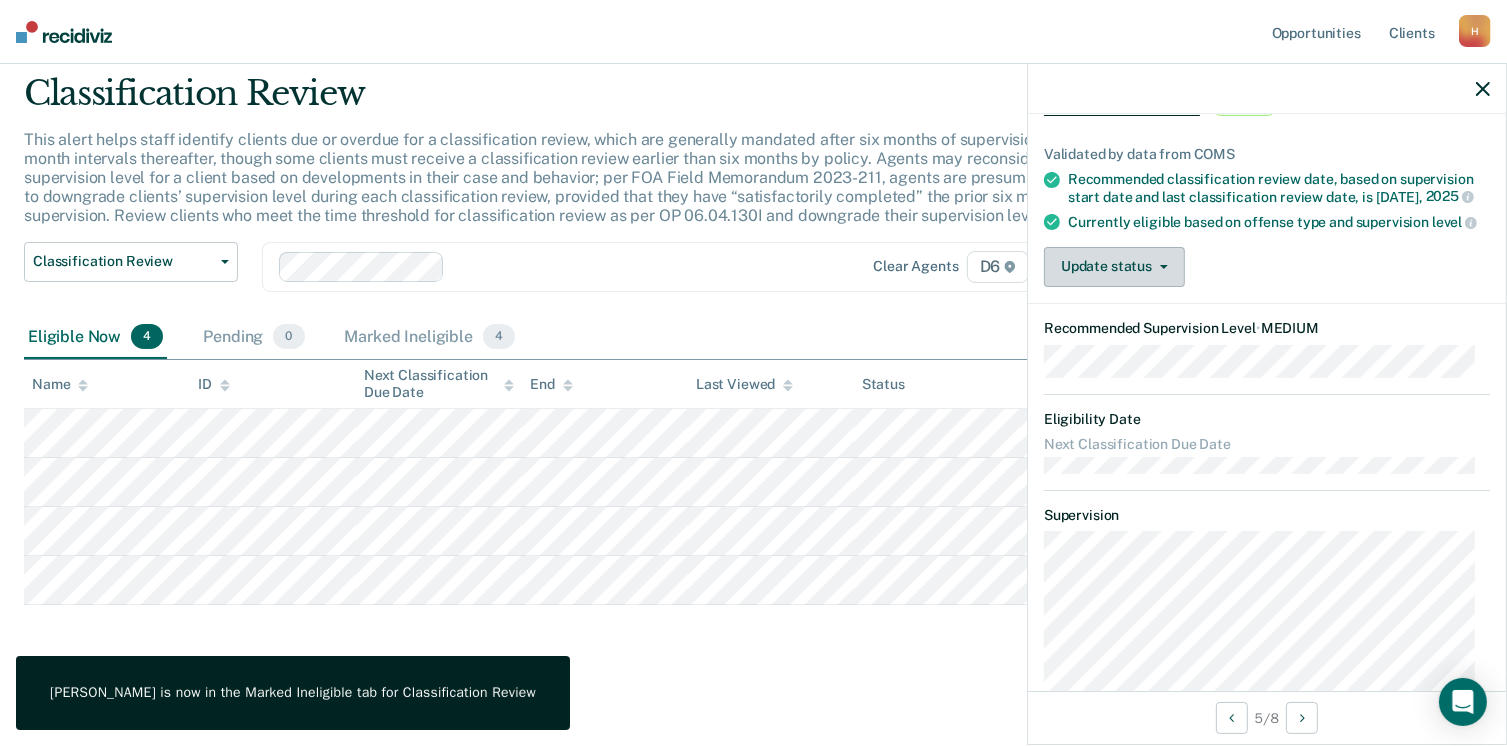 click on "Update status" at bounding box center (1114, 267) 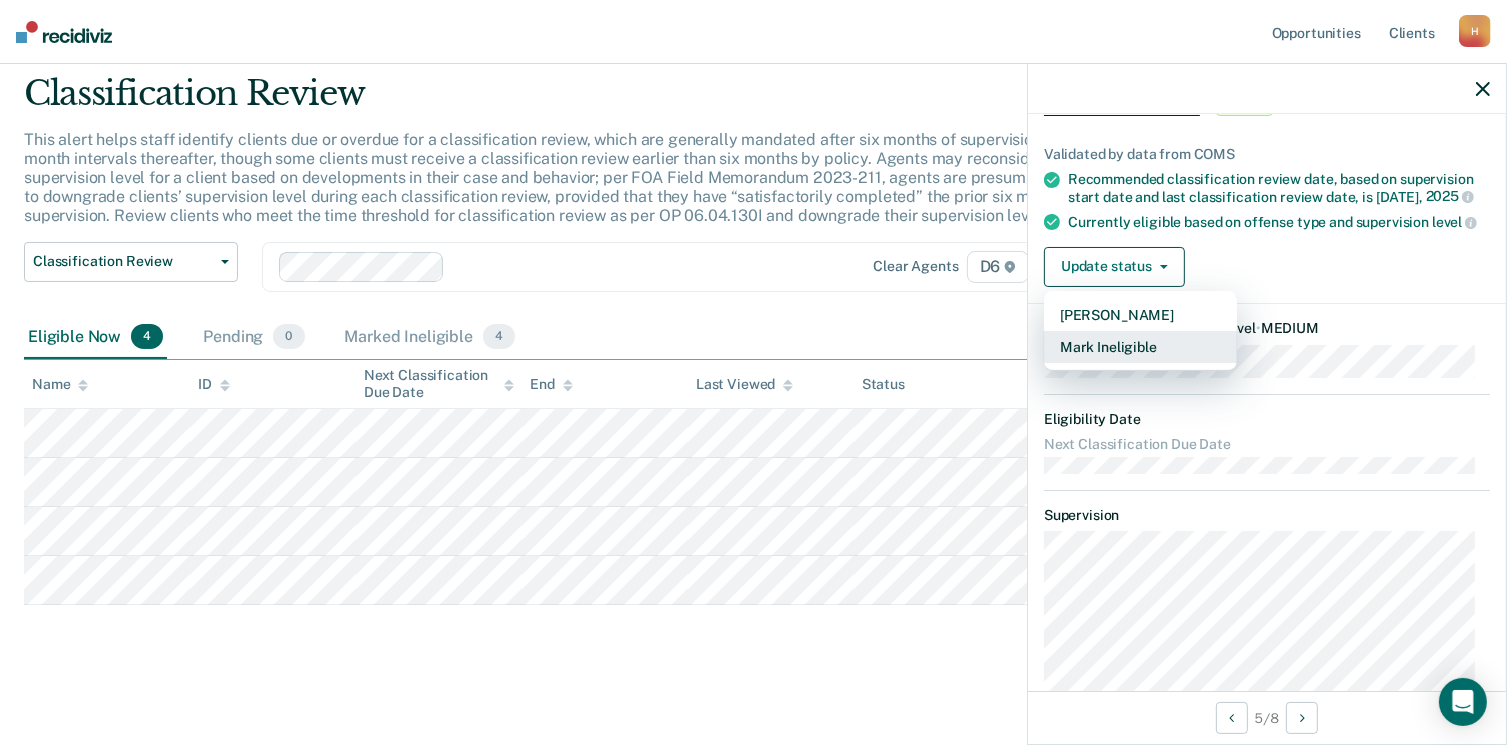 click on "Mark Ineligible" at bounding box center (1140, 347) 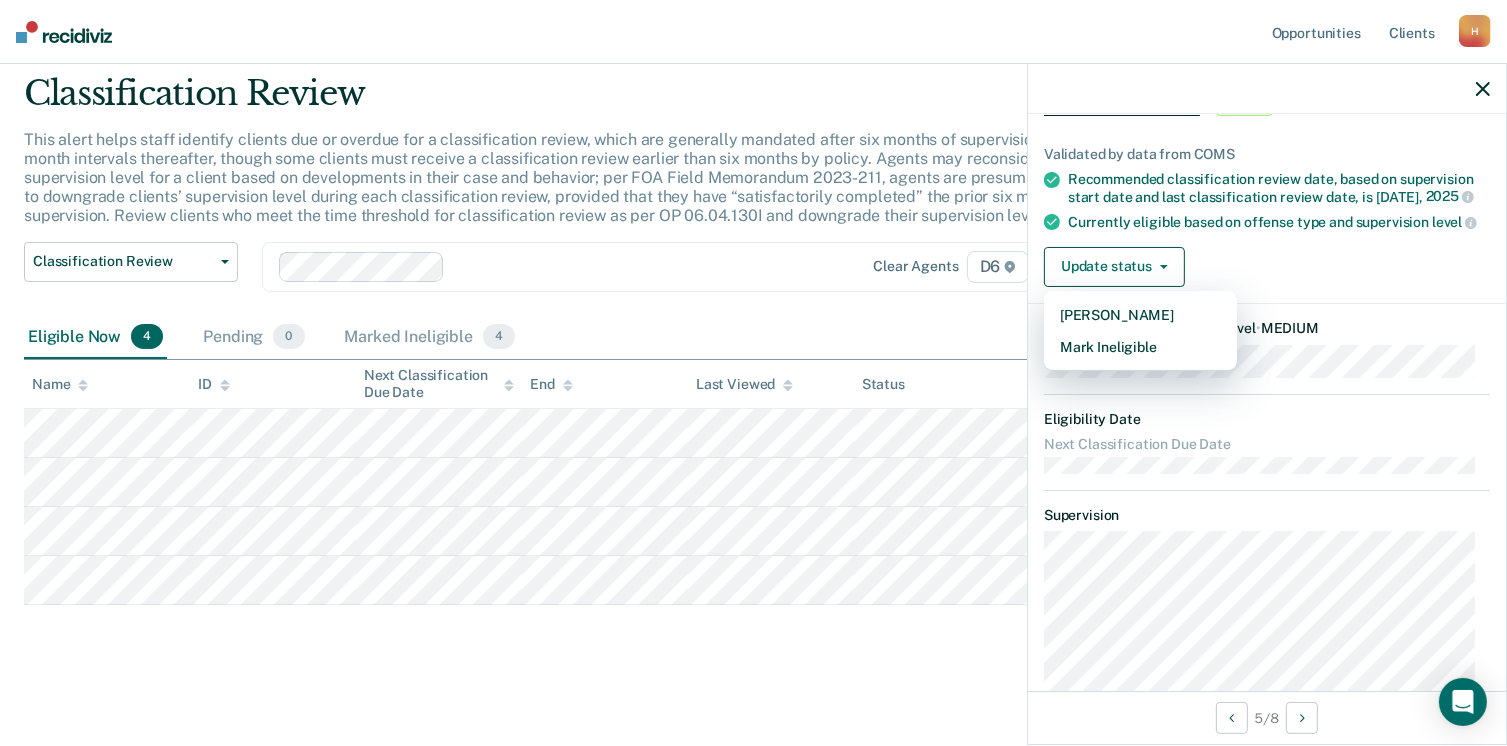 scroll, scrollTop: 0, scrollLeft: 0, axis: both 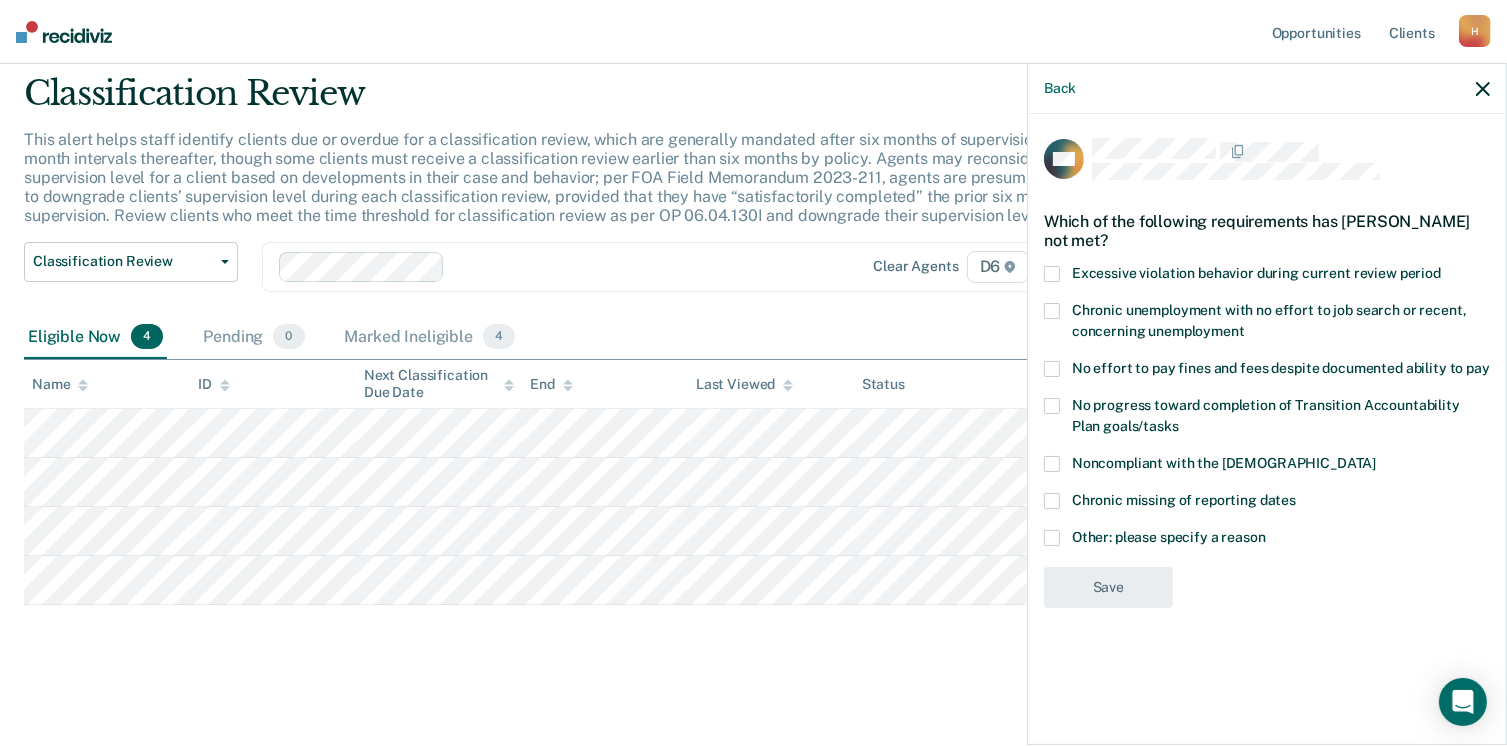 click at bounding box center (1052, 538) 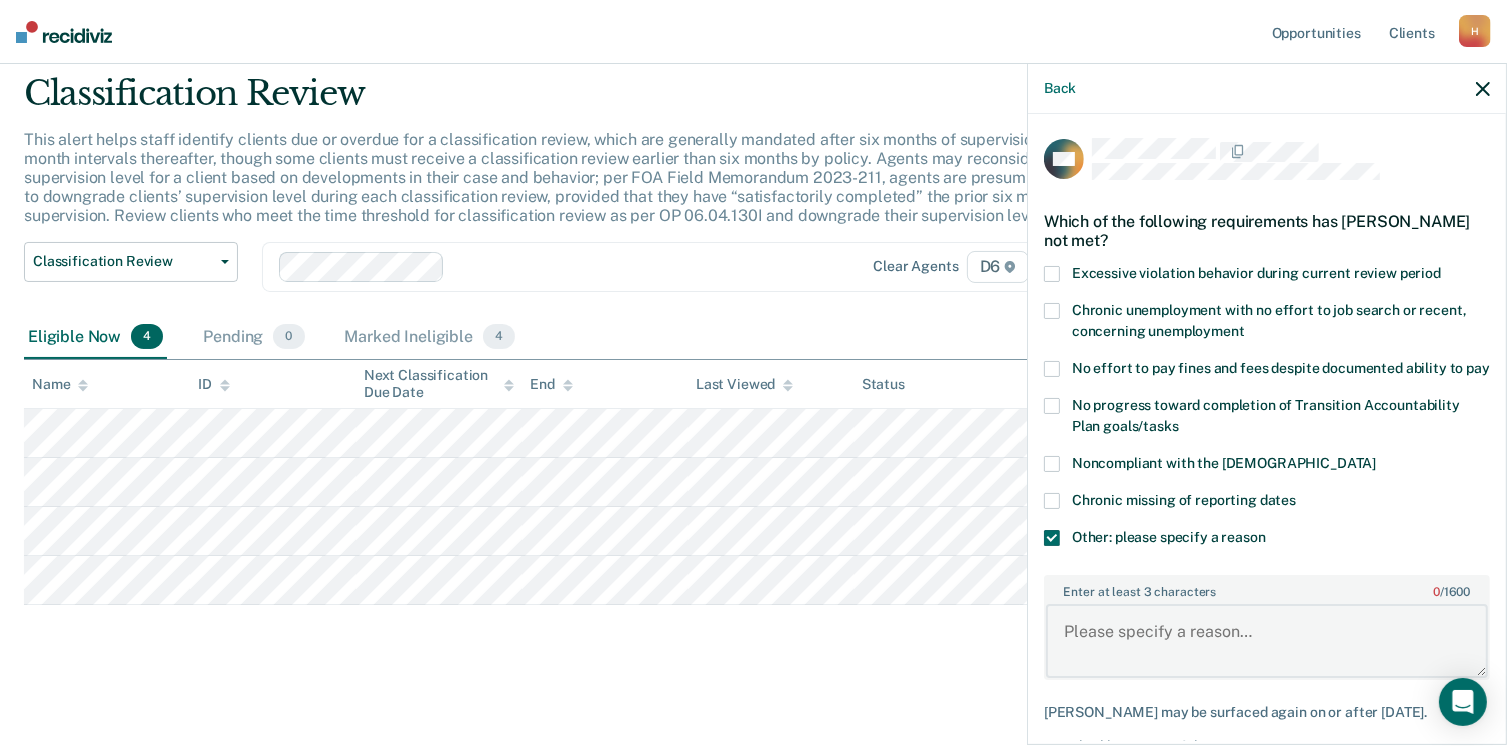 click on "Enter at least 3 characters 0  /  1600" at bounding box center (1267, 641) 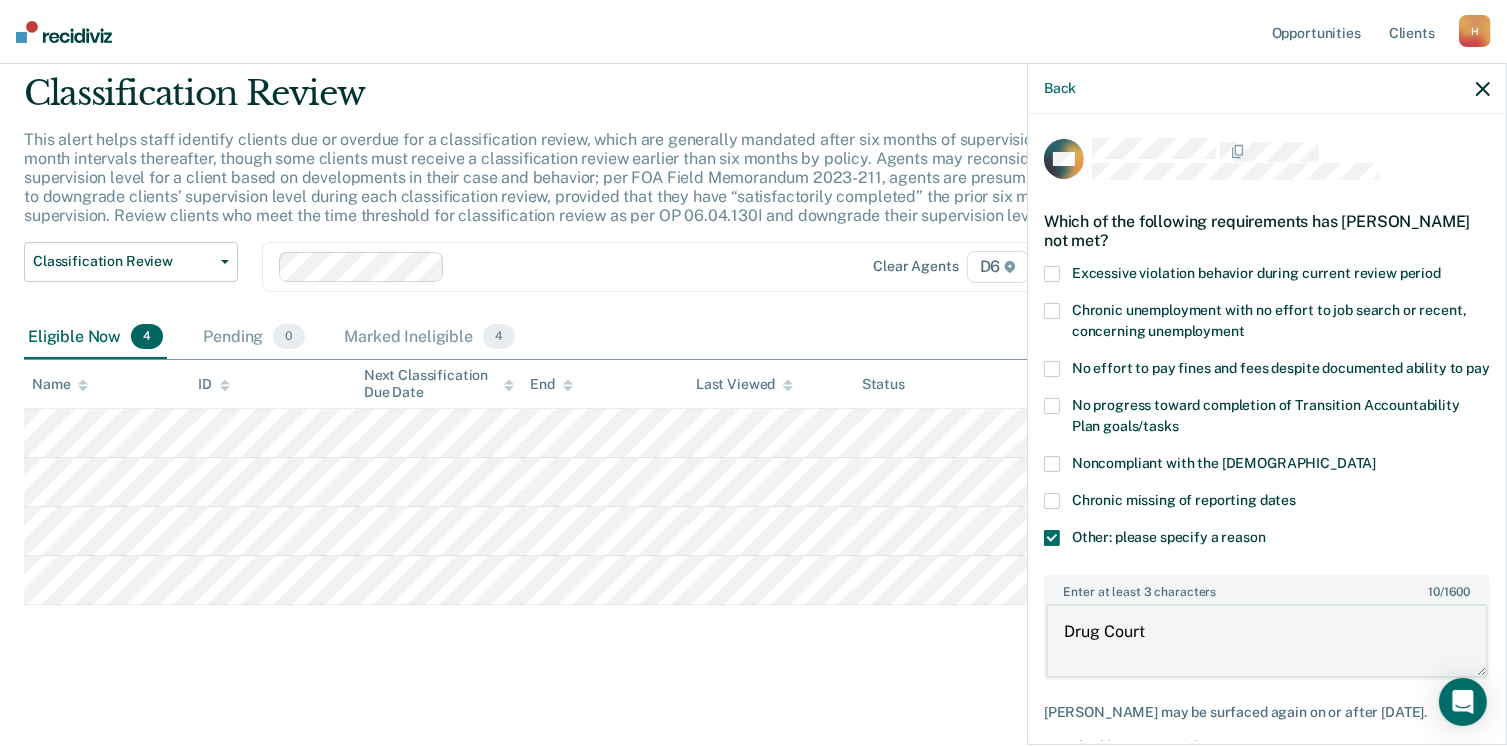 type on "Drug Court" 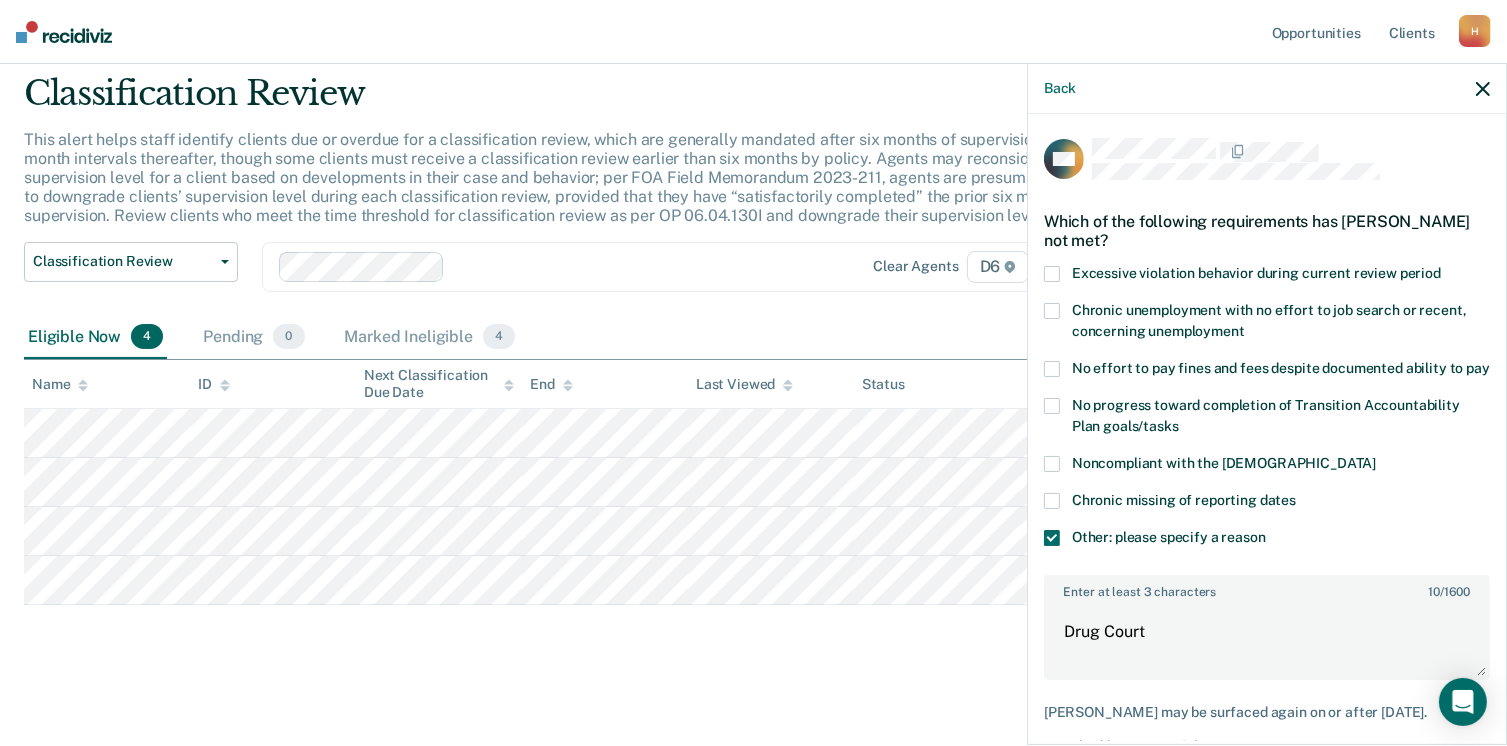 scroll, scrollTop: 123, scrollLeft: 0, axis: vertical 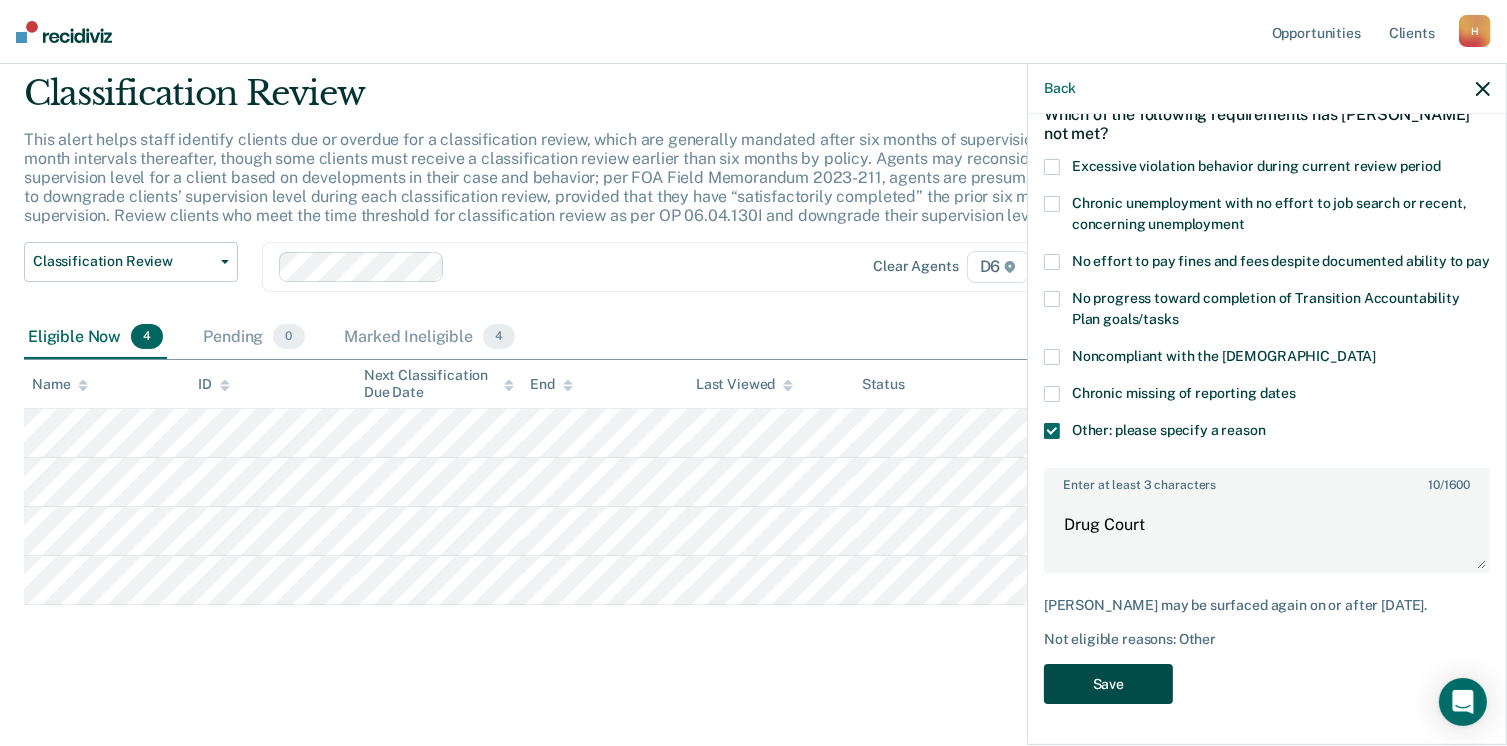 click on "Save" at bounding box center (1108, 684) 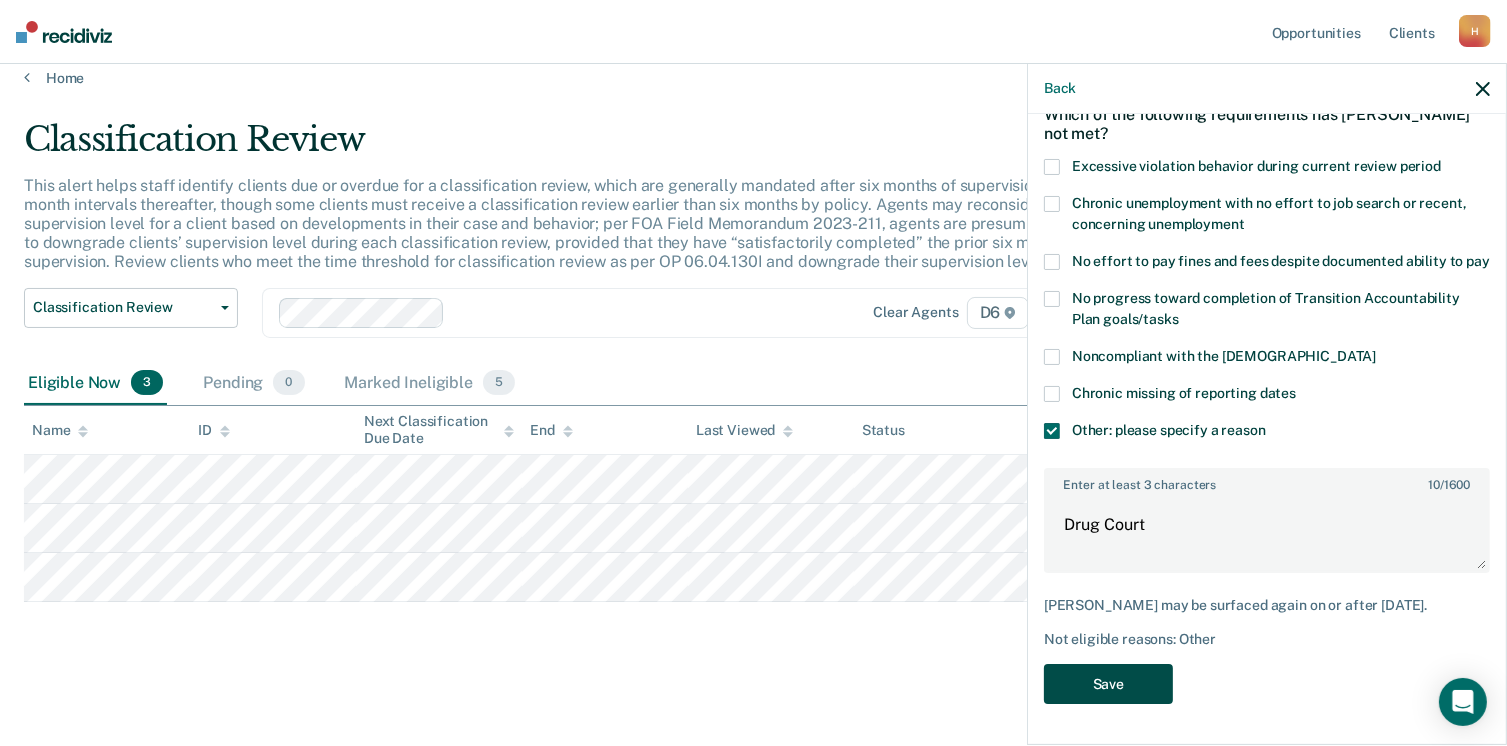 scroll, scrollTop: 16, scrollLeft: 0, axis: vertical 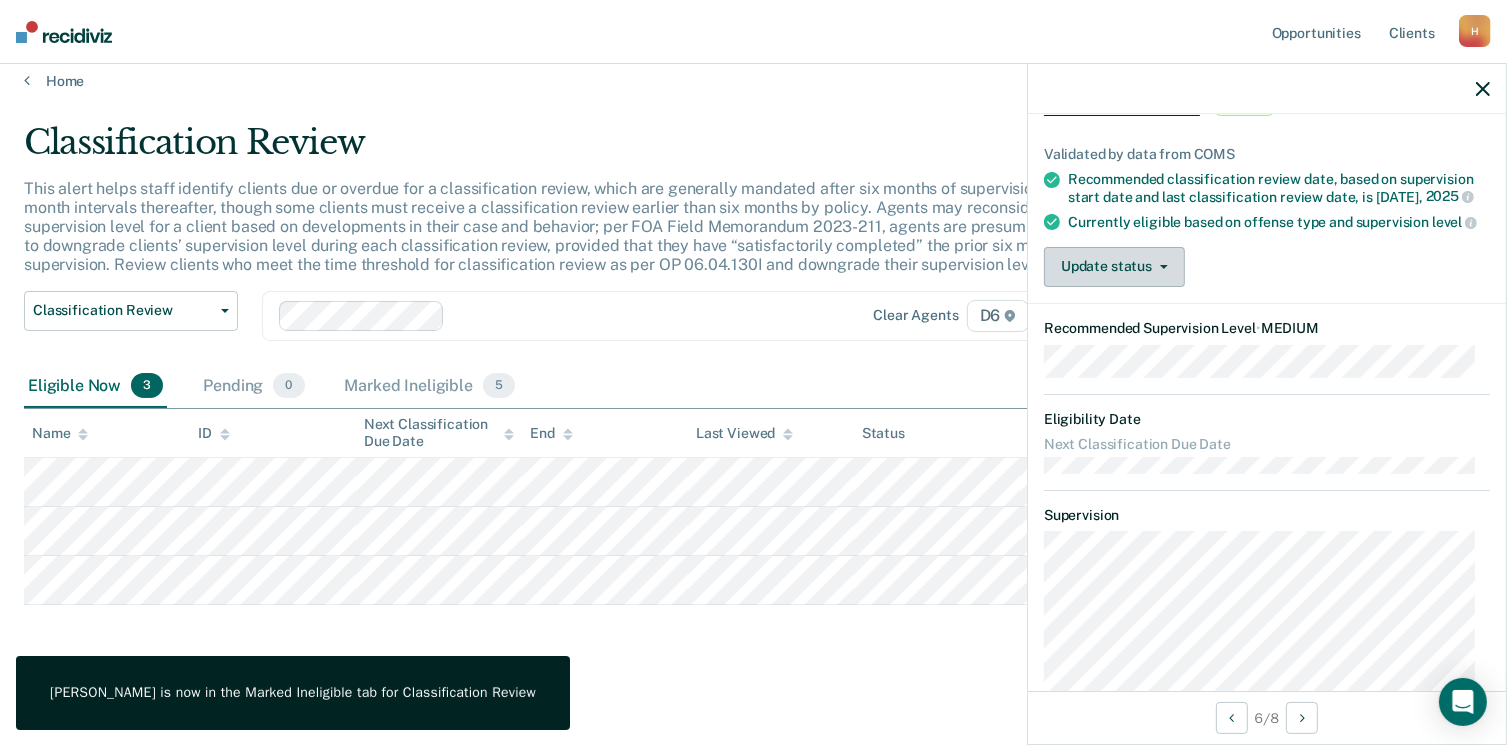 click on "Update status" at bounding box center [1114, 267] 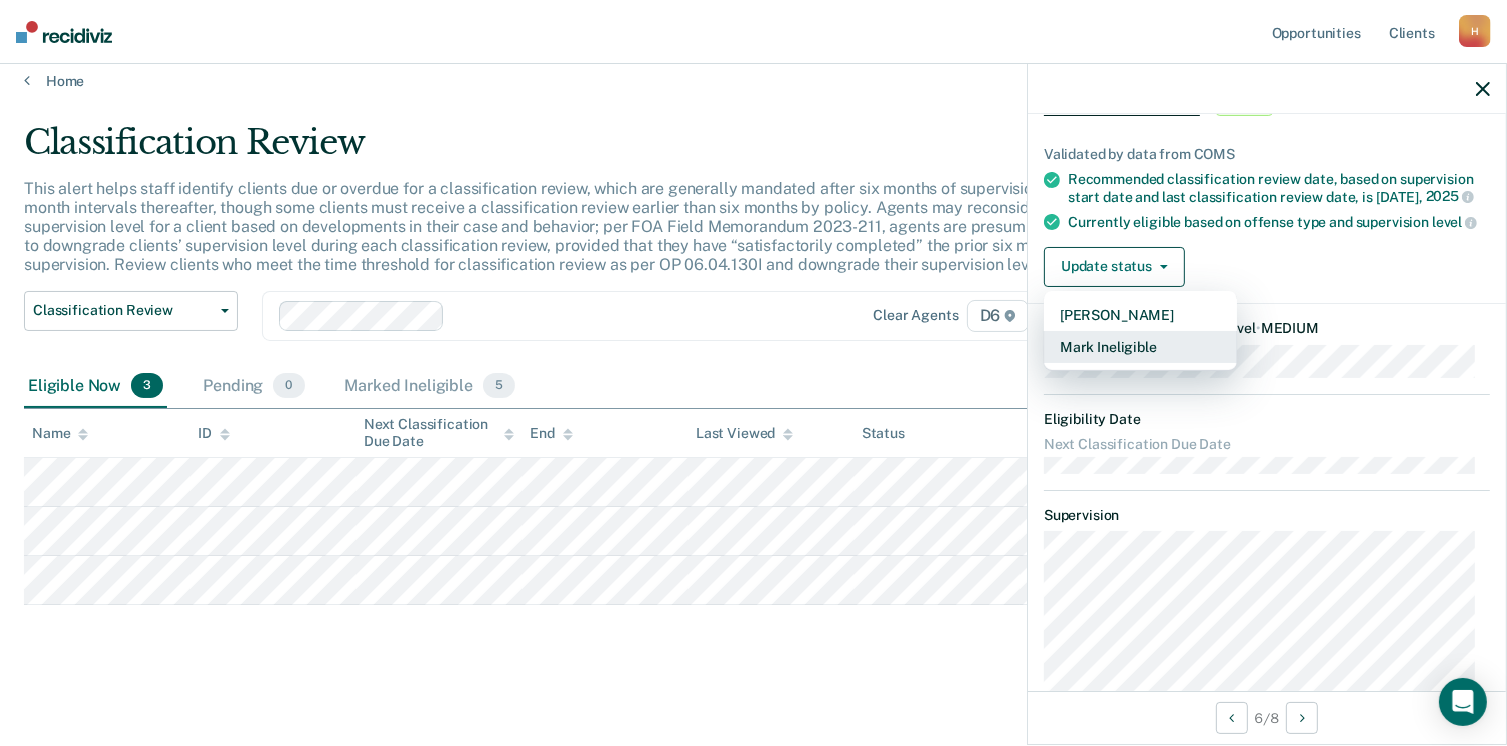 click on "Mark Ineligible" at bounding box center (1140, 347) 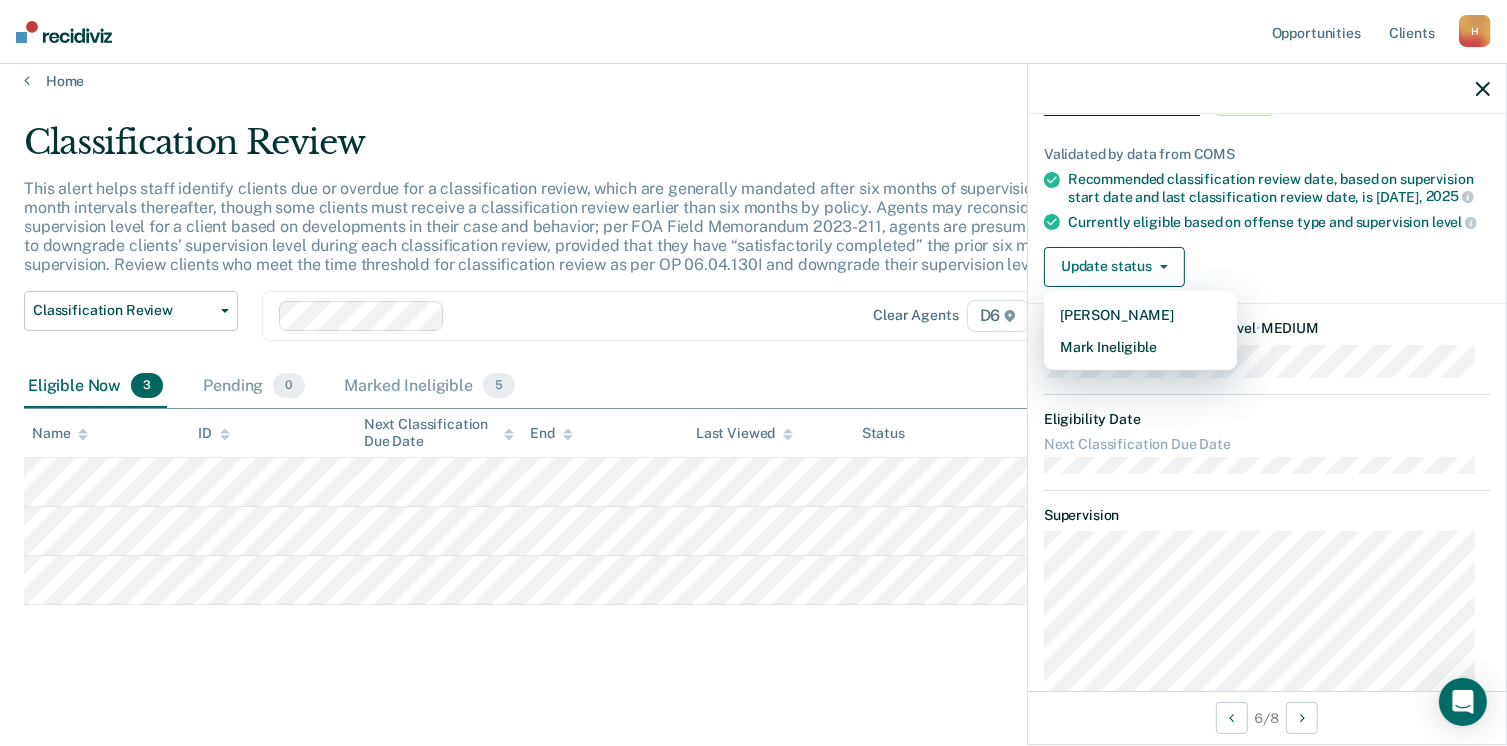 scroll, scrollTop: 0, scrollLeft: 0, axis: both 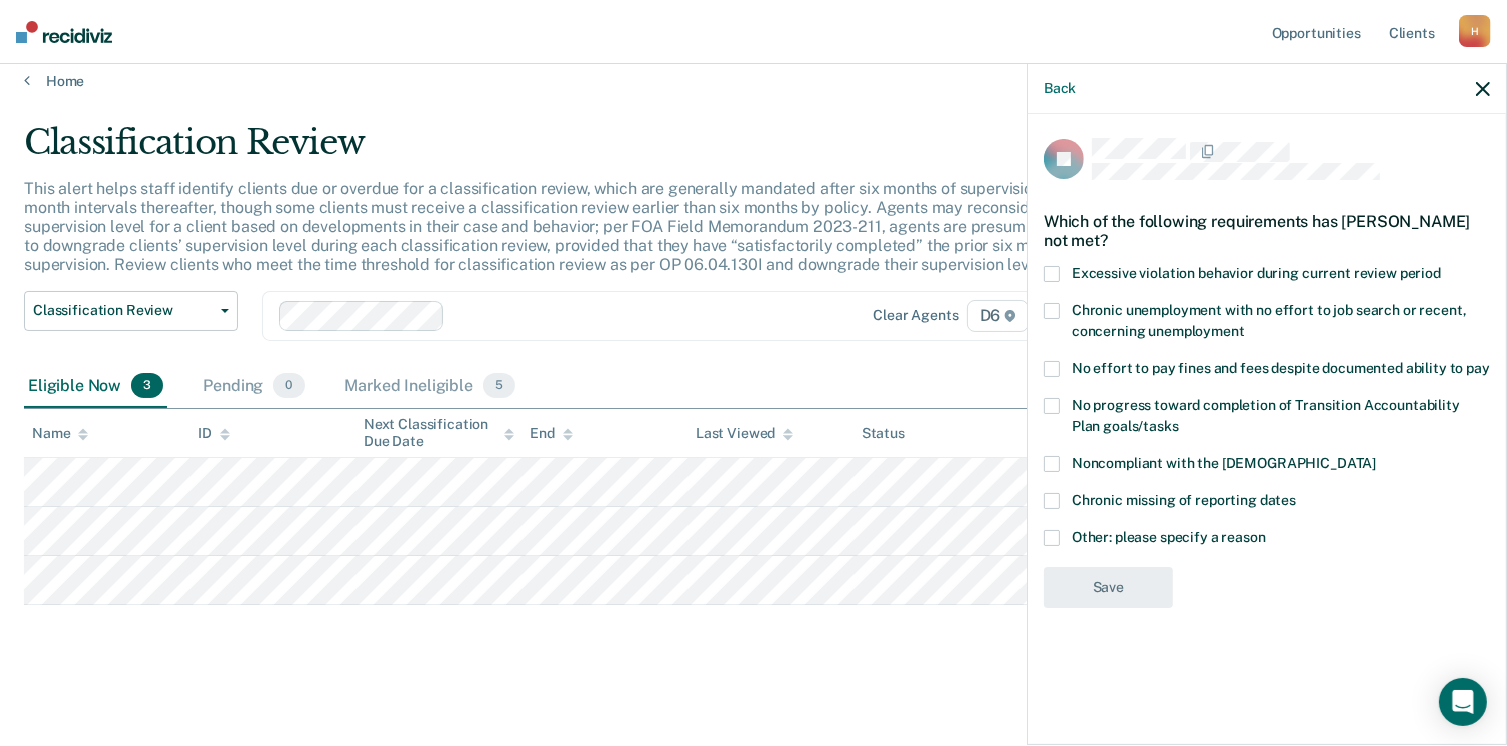 click at bounding box center [1052, 538] 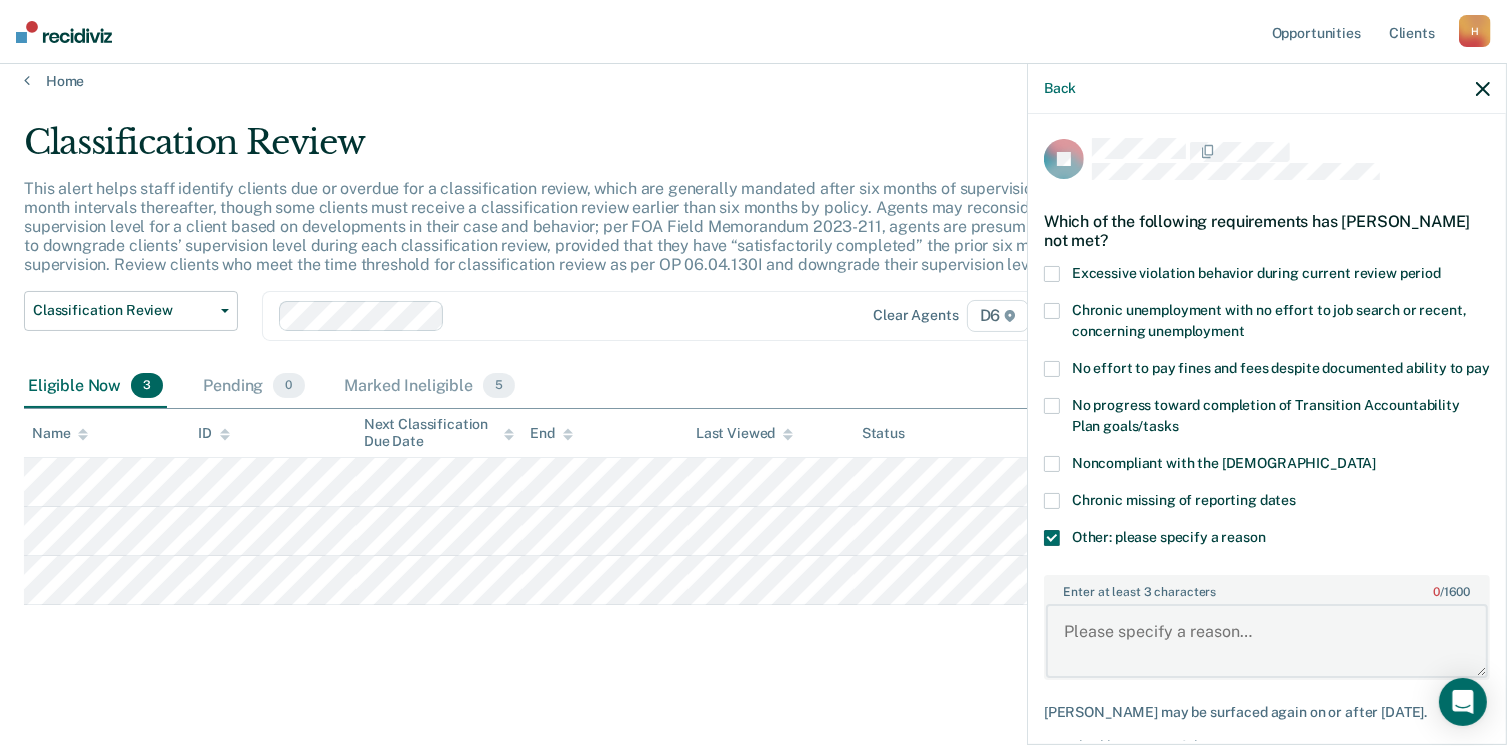 click on "Enter at least 3 characters 0  /  1600" at bounding box center [1267, 641] 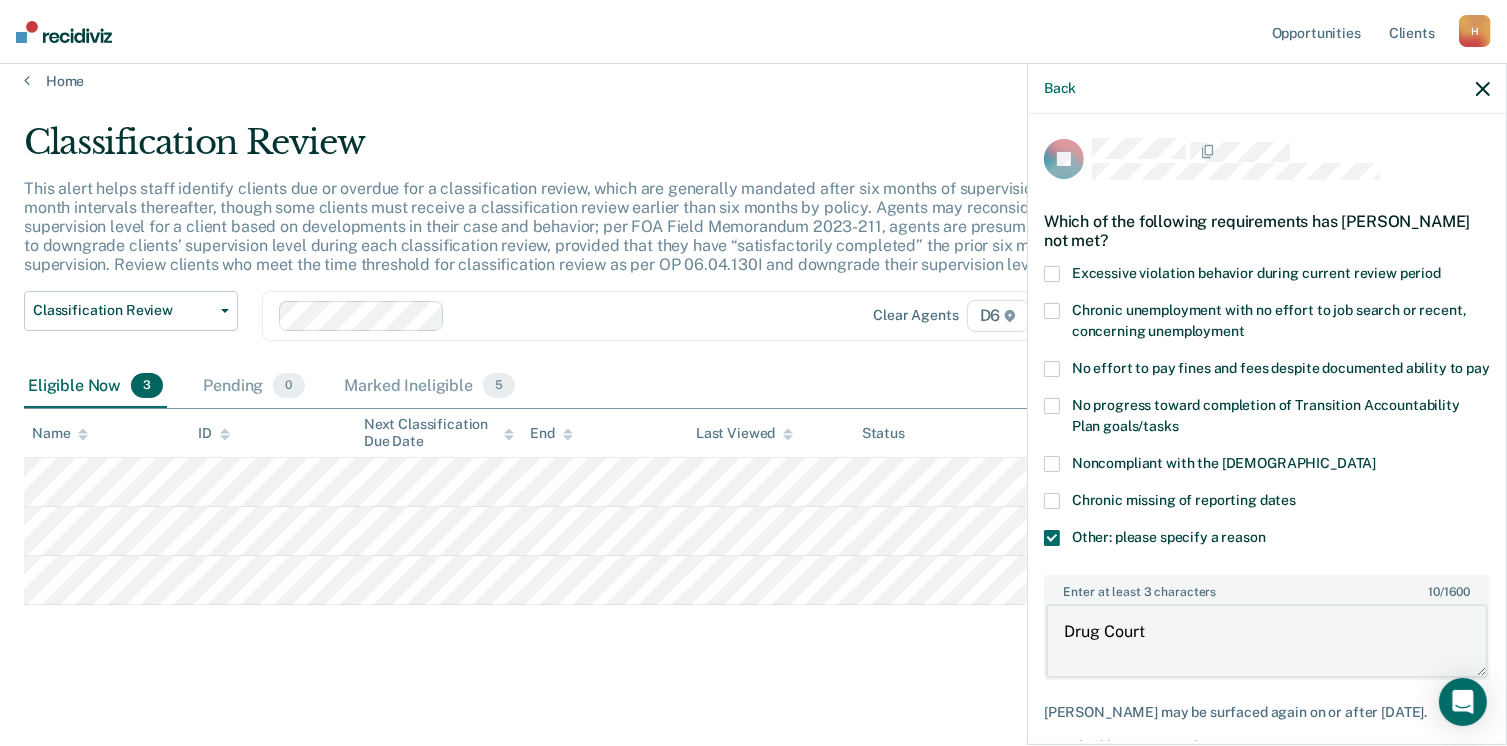 type on "Drug Court" 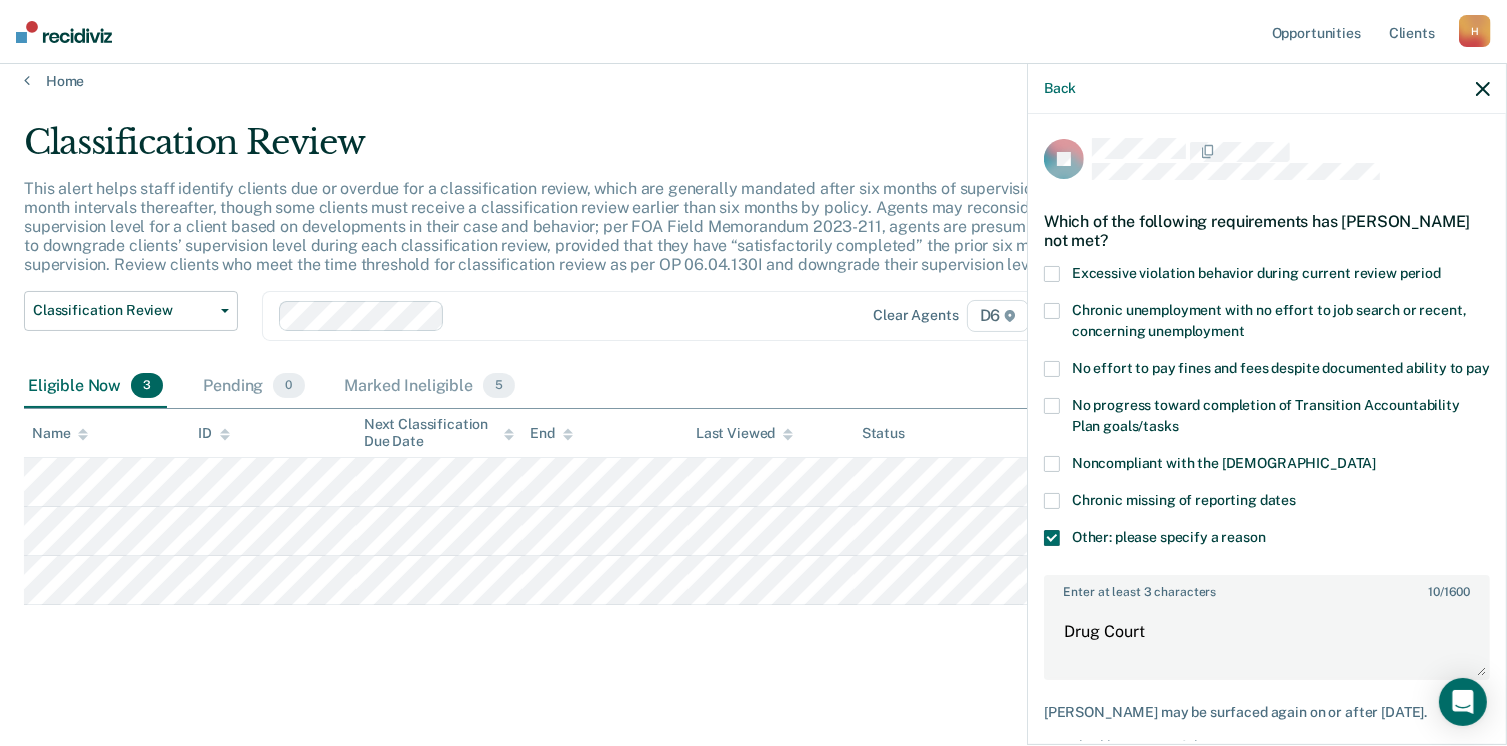 scroll, scrollTop: 123, scrollLeft: 0, axis: vertical 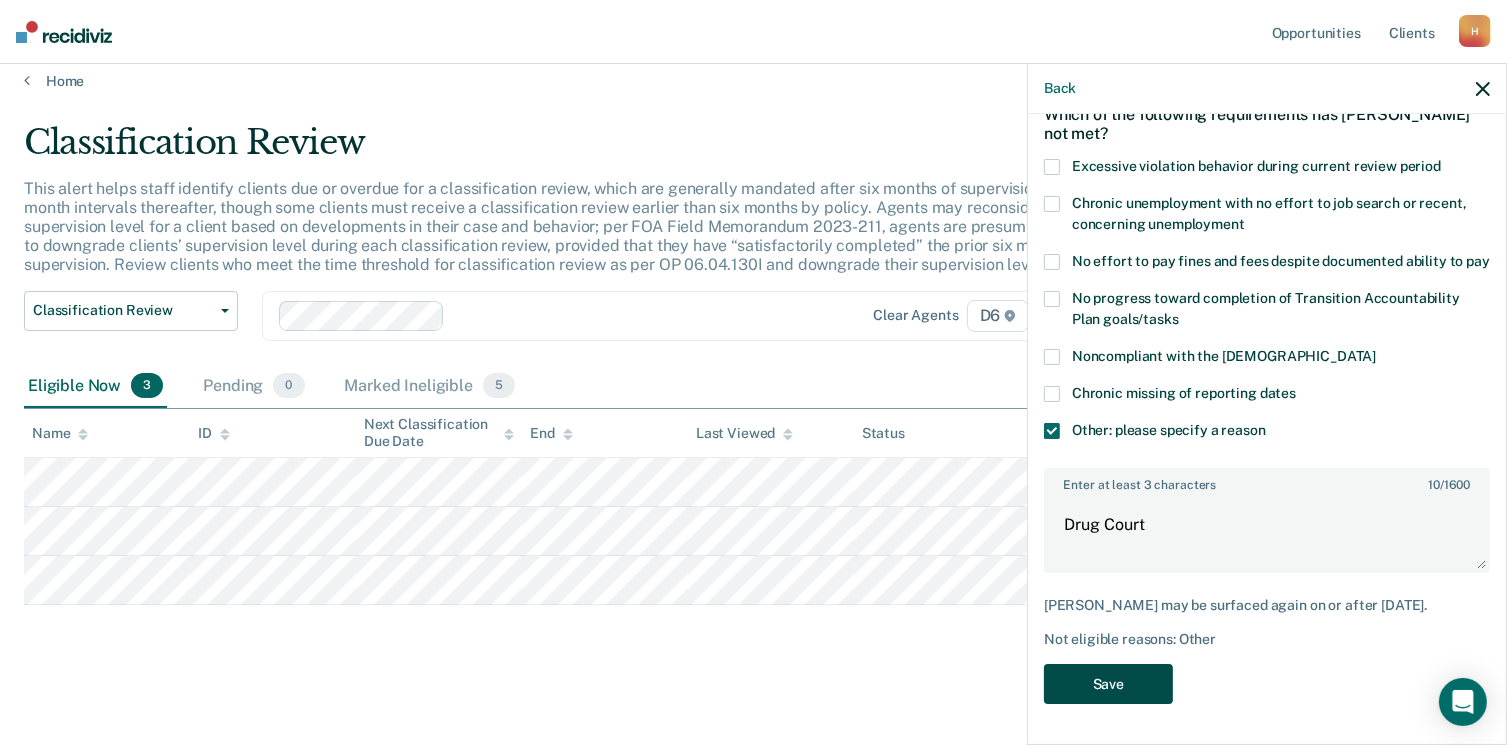 click on "Save" at bounding box center [1108, 684] 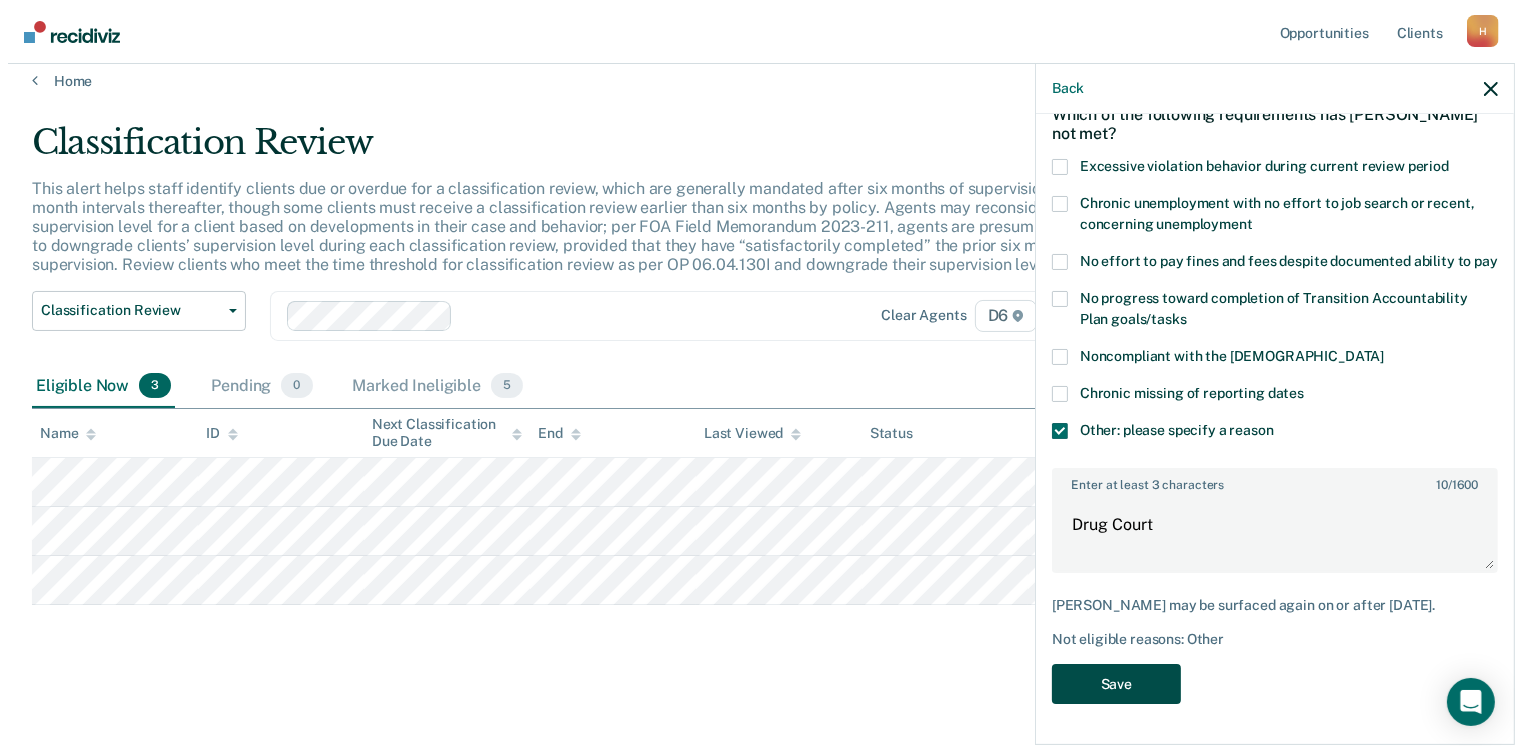 scroll, scrollTop: 0, scrollLeft: 0, axis: both 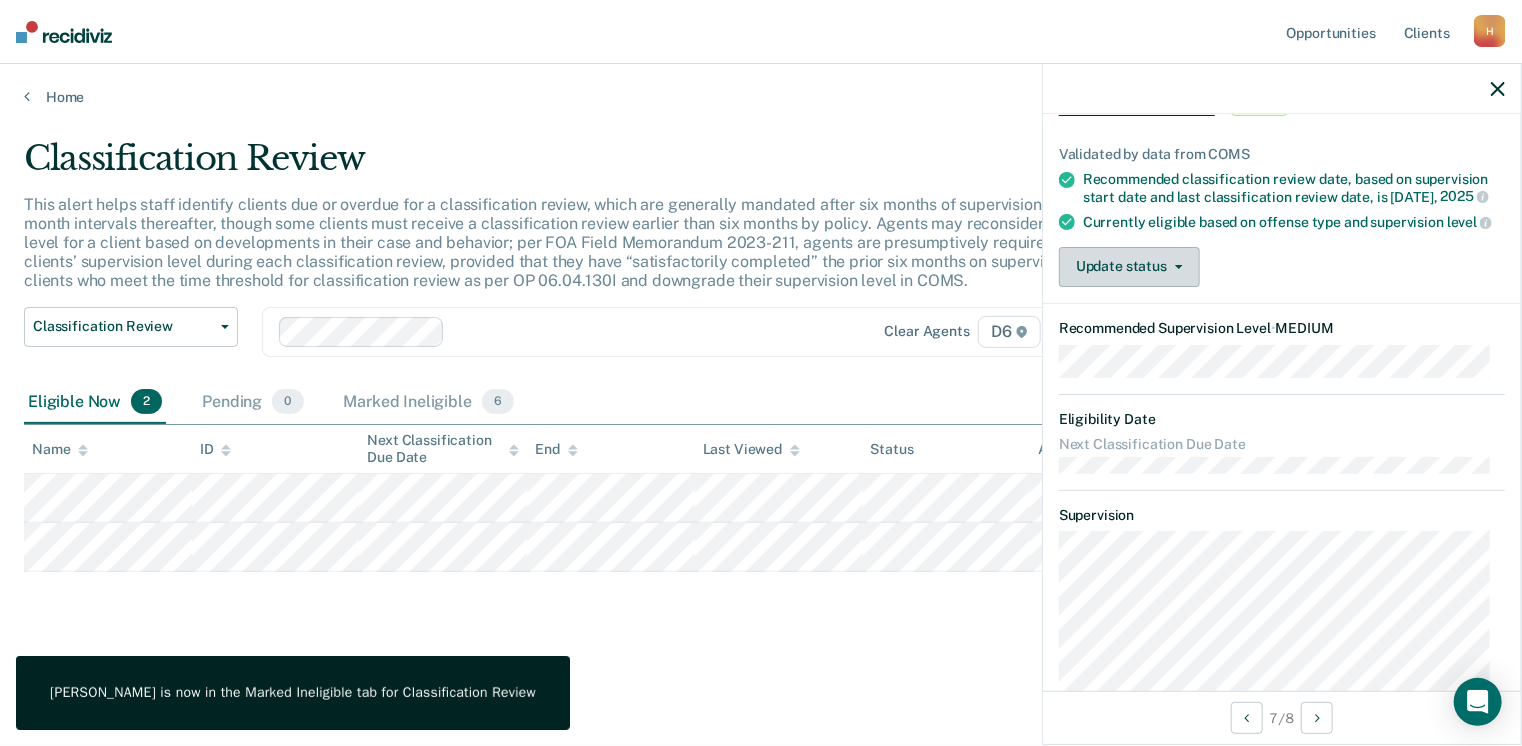 click on "Update status" at bounding box center (1129, 267) 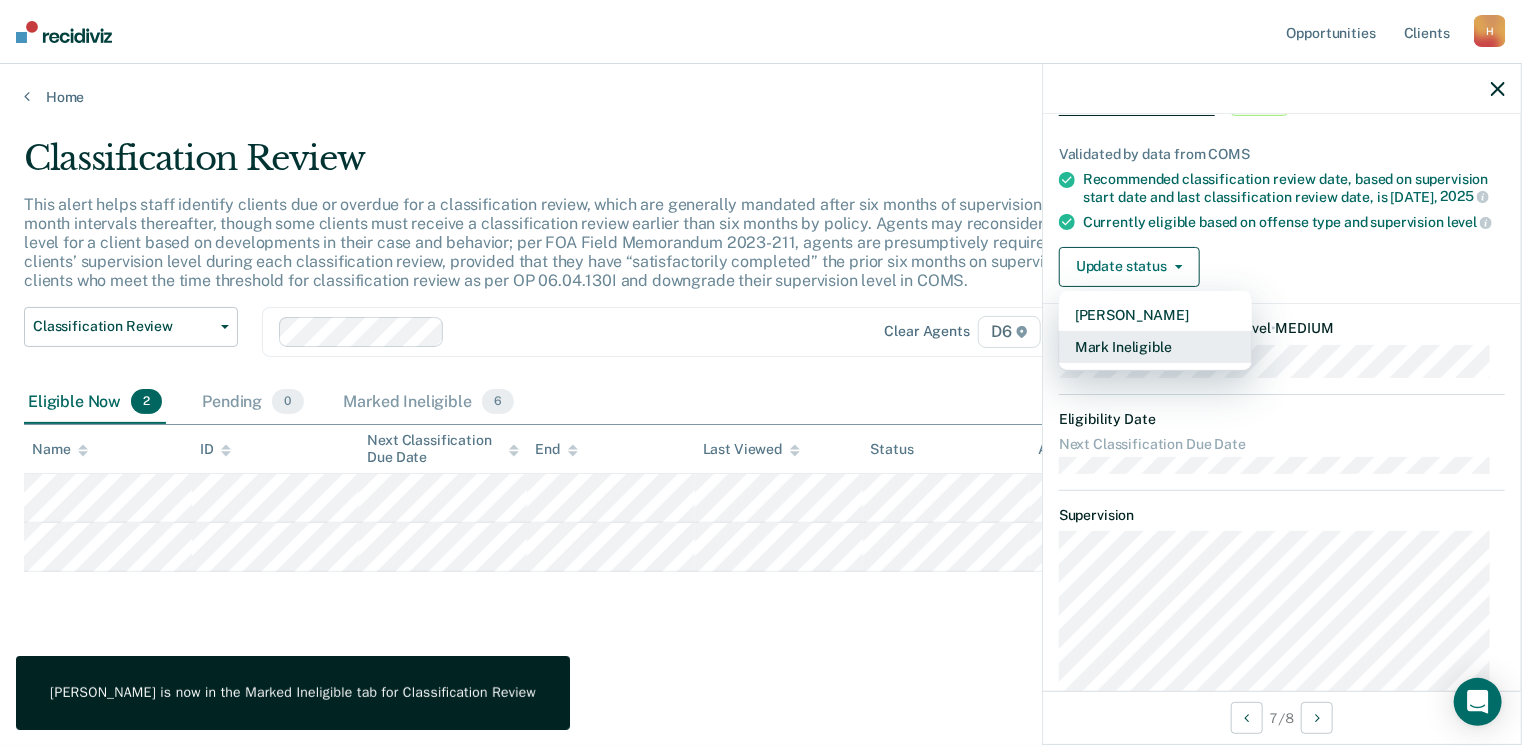 click on "Mark Ineligible" at bounding box center [1155, 347] 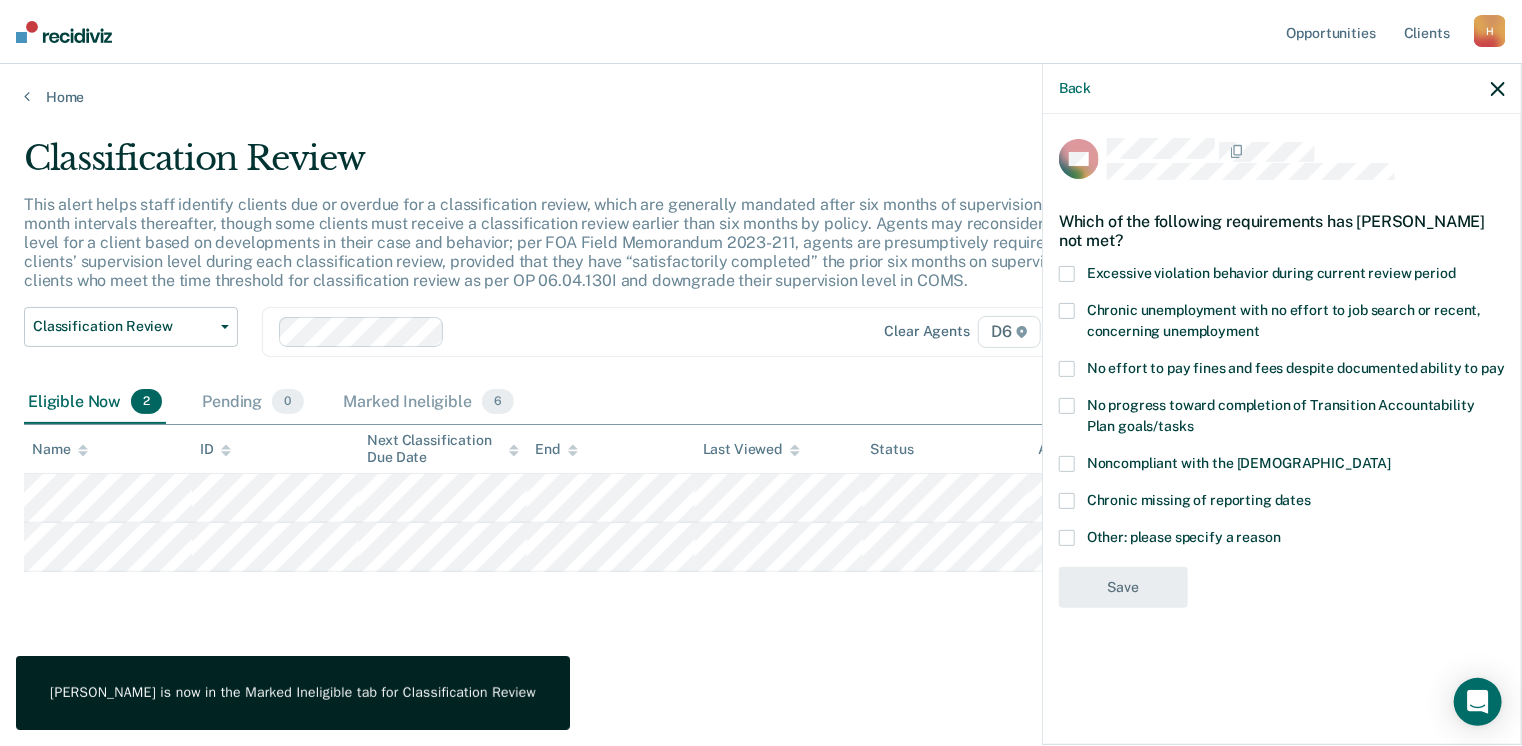 scroll, scrollTop: 0, scrollLeft: 0, axis: both 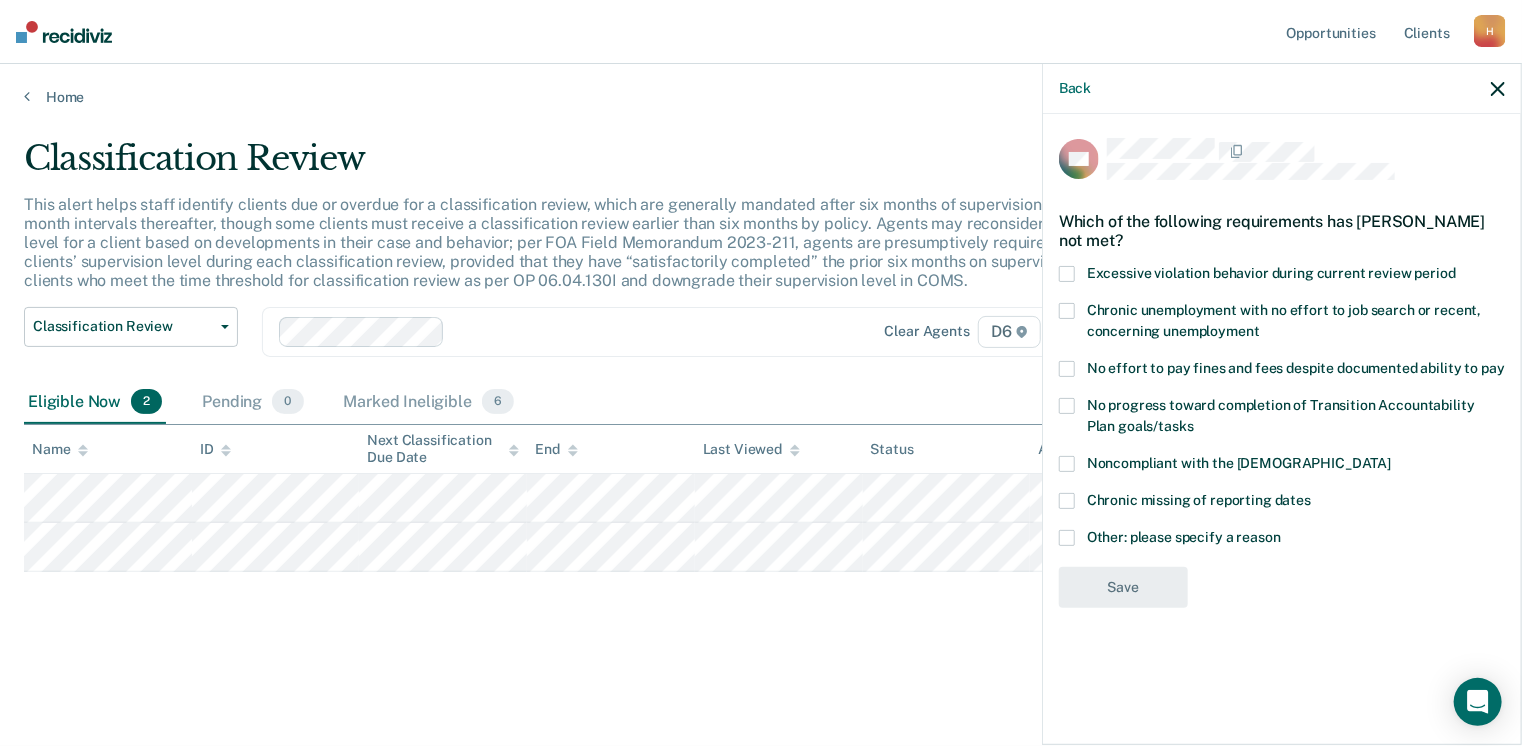 click on "Other: please specify a reason" at bounding box center [1282, 540] 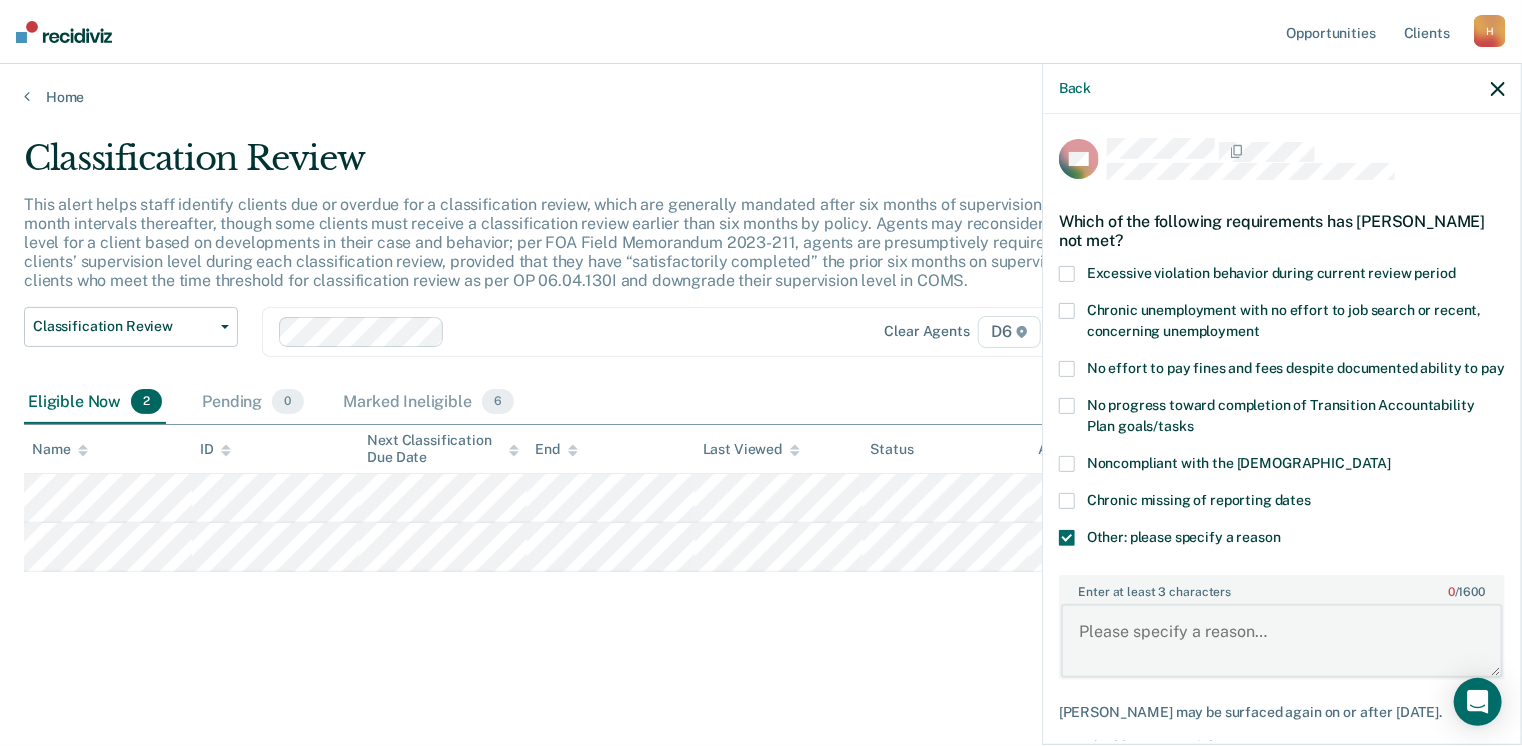 click on "Enter at least 3 characters 0  /  1600" at bounding box center [1282, 641] 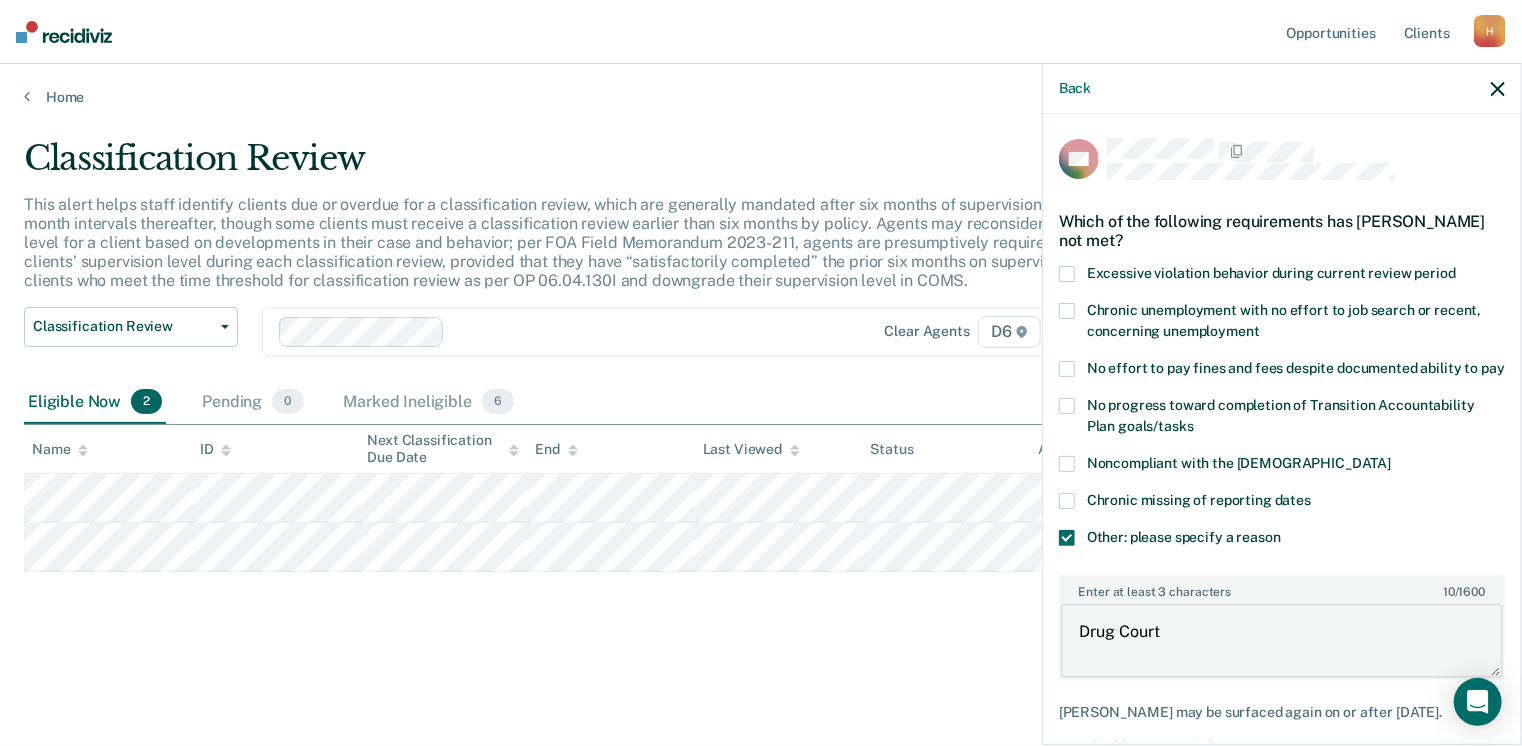 type on "Drug Court" 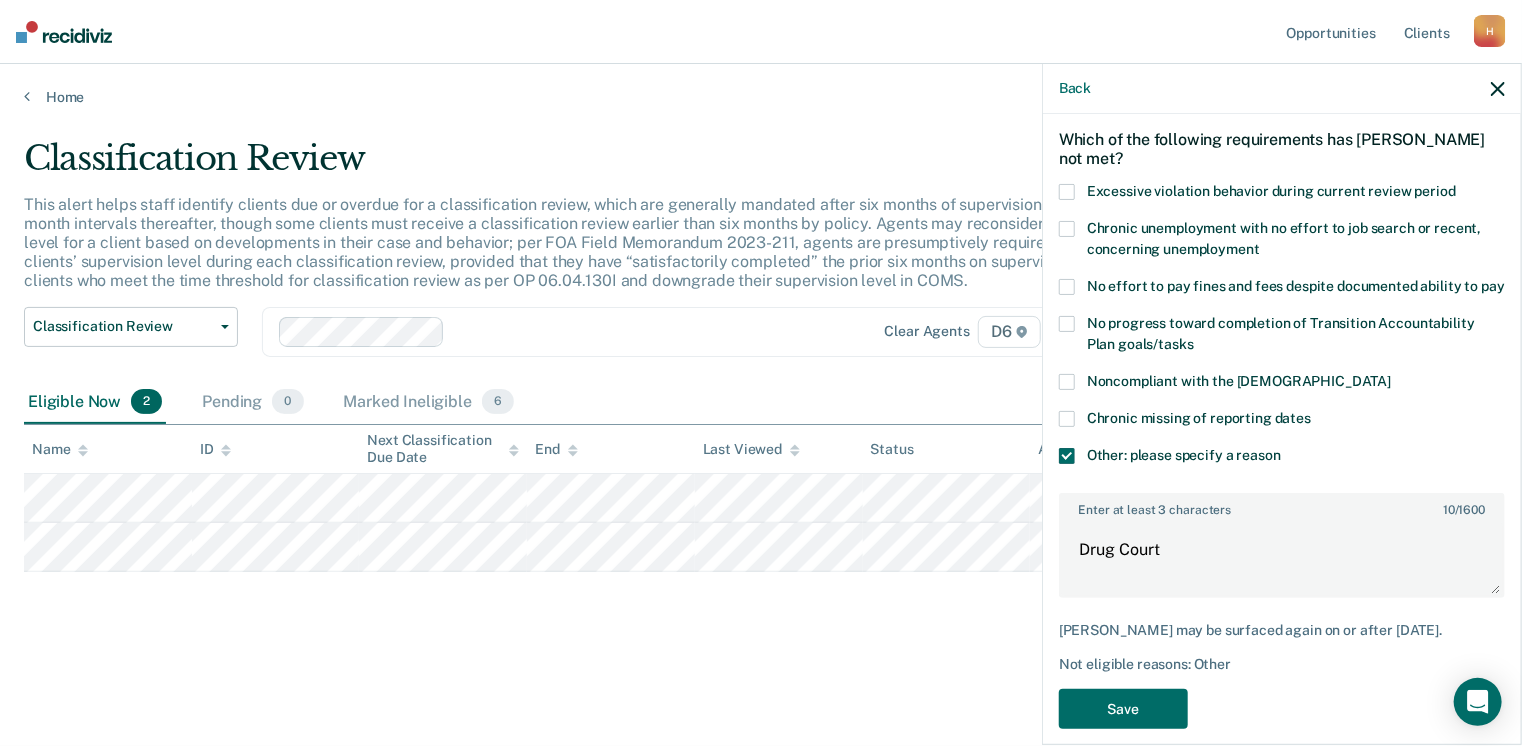 scroll, scrollTop: 123, scrollLeft: 0, axis: vertical 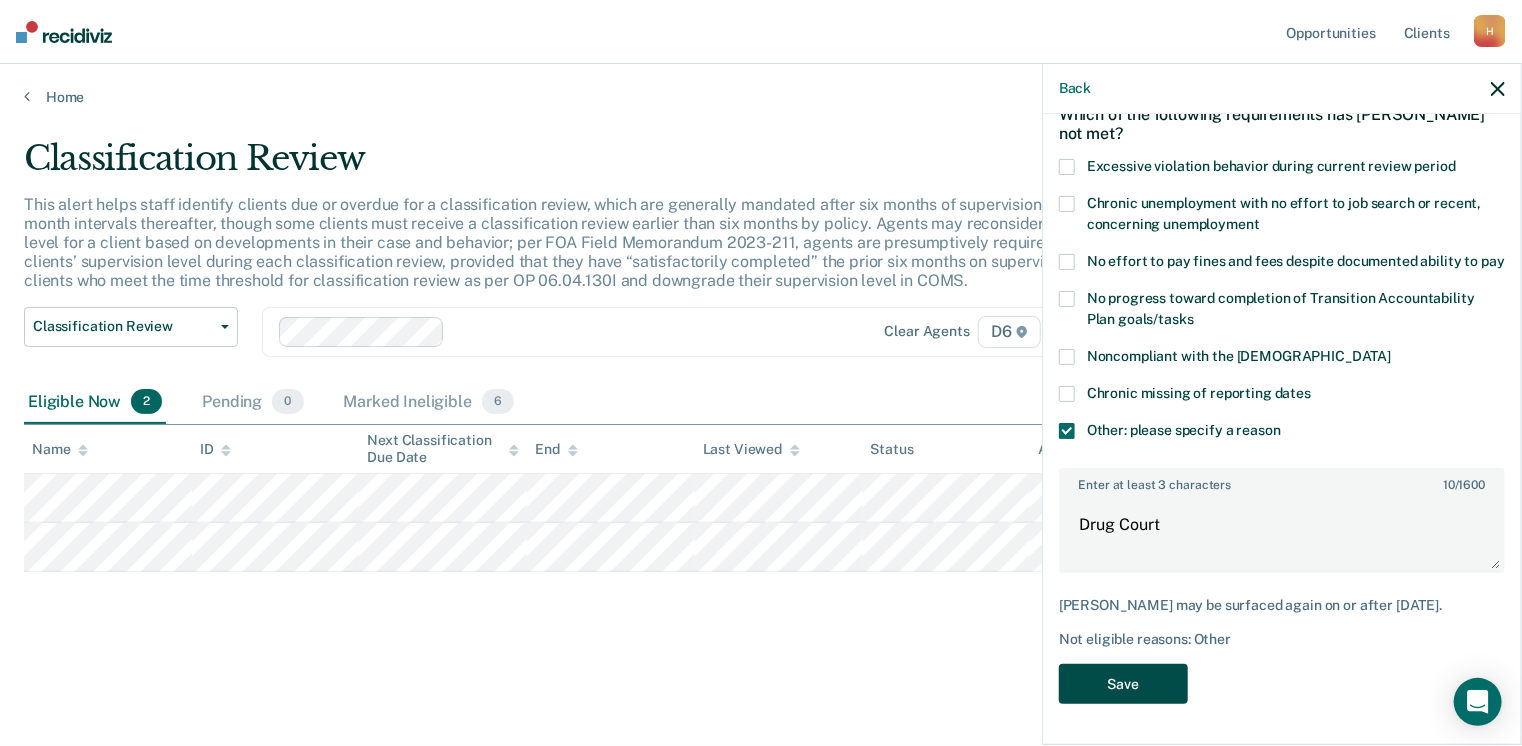 click on "Save" at bounding box center [1123, 684] 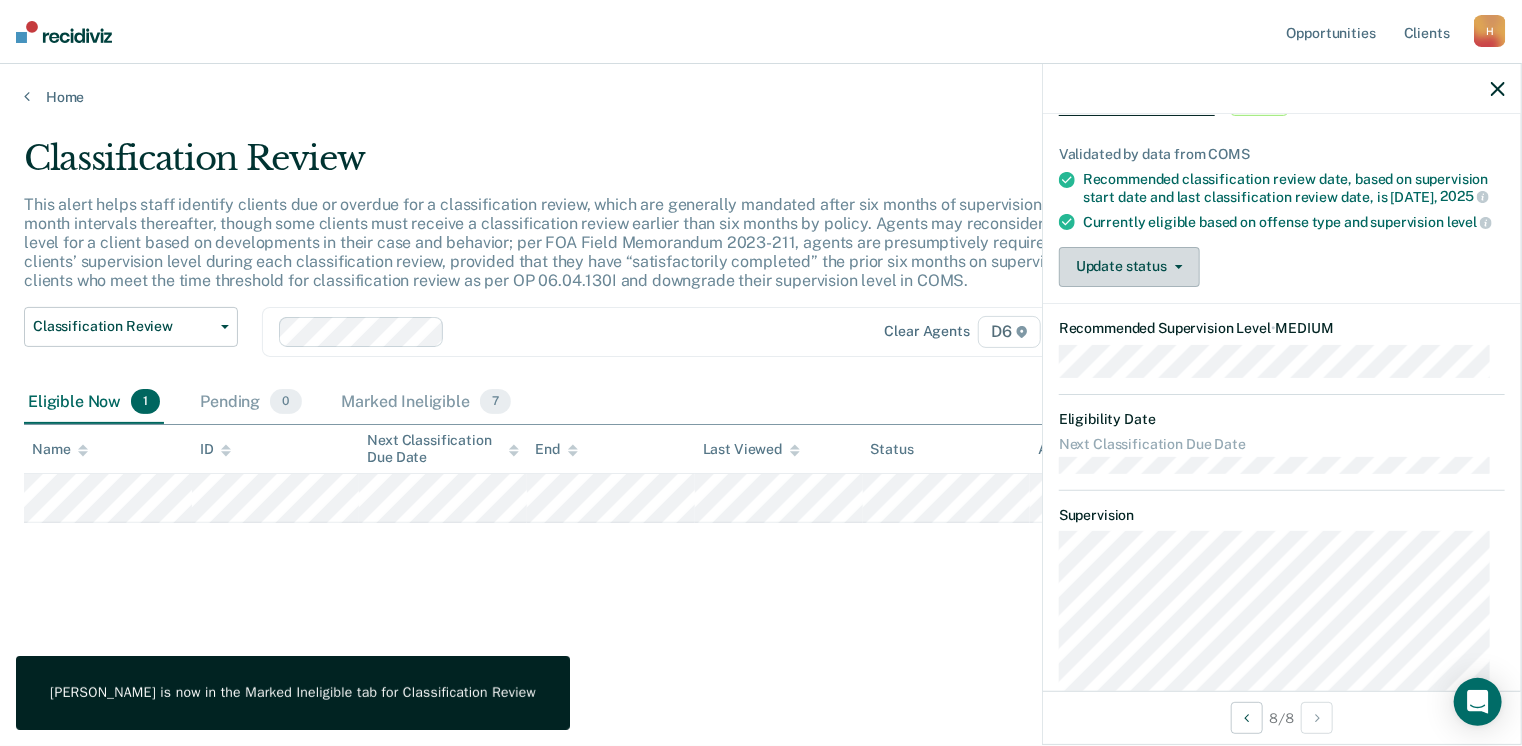 click on "Update status" at bounding box center (1129, 267) 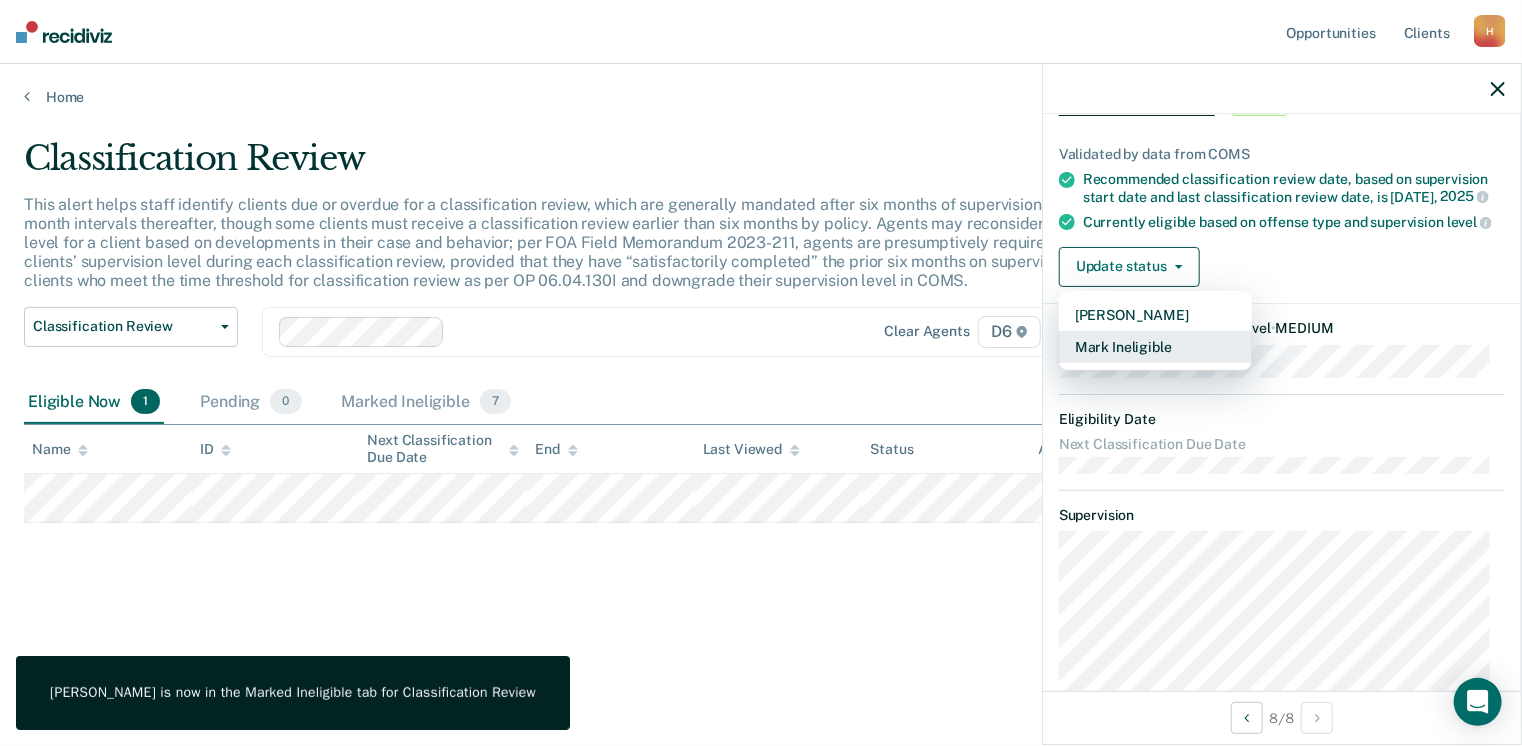 click on "Mark Ineligible" at bounding box center (1155, 347) 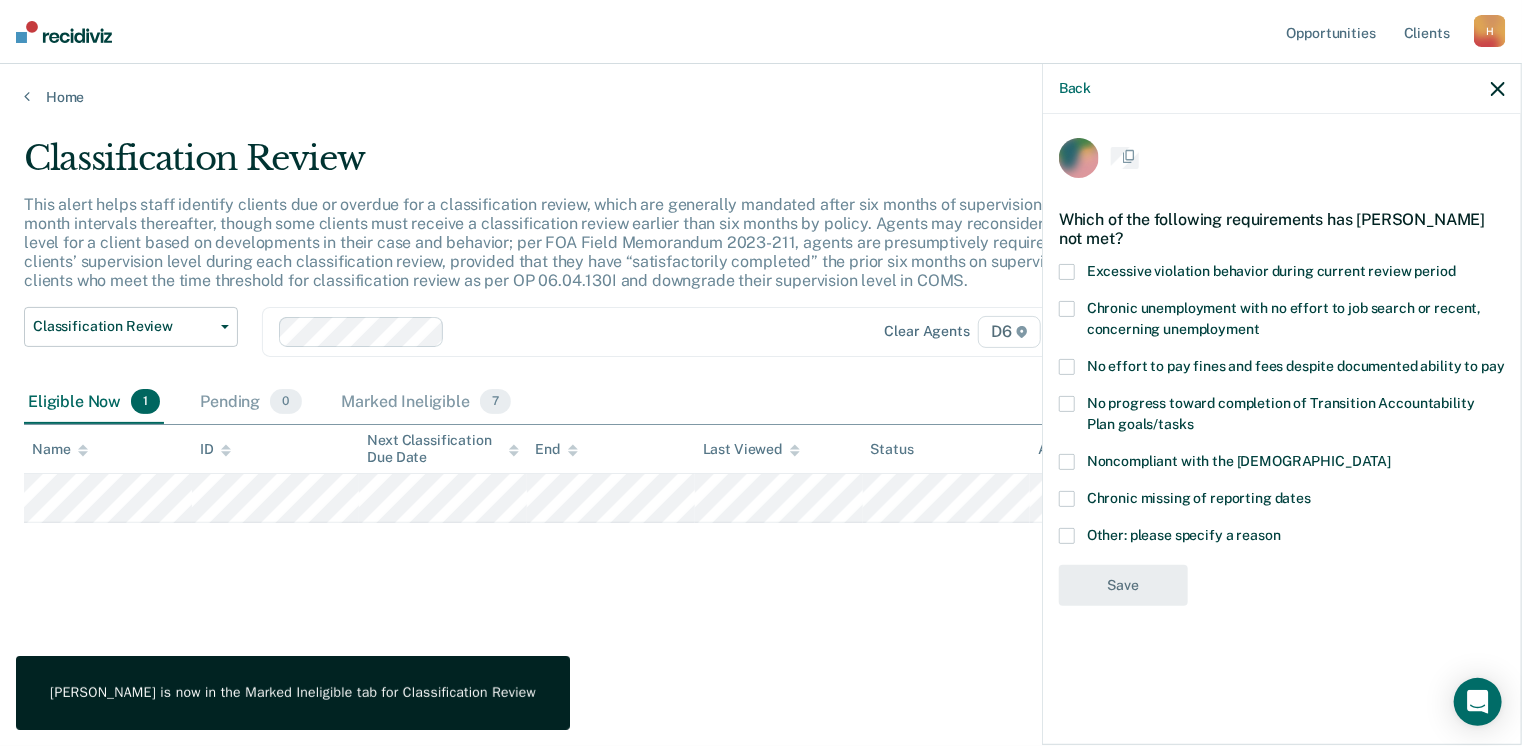 scroll, scrollTop: 0, scrollLeft: 0, axis: both 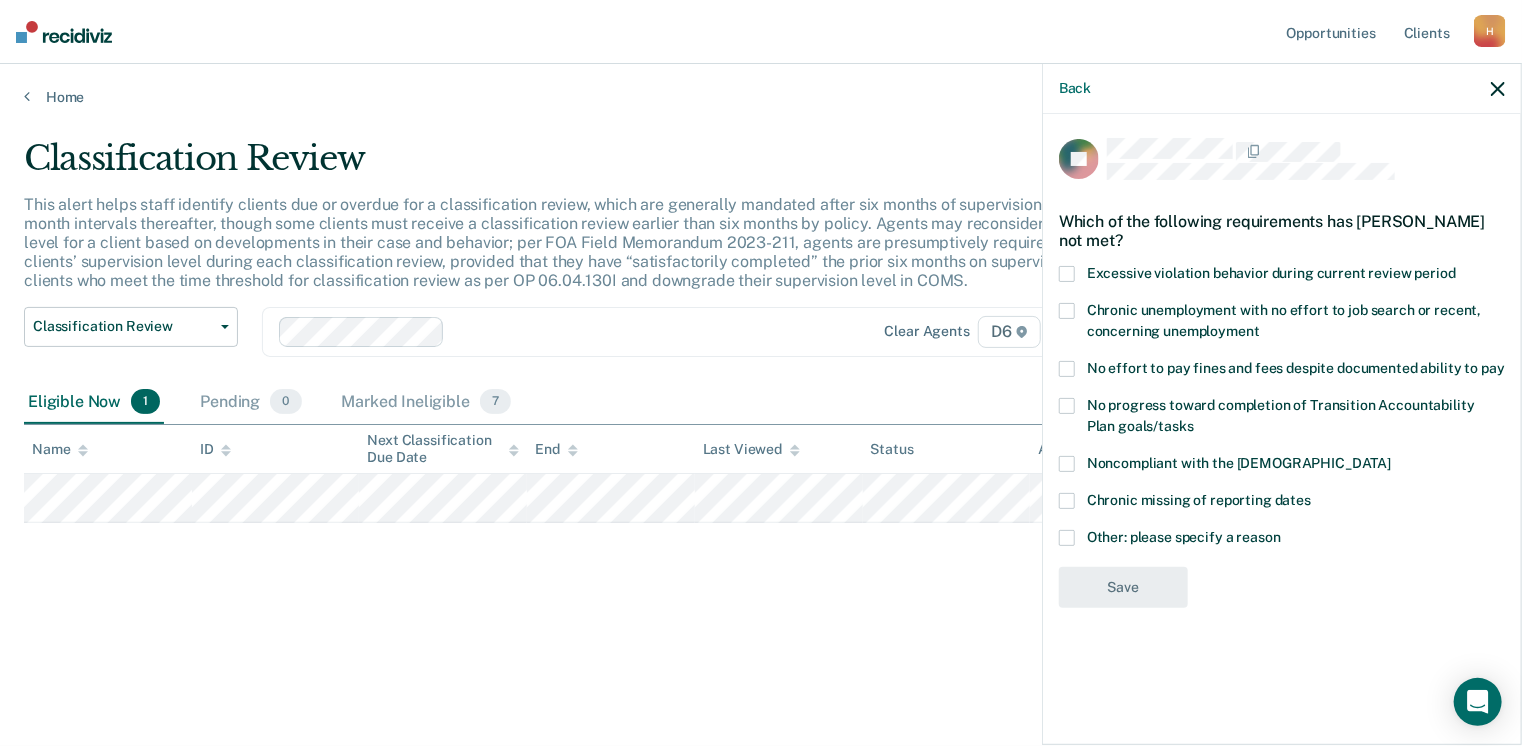 click at bounding box center (1067, 538) 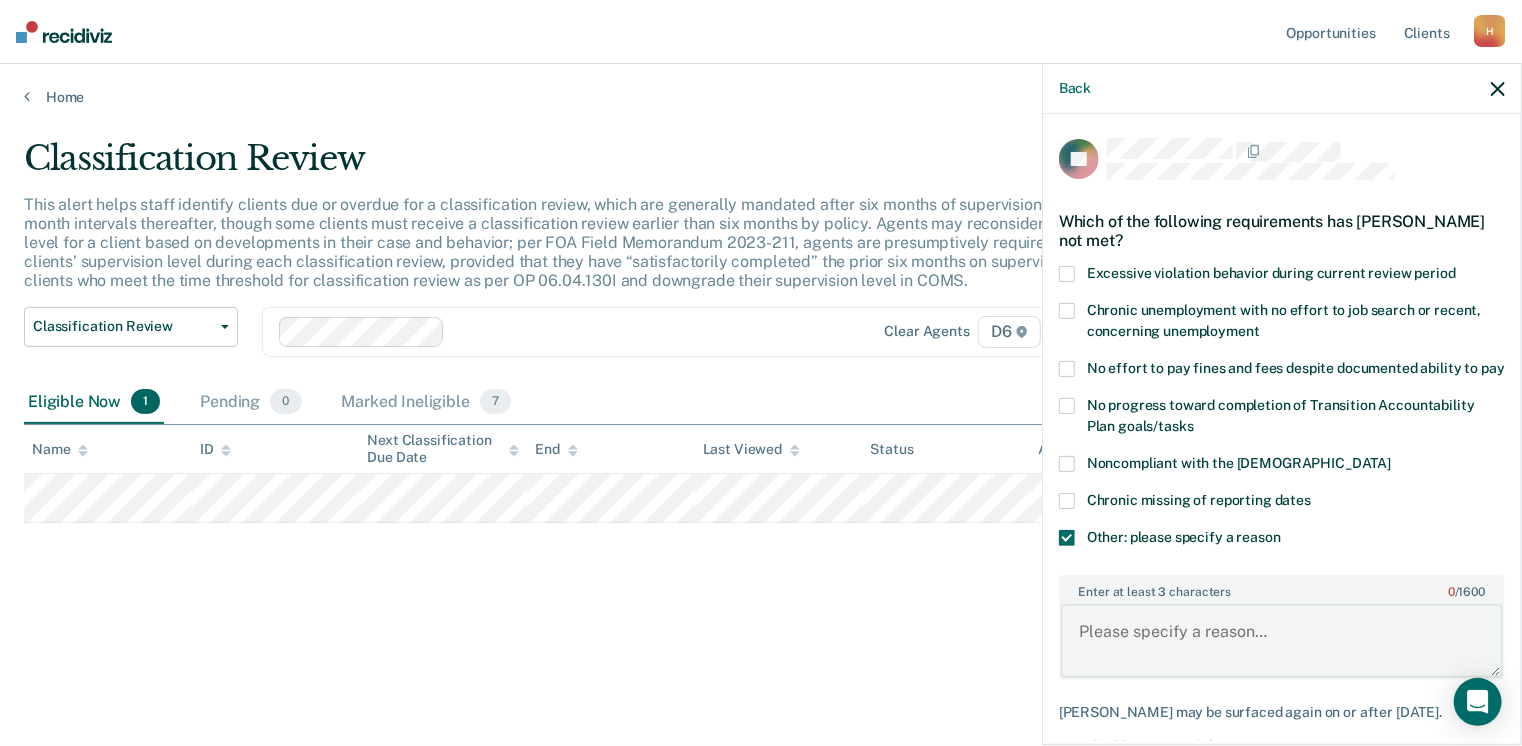 click on "Enter at least 3 characters 0  /  1600" at bounding box center [1282, 641] 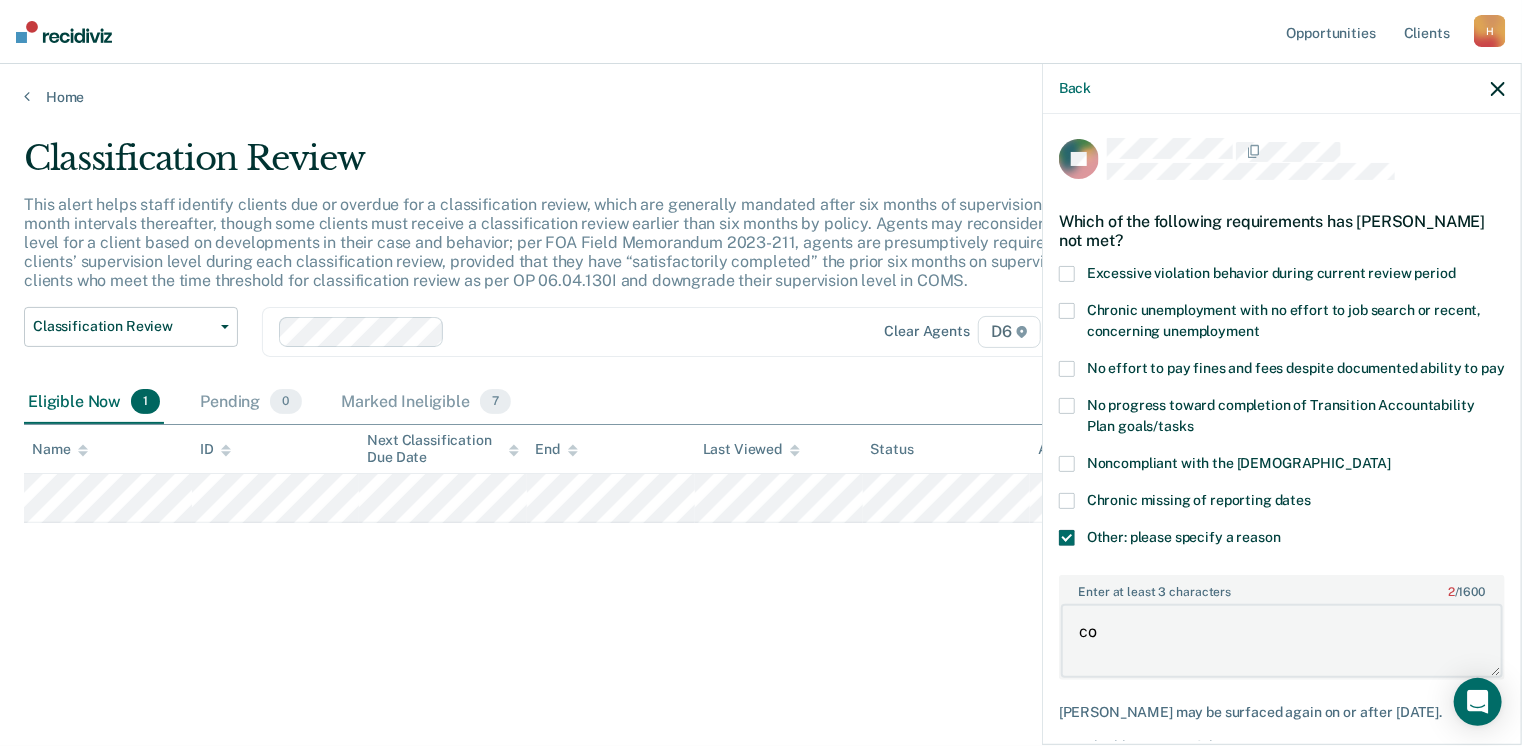 type on "c" 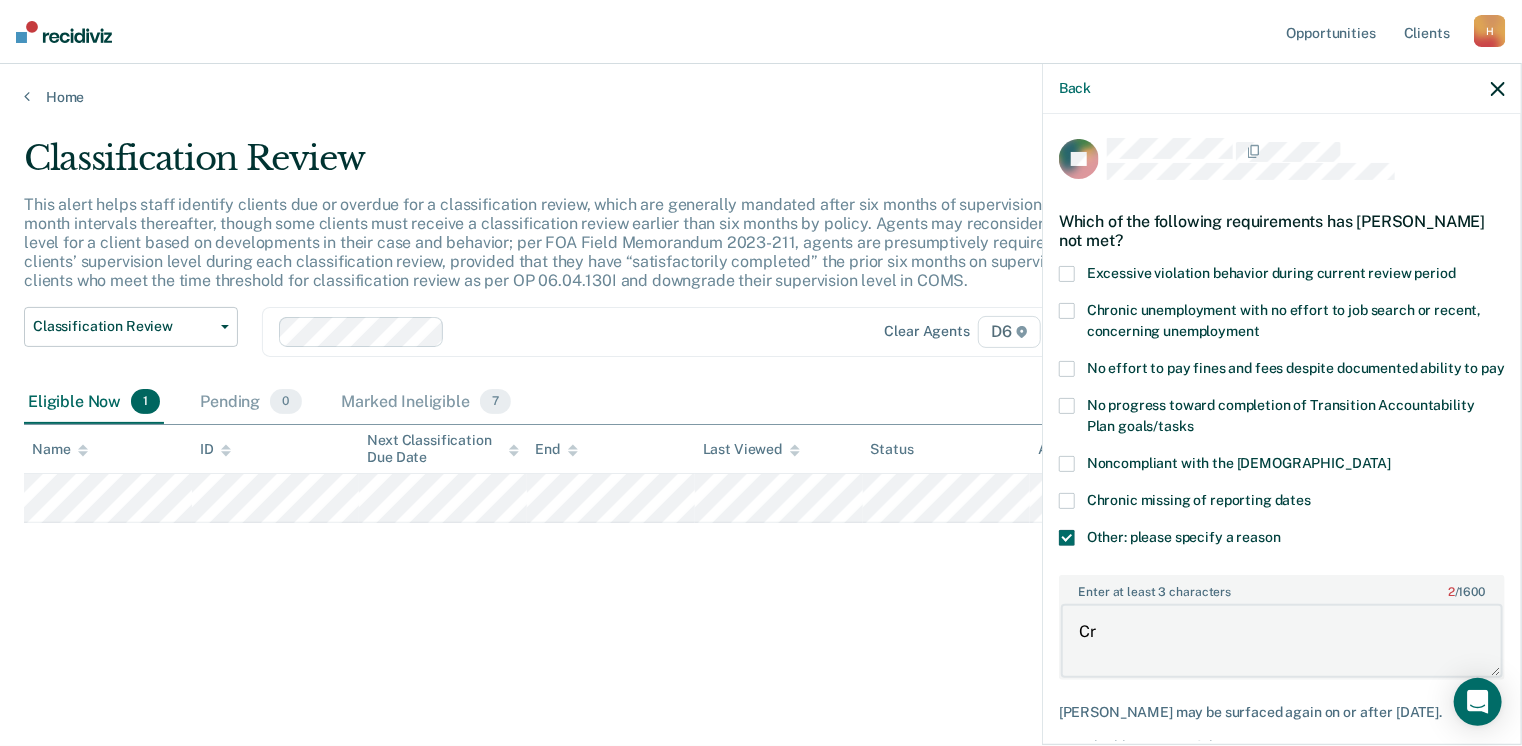 type on "C" 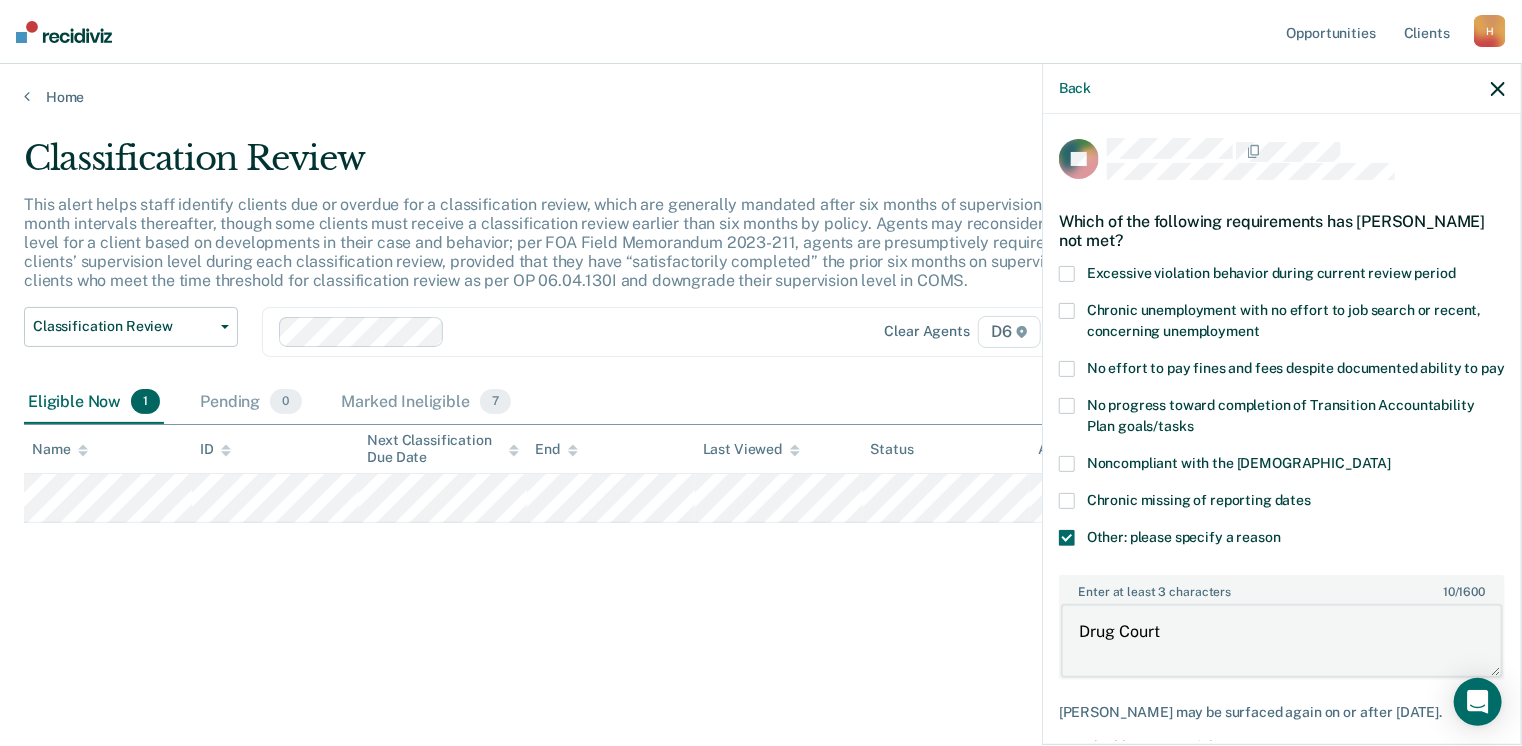 type on "Drug Court" 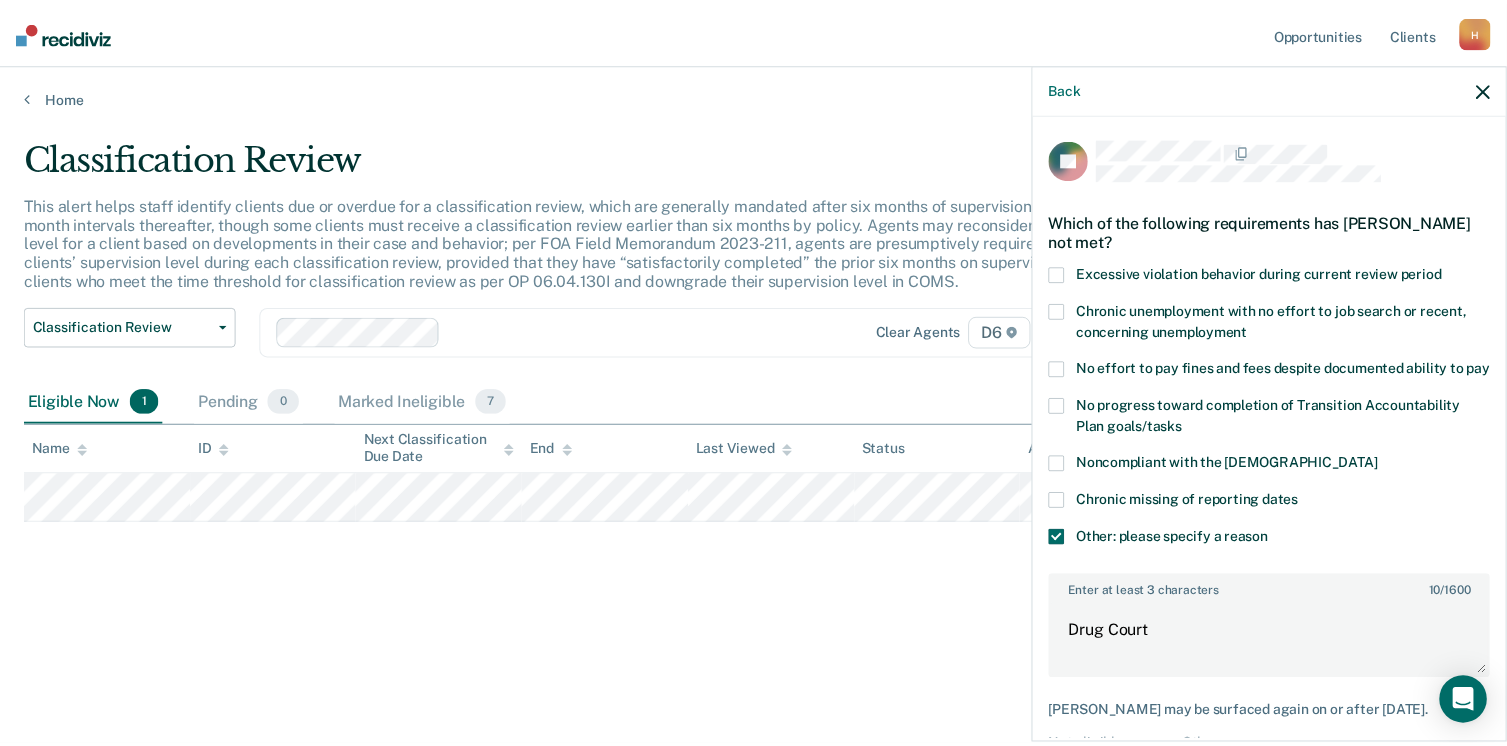 scroll, scrollTop: 123, scrollLeft: 0, axis: vertical 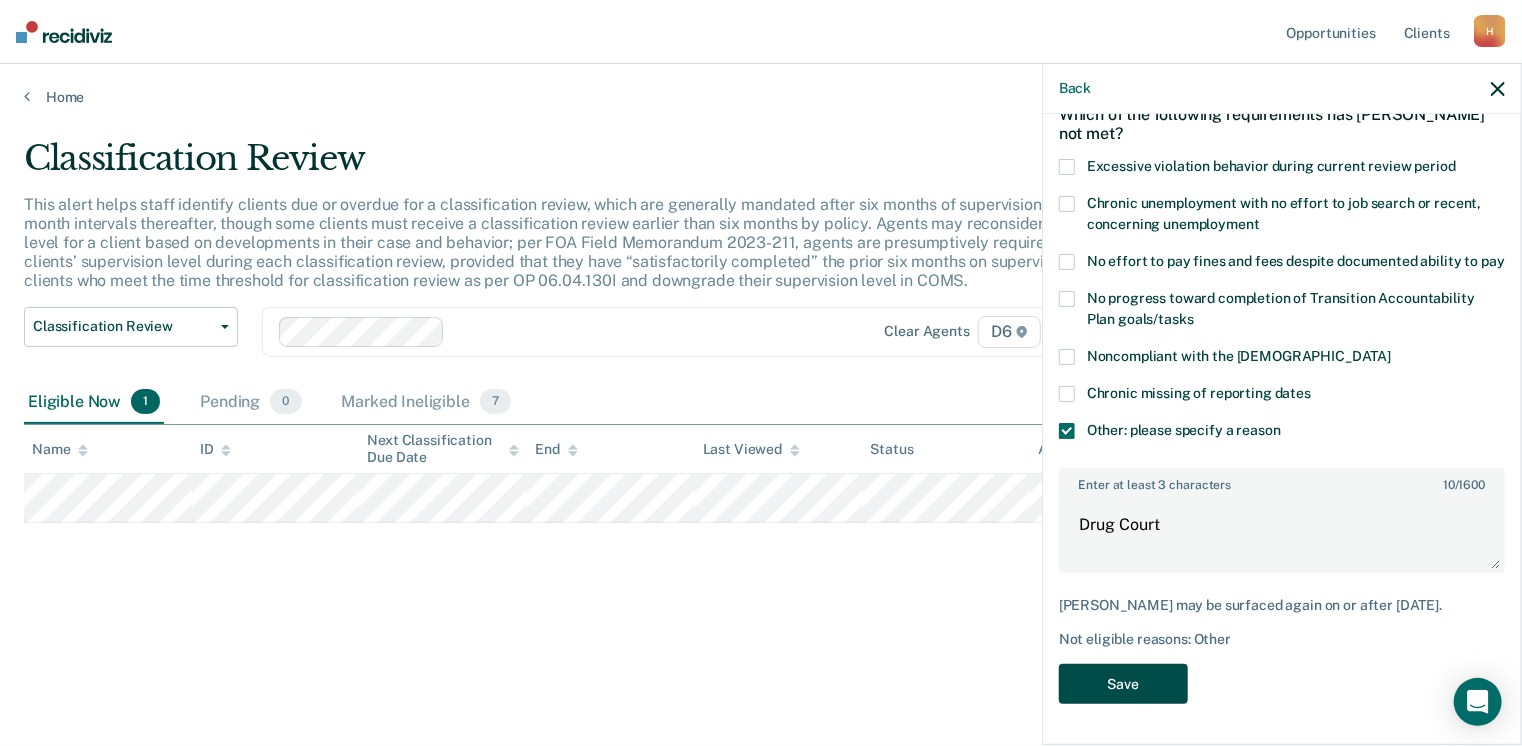 click on "Save" at bounding box center [1123, 684] 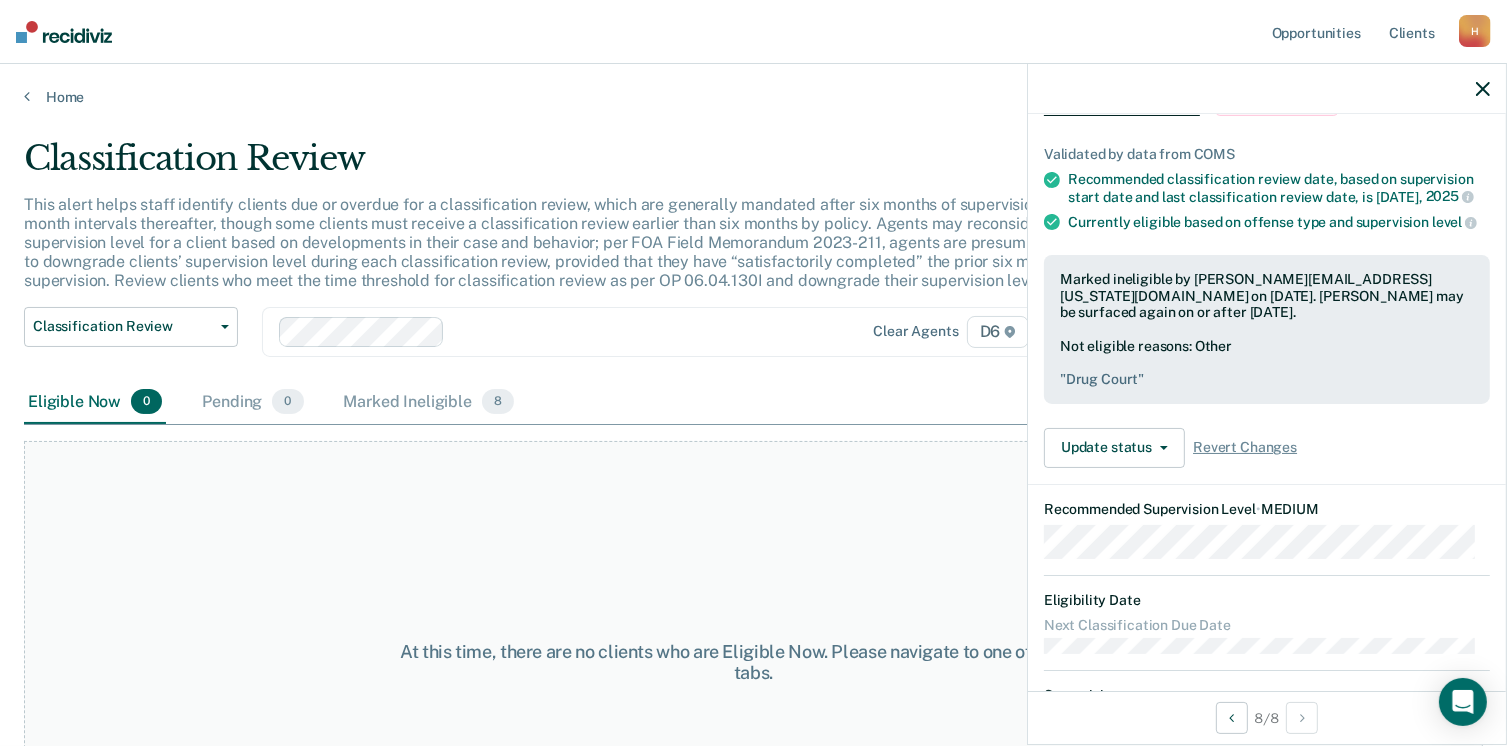 click 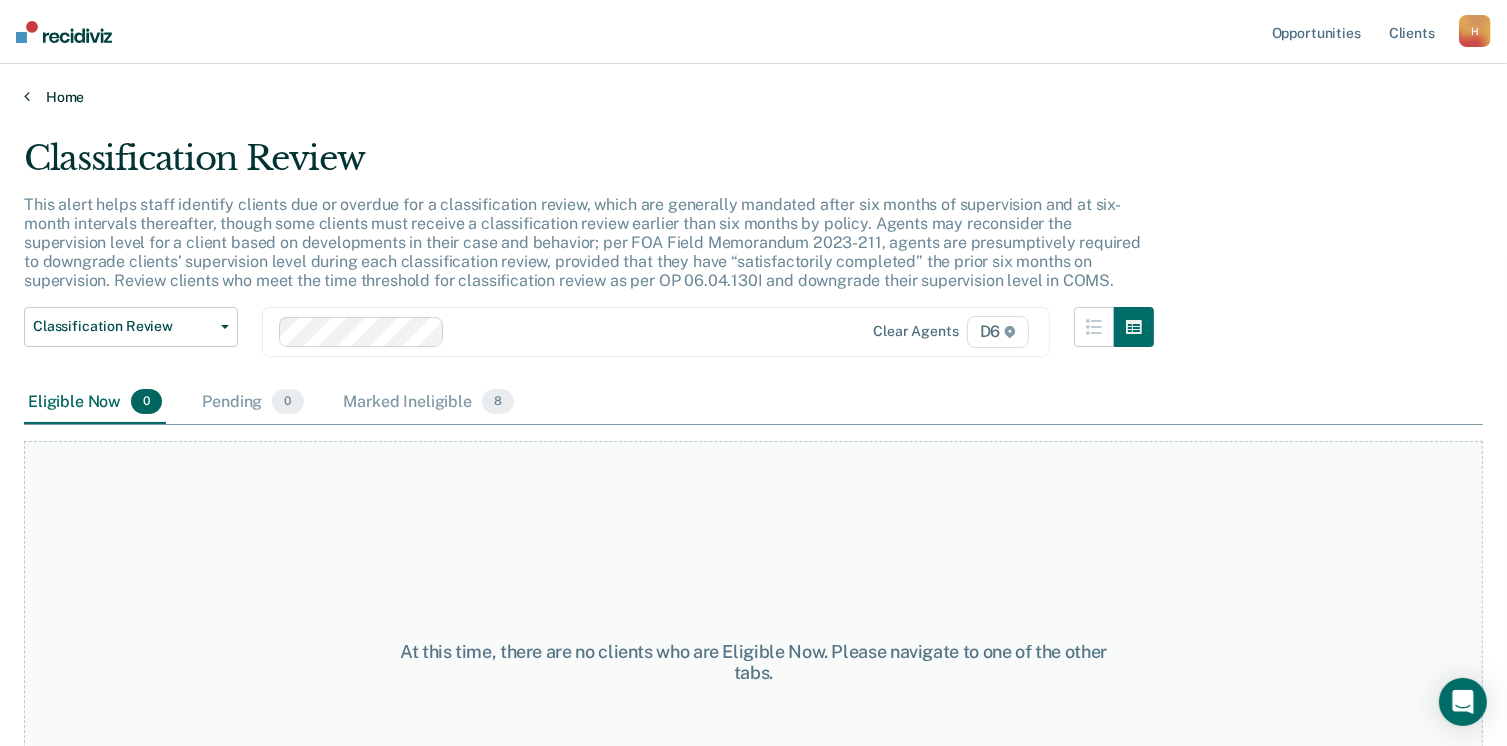 click on "Home" at bounding box center [753, 97] 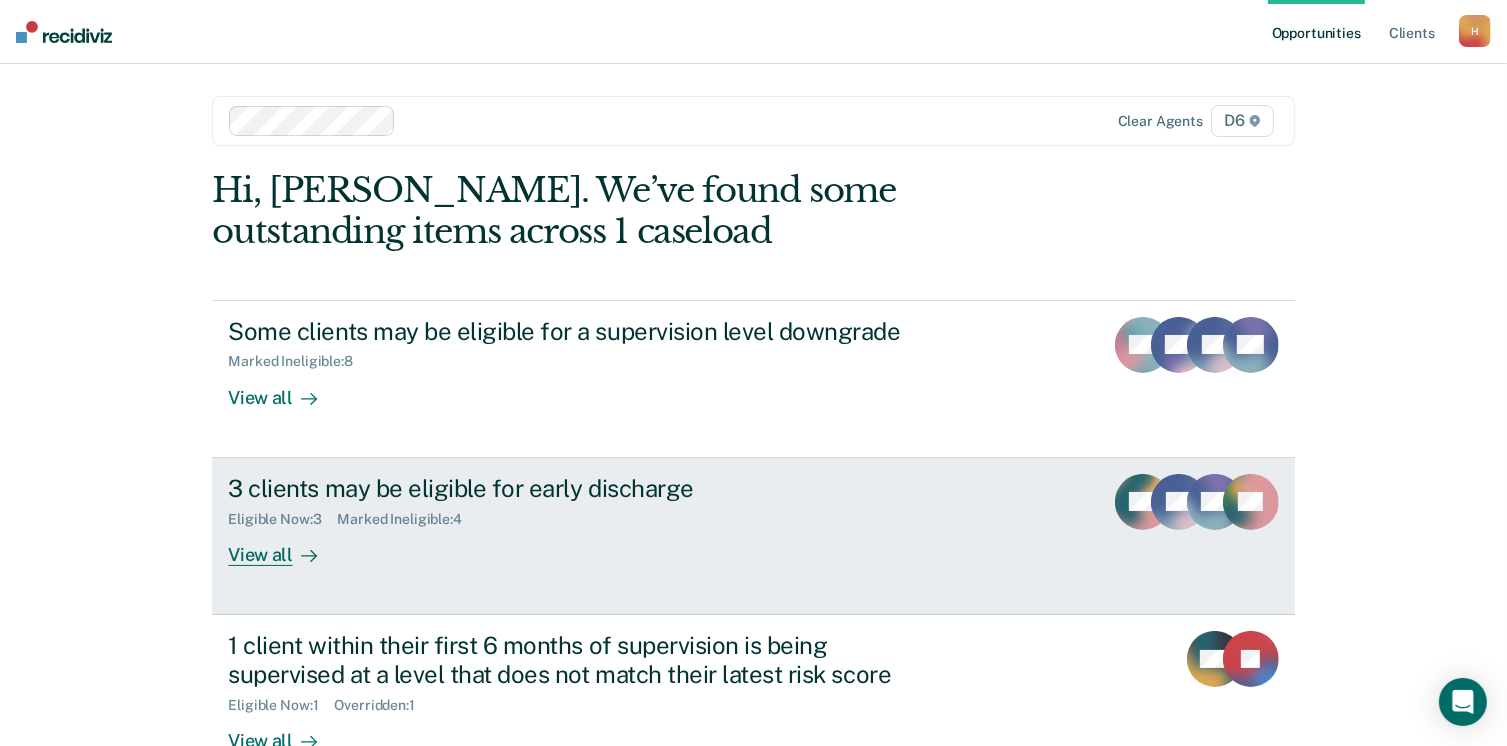 click on "View all" at bounding box center (284, 546) 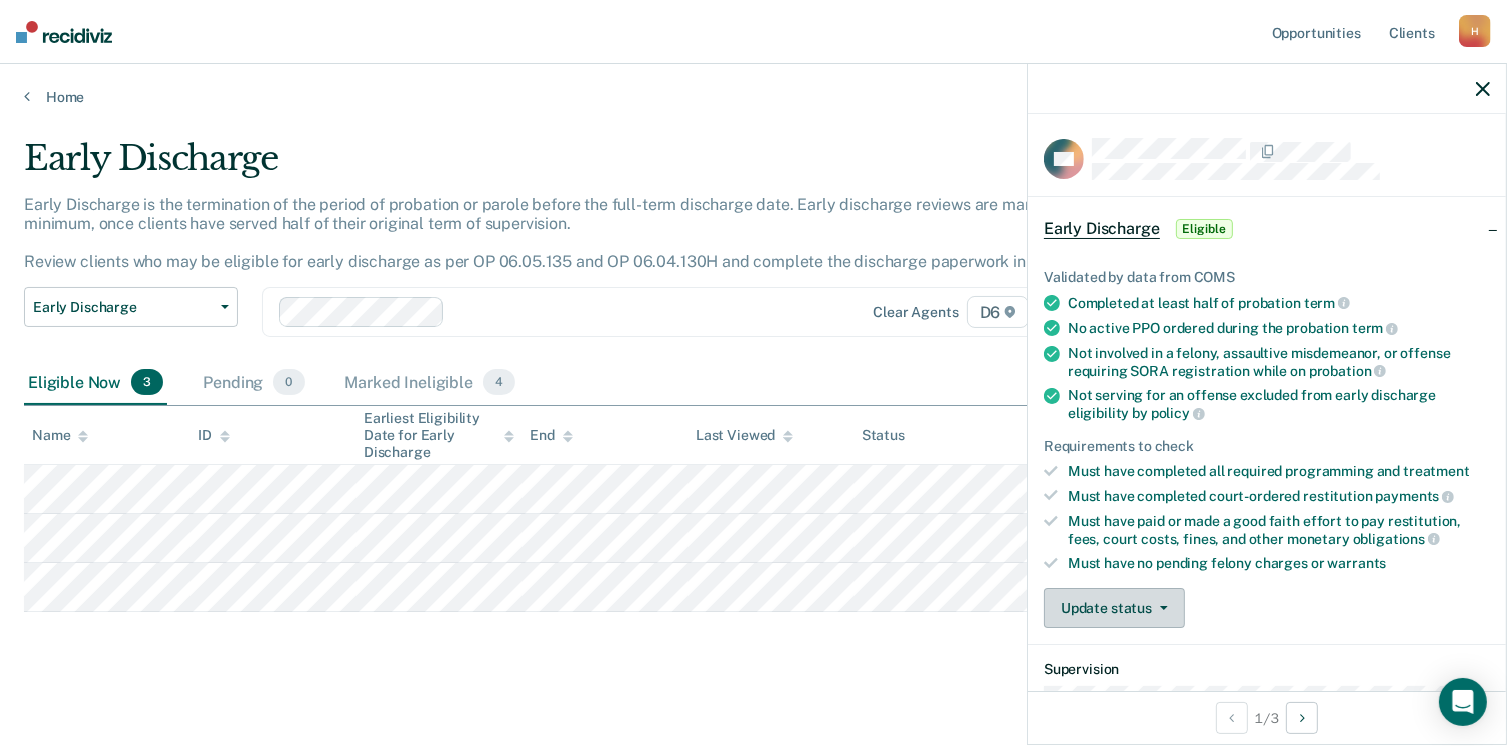 click on "Update status" at bounding box center [1114, 608] 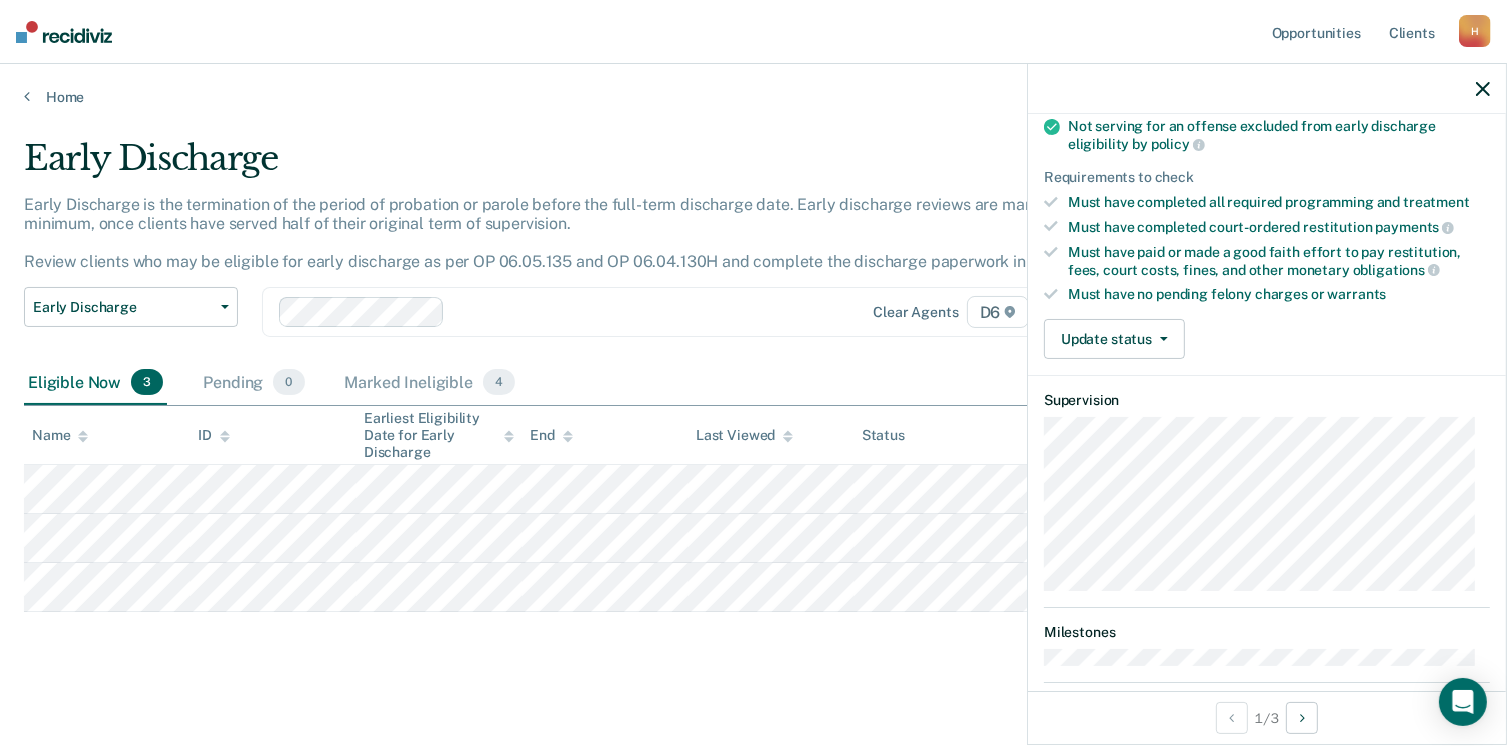 scroll, scrollTop: 271, scrollLeft: 0, axis: vertical 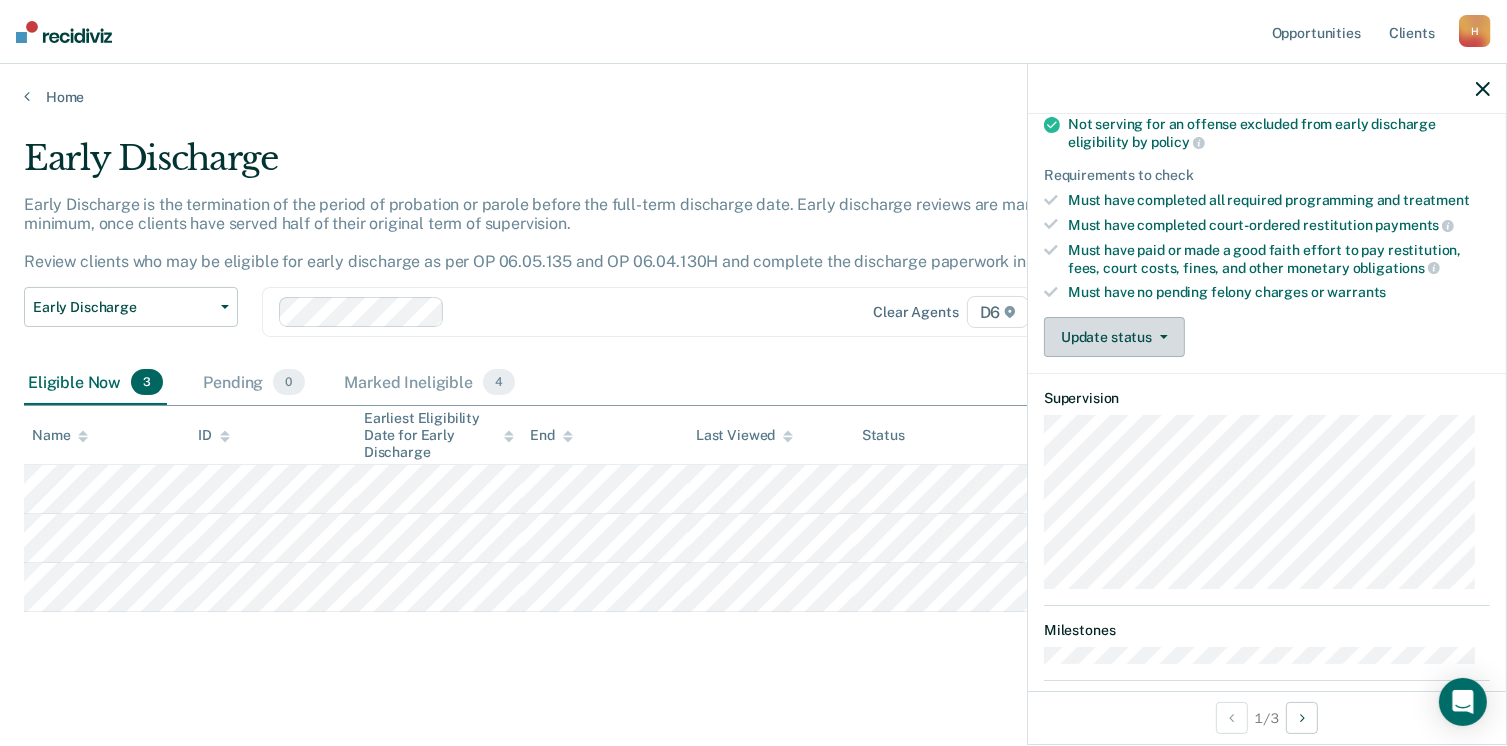 click on "Update status" at bounding box center (1114, 337) 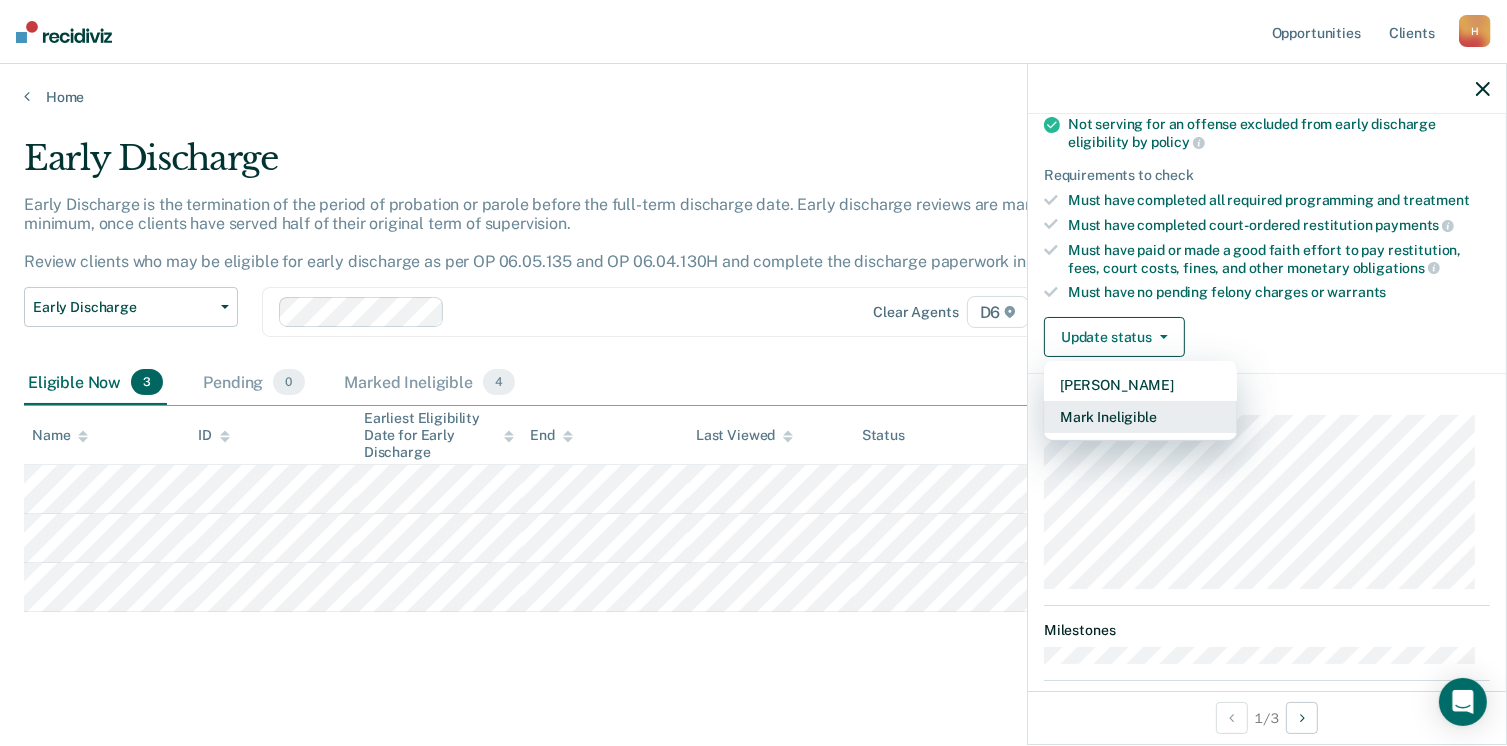 click on "Mark Ineligible" at bounding box center [1140, 417] 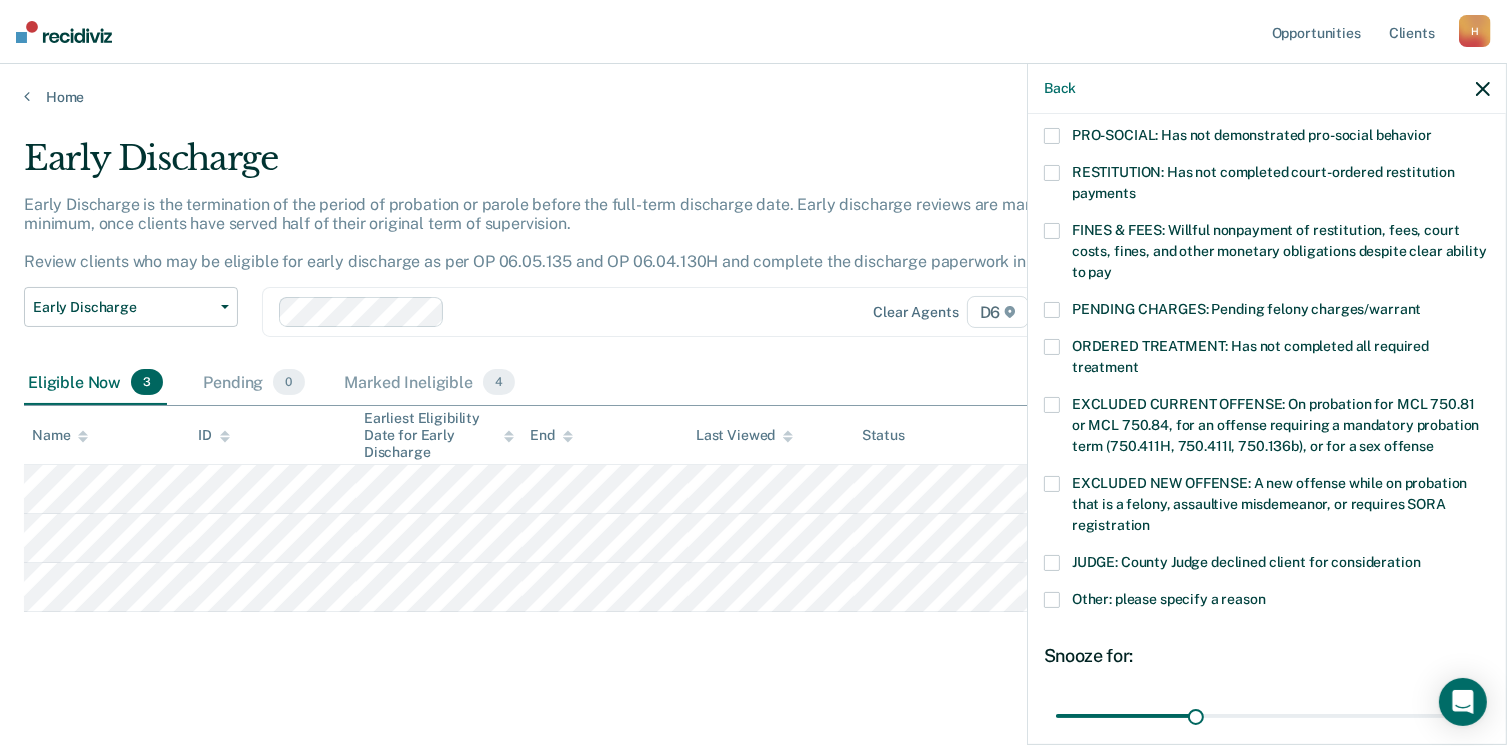 scroll, scrollTop: 491, scrollLeft: 0, axis: vertical 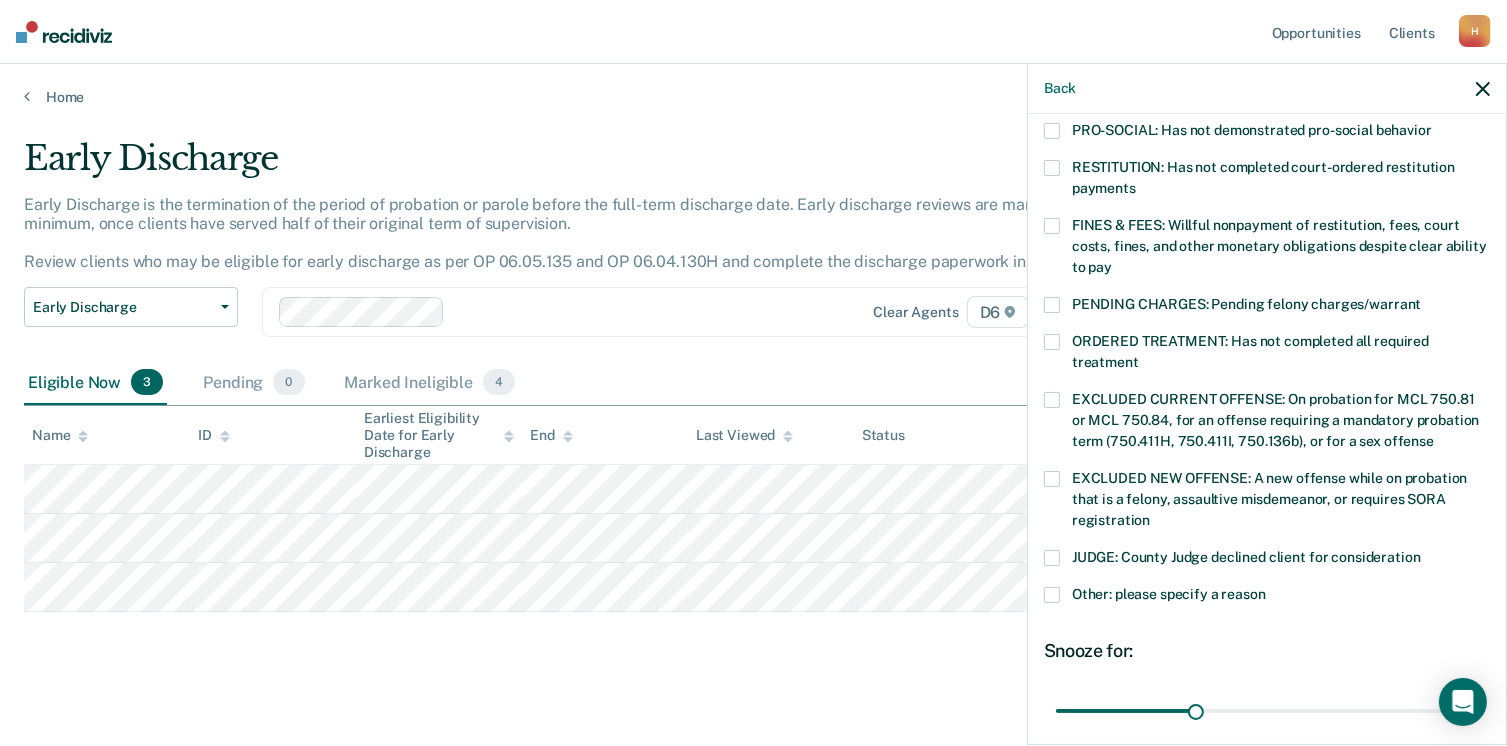 click at bounding box center (1052, 595) 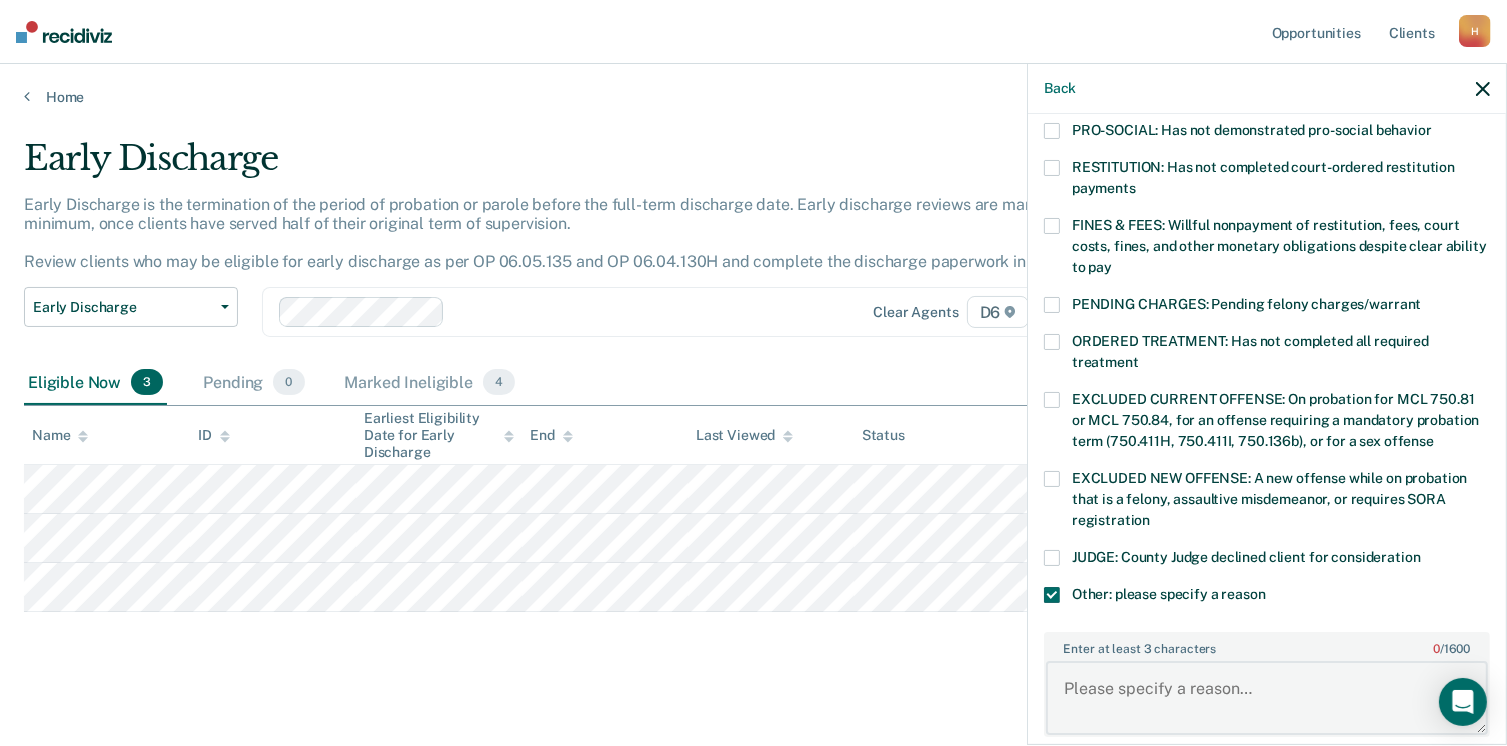 click on "Enter at least 3 characters 0  /  1600" at bounding box center [1267, 698] 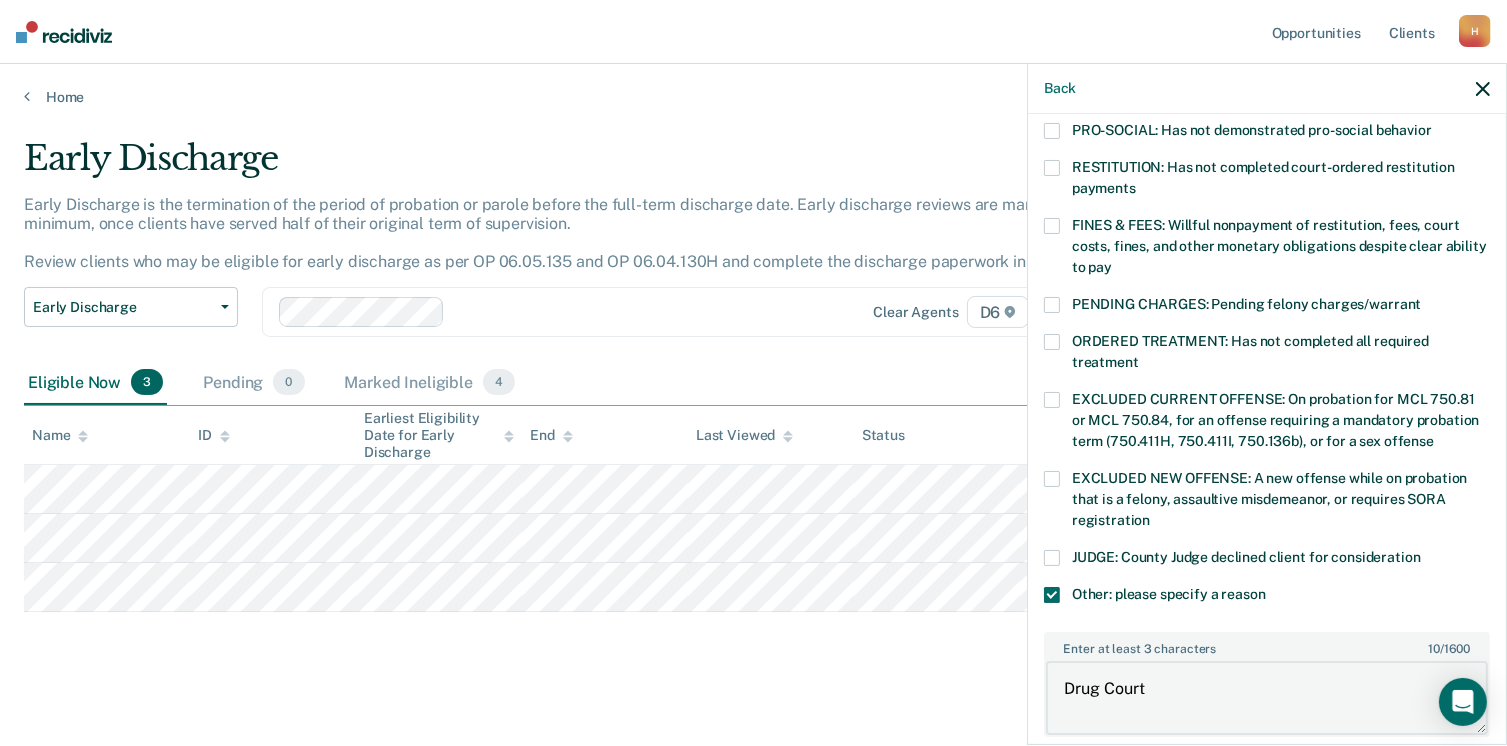 type on "Drug Court" 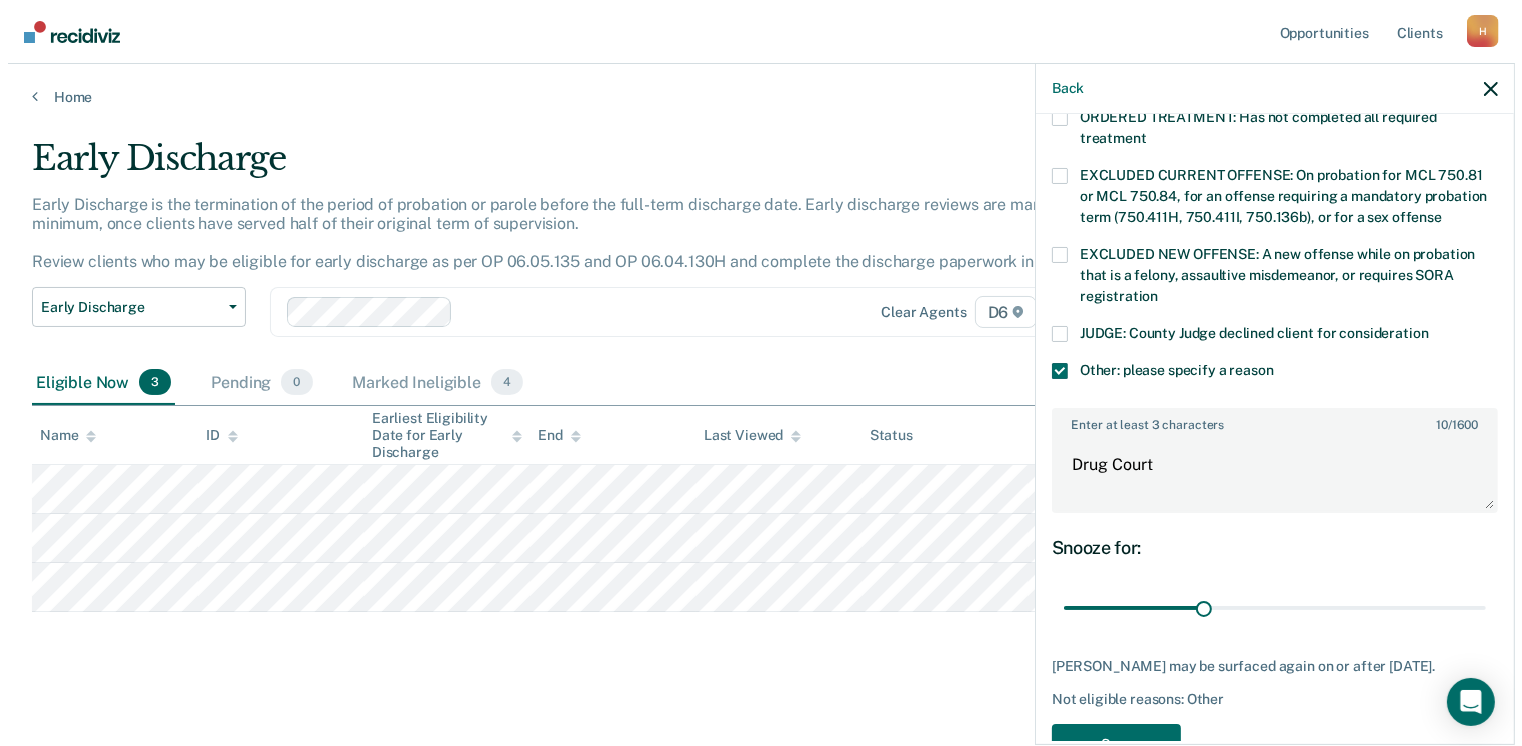 scroll, scrollTop: 766, scrollLeft: 0, axis: vertical 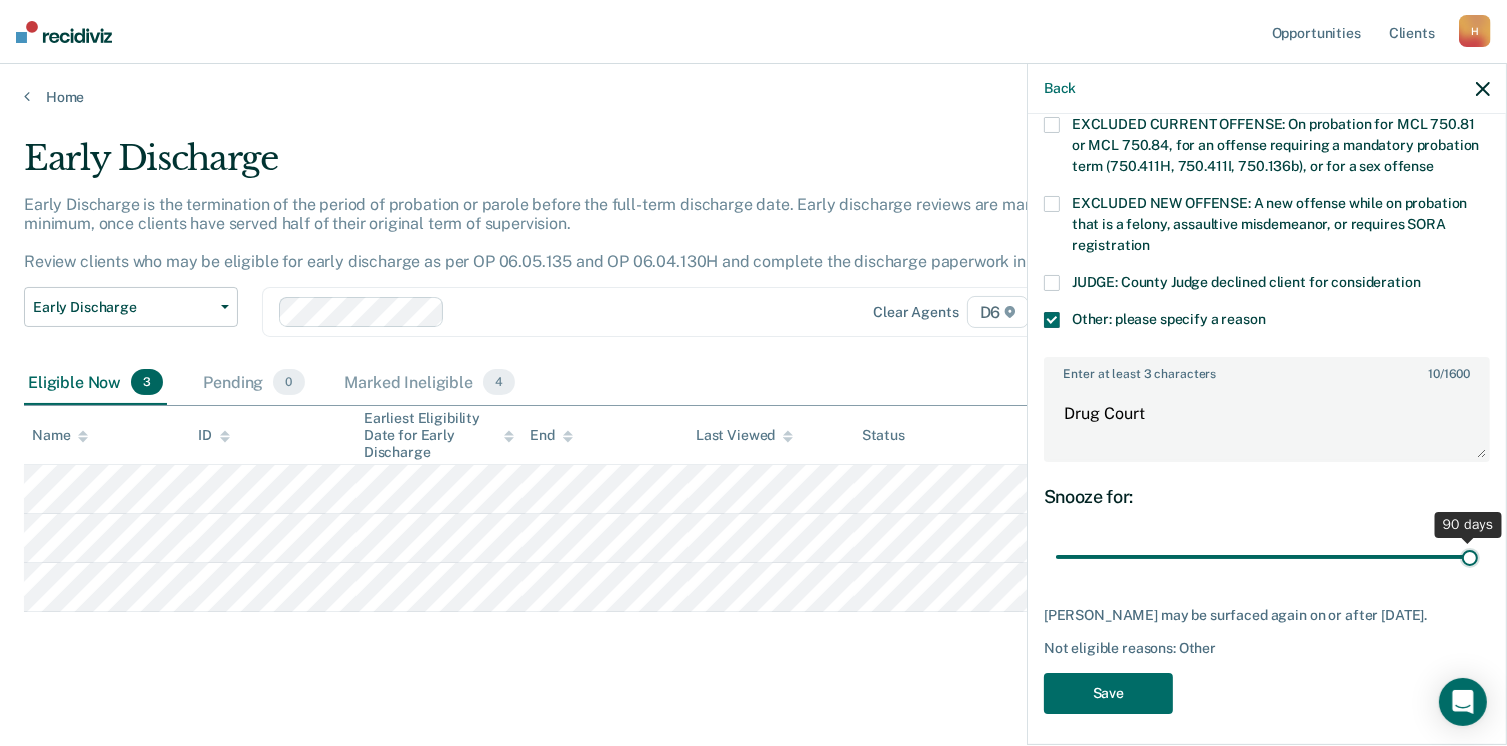 drag, startPoint x: 1188, startPoint y: 530, endPoint x: 1528, endPoint y: 528, distance: 340.0059 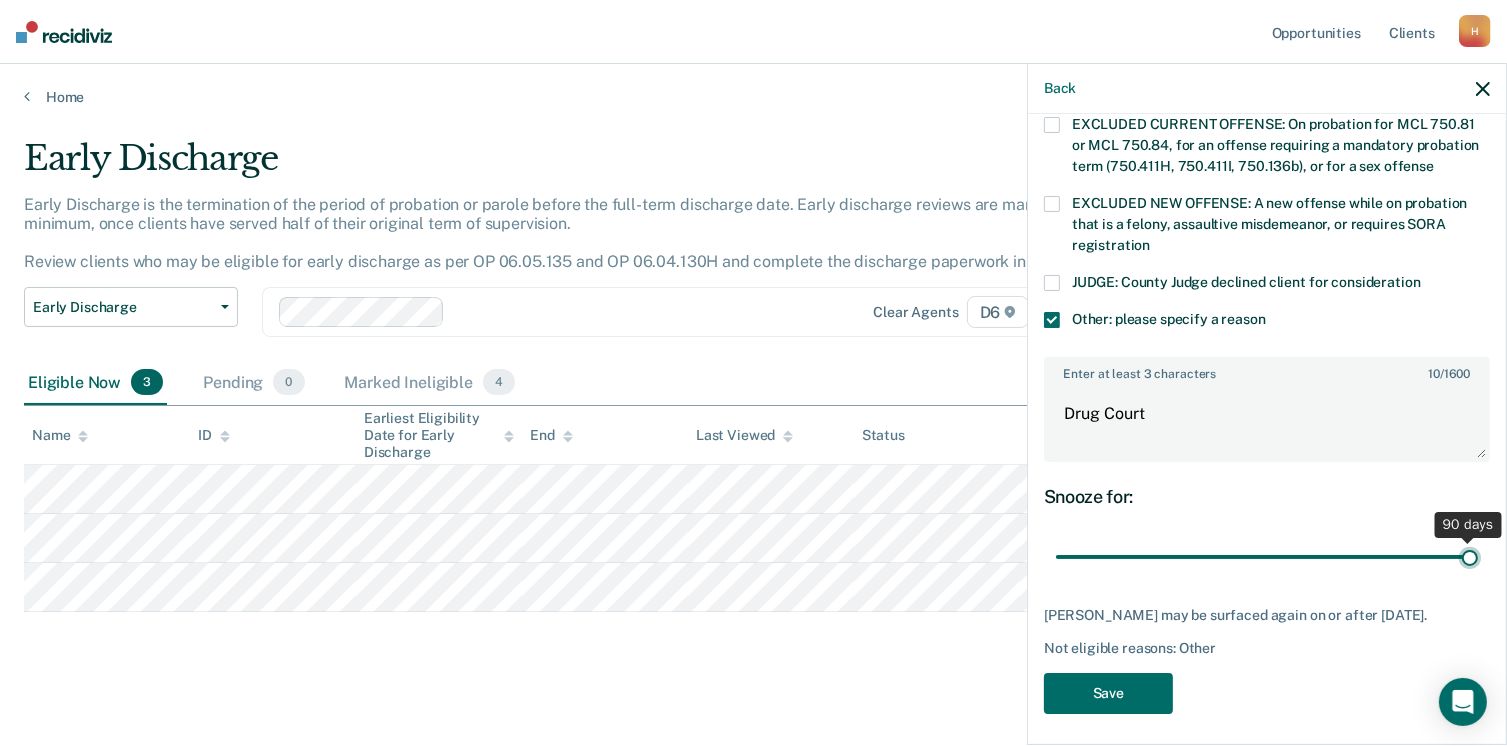 type on "90" 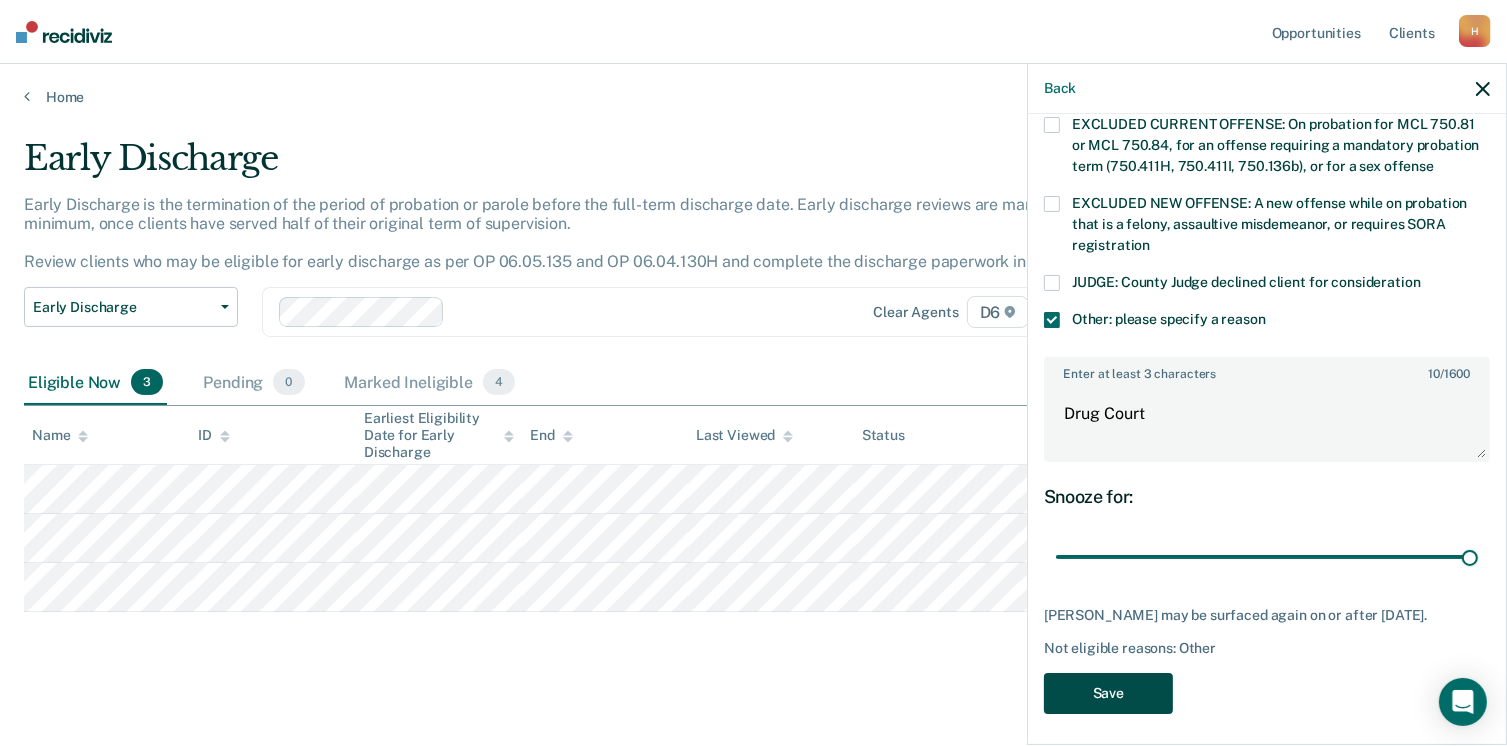 click on "Save" at bounding box center [1108, 693] 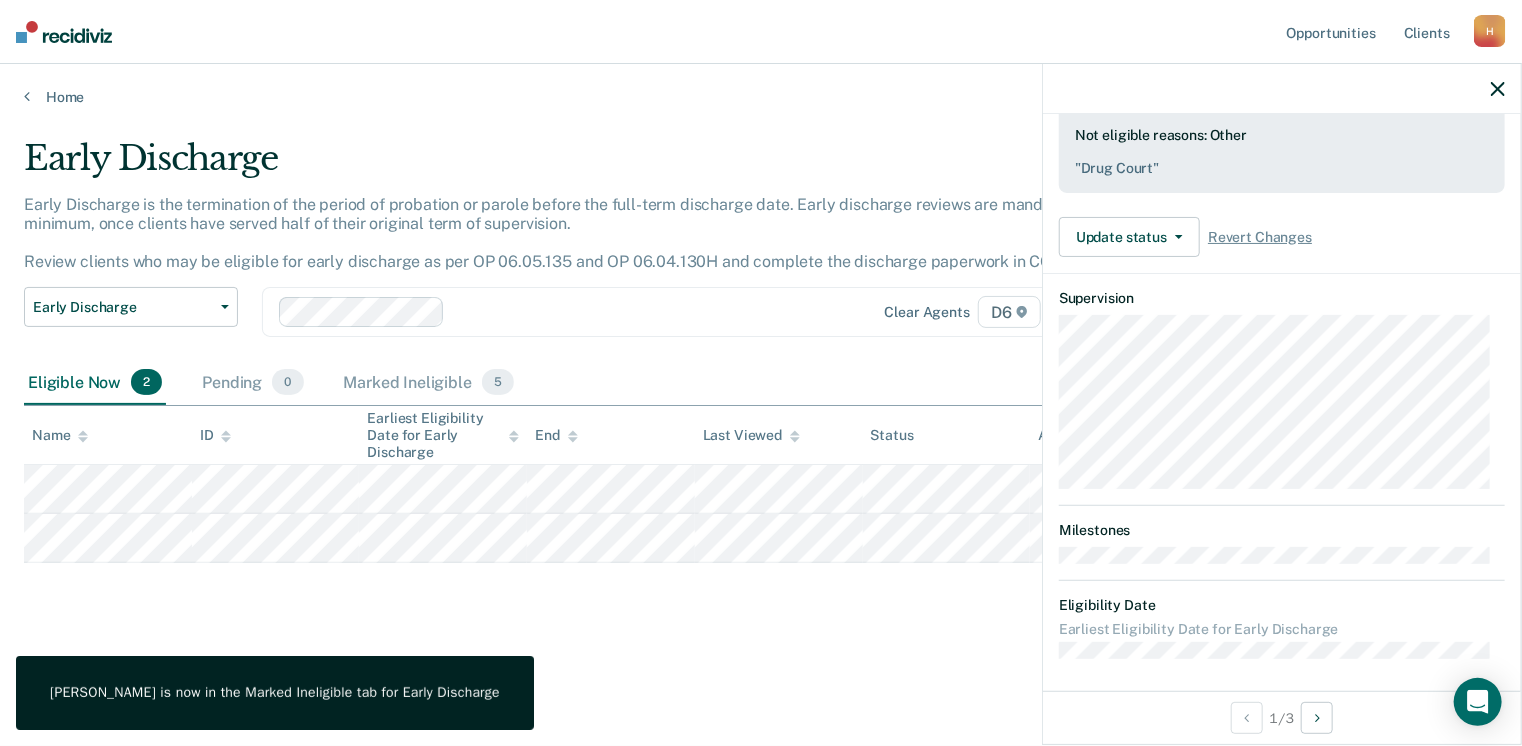 scroll, scrollTop: 371, scrollLeft: 0, axis: vertical 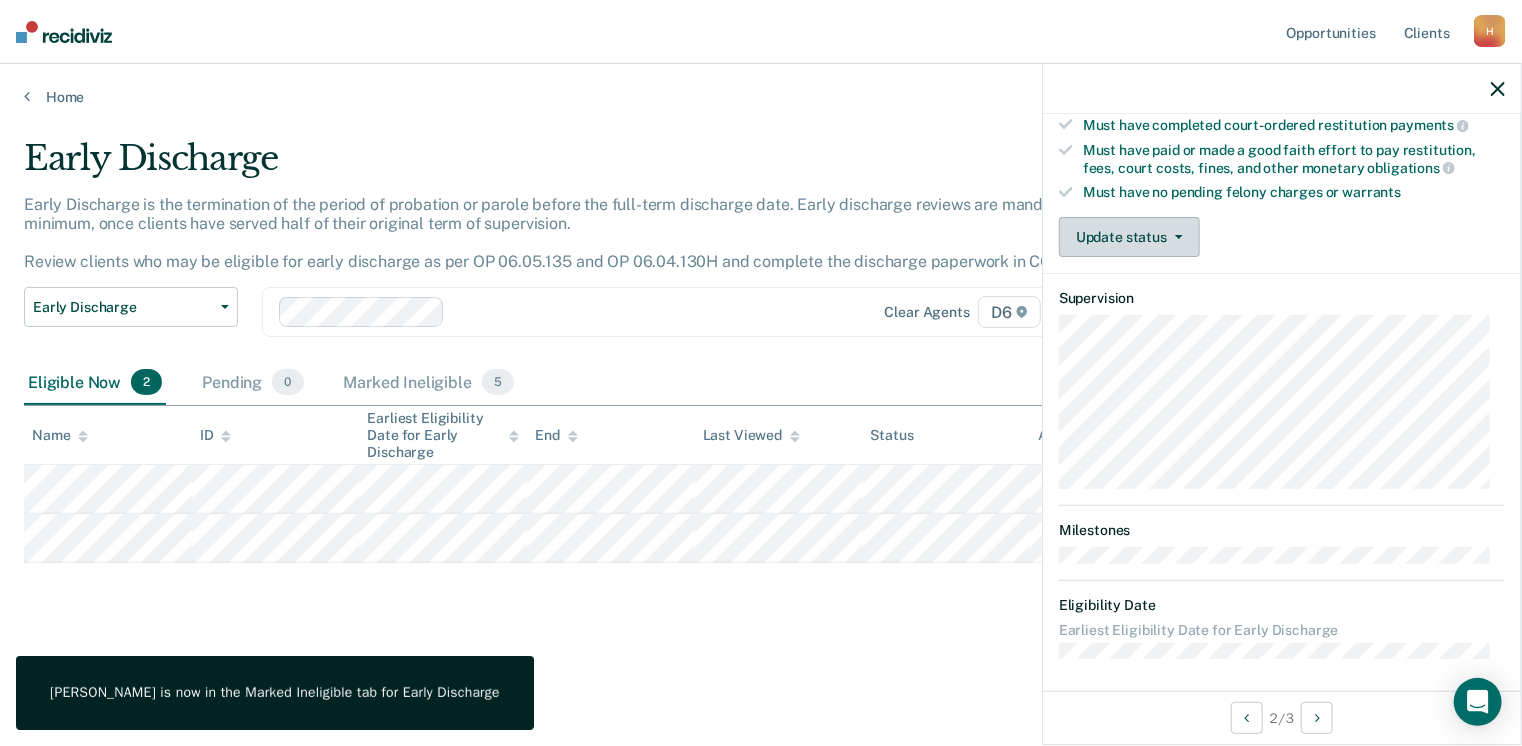 click on "Update status" at bounding box center (1129, 237) 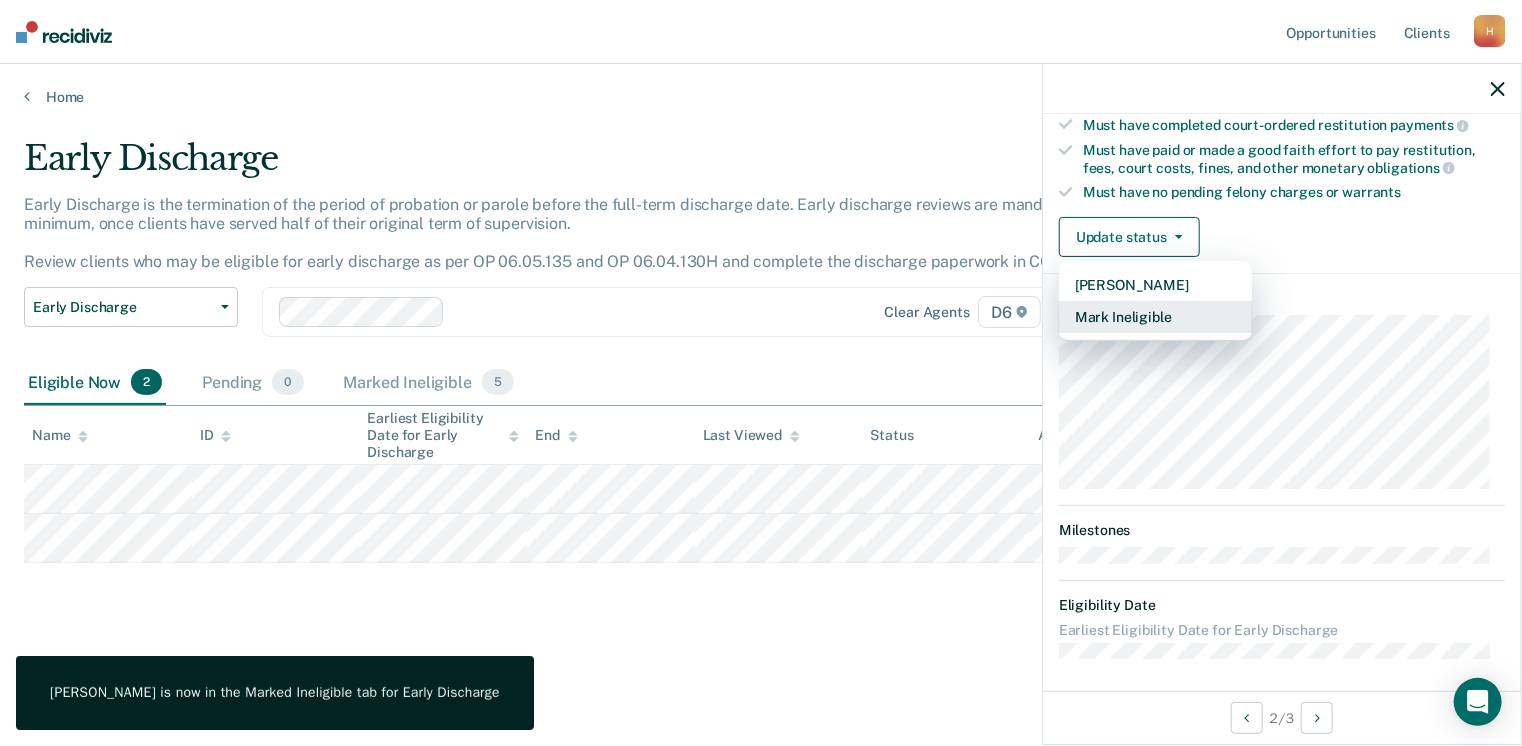 click on "Mark Ineligible" at bounding box center [1155, 317] 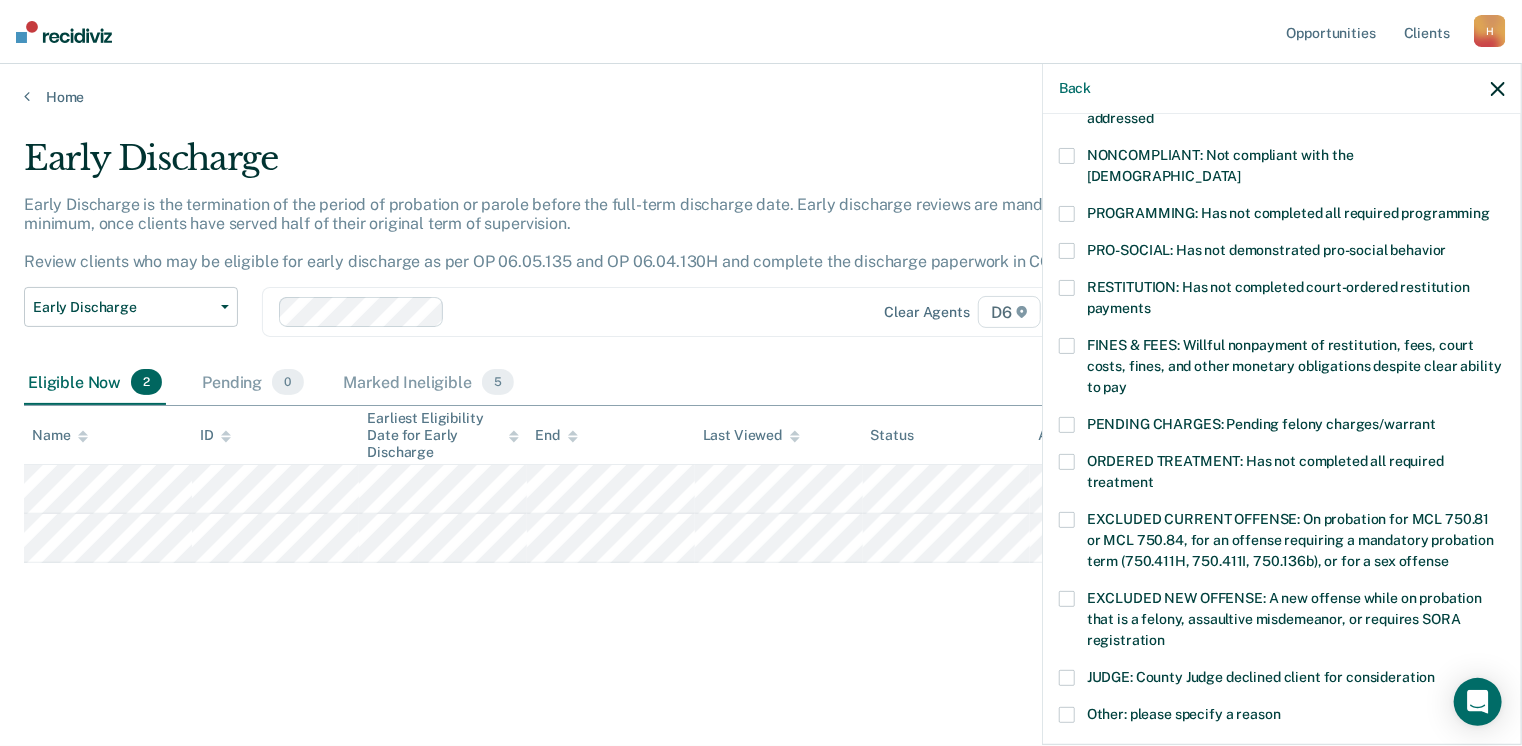 scroll, scrollTop: 630, scrollLeft: 0, axis: vertical 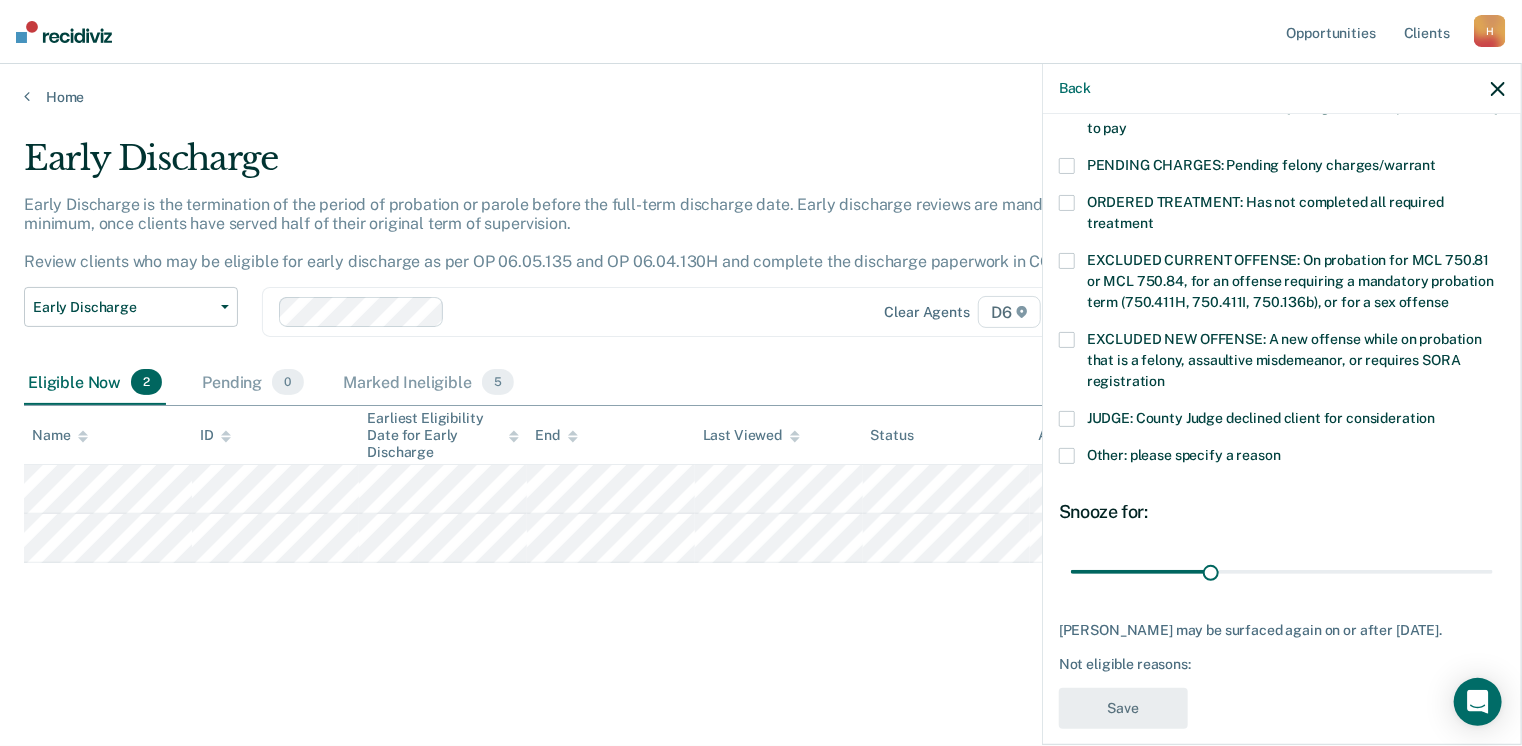 click at bounding box center [1067, 456] 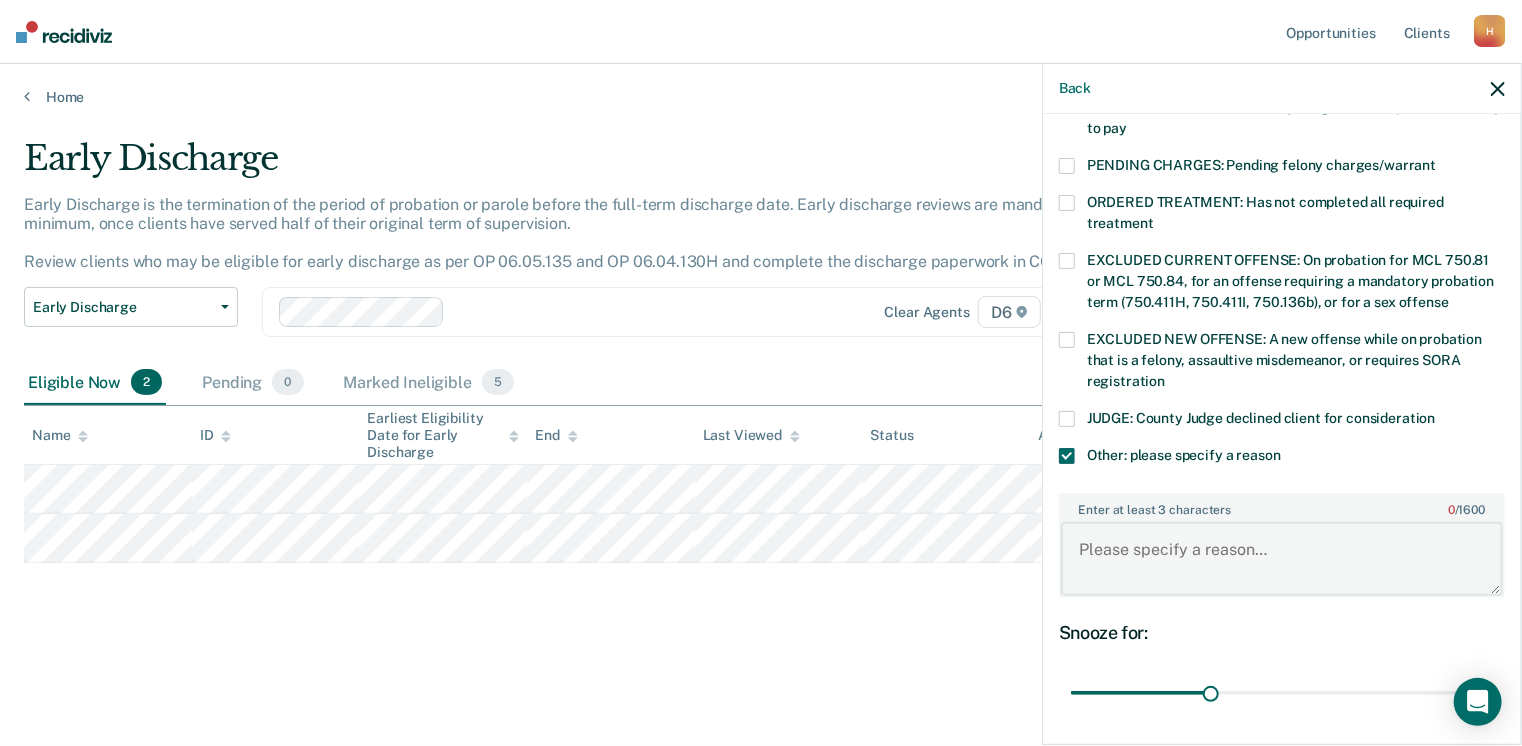 click on "Enter at least 3 characters 0  /  1600" at bounding box center (1282, 559) 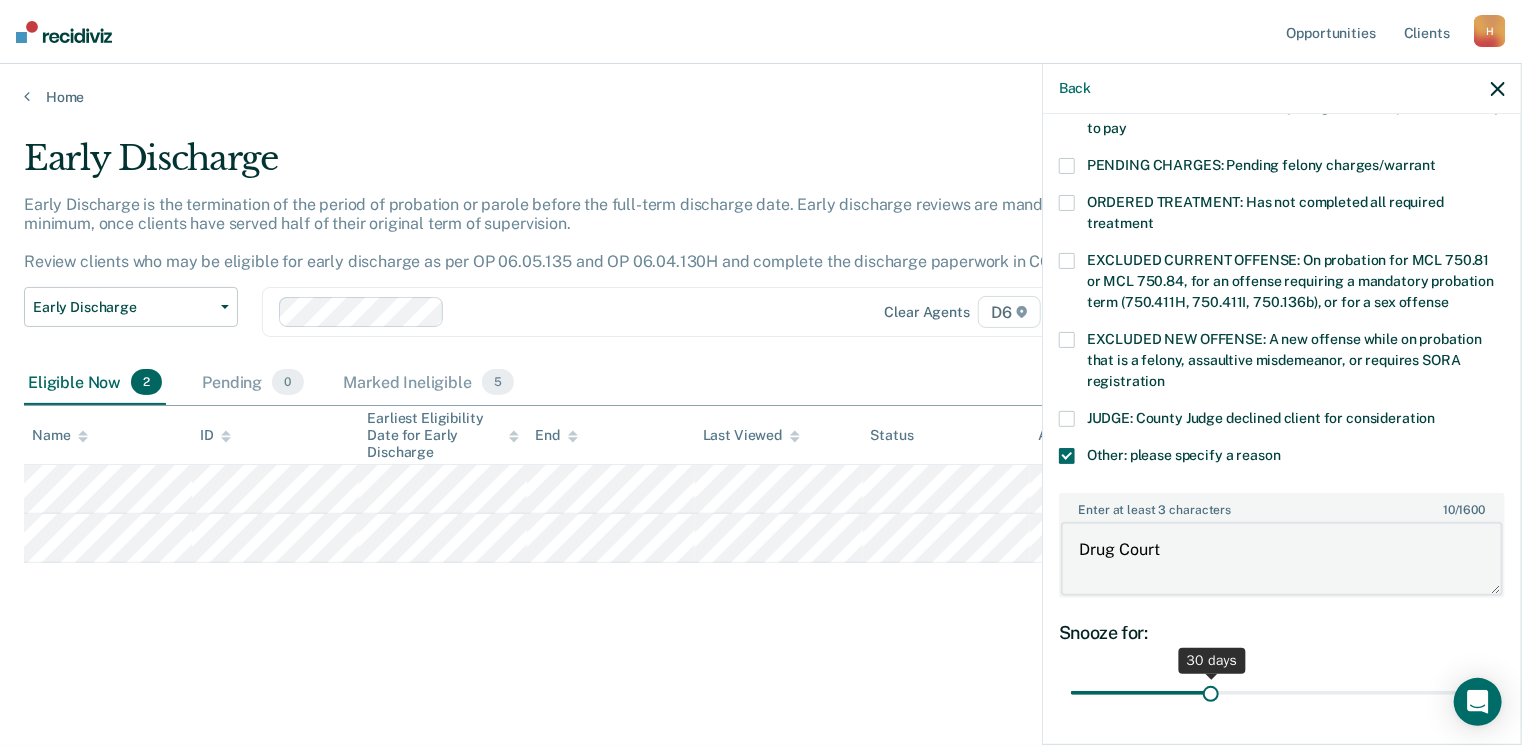 type on "Drug Court" 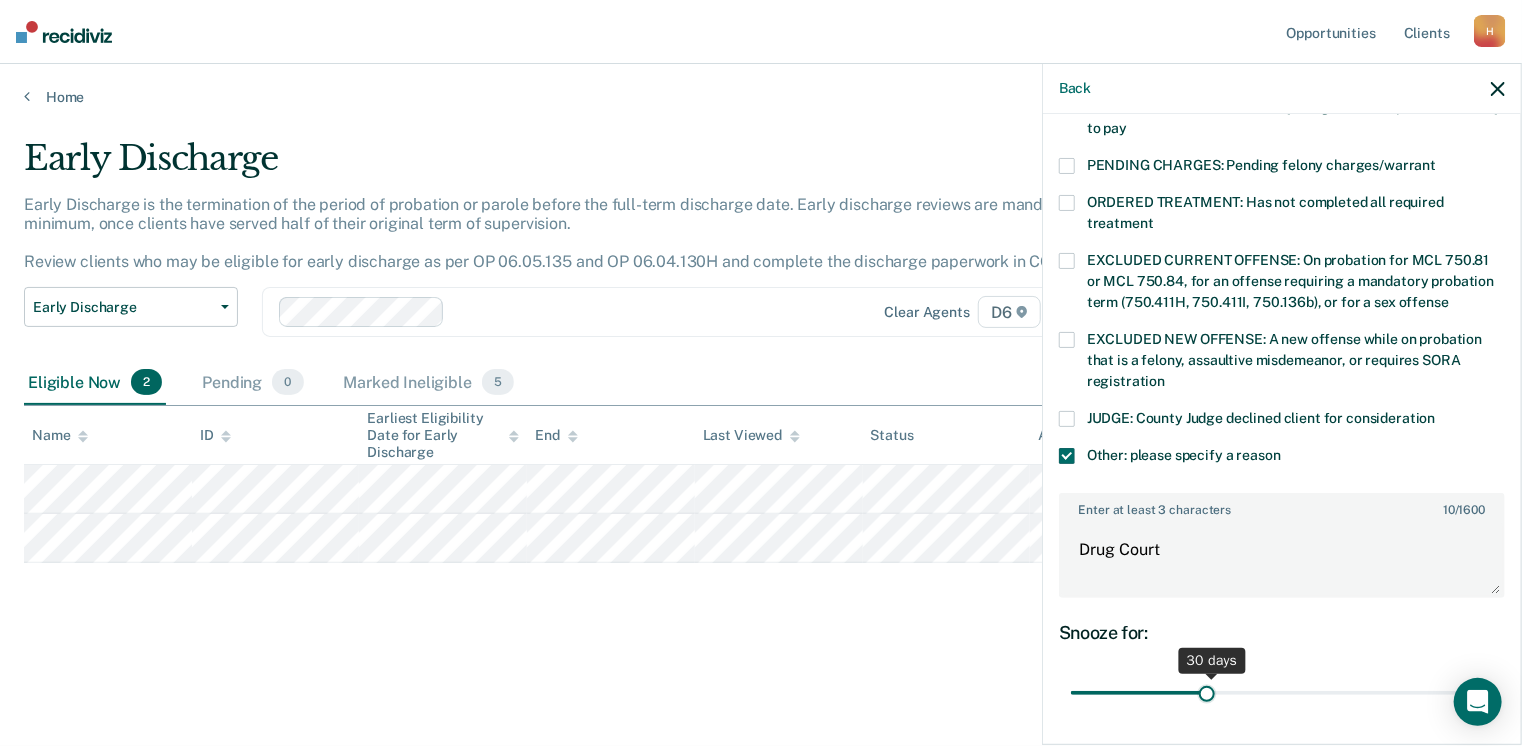 click at bounding box center [1282, 693] 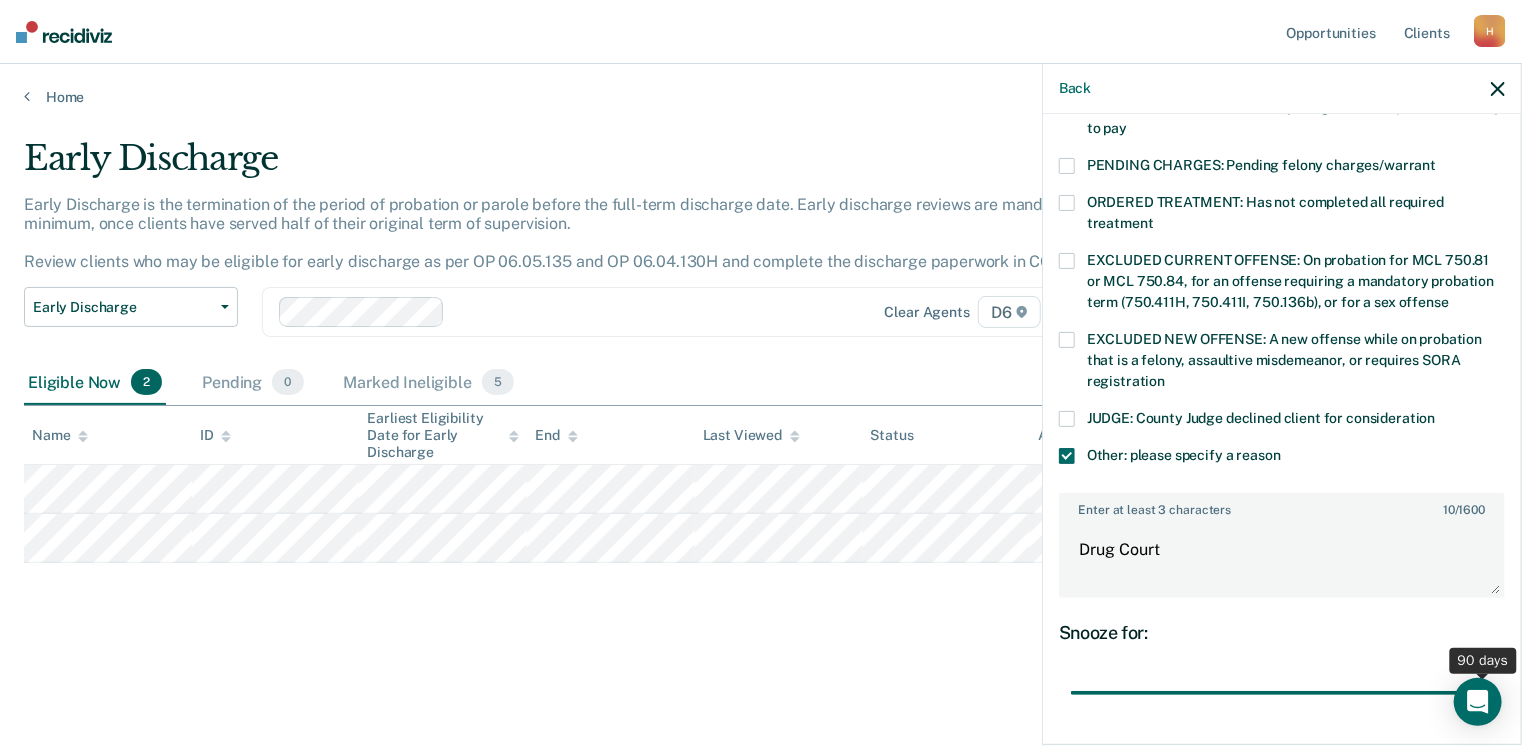 drag, startPoint x: 1204, startPoint y: 680, endPoint x: 1500, endPoint y: 638, distance: 298.96487 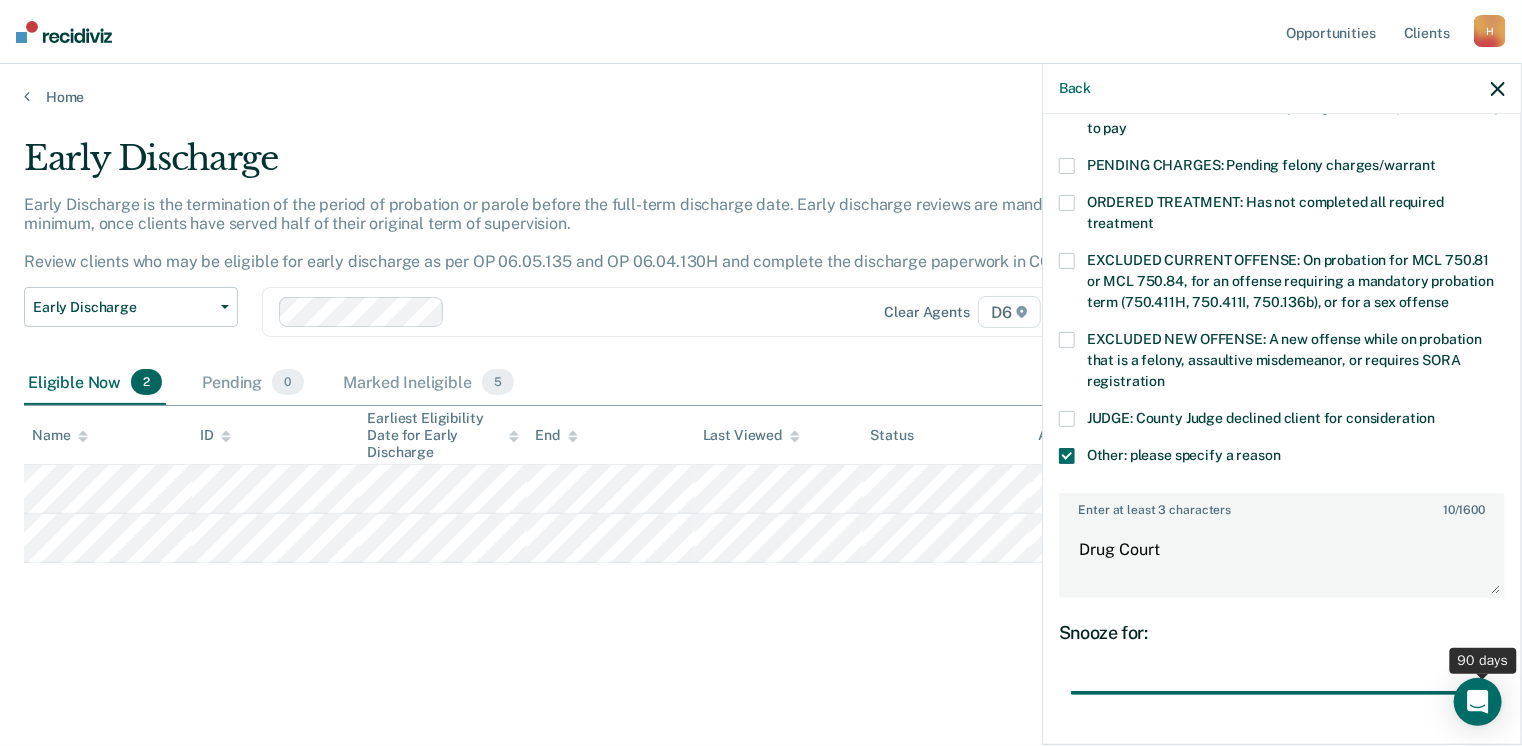 type on "90" 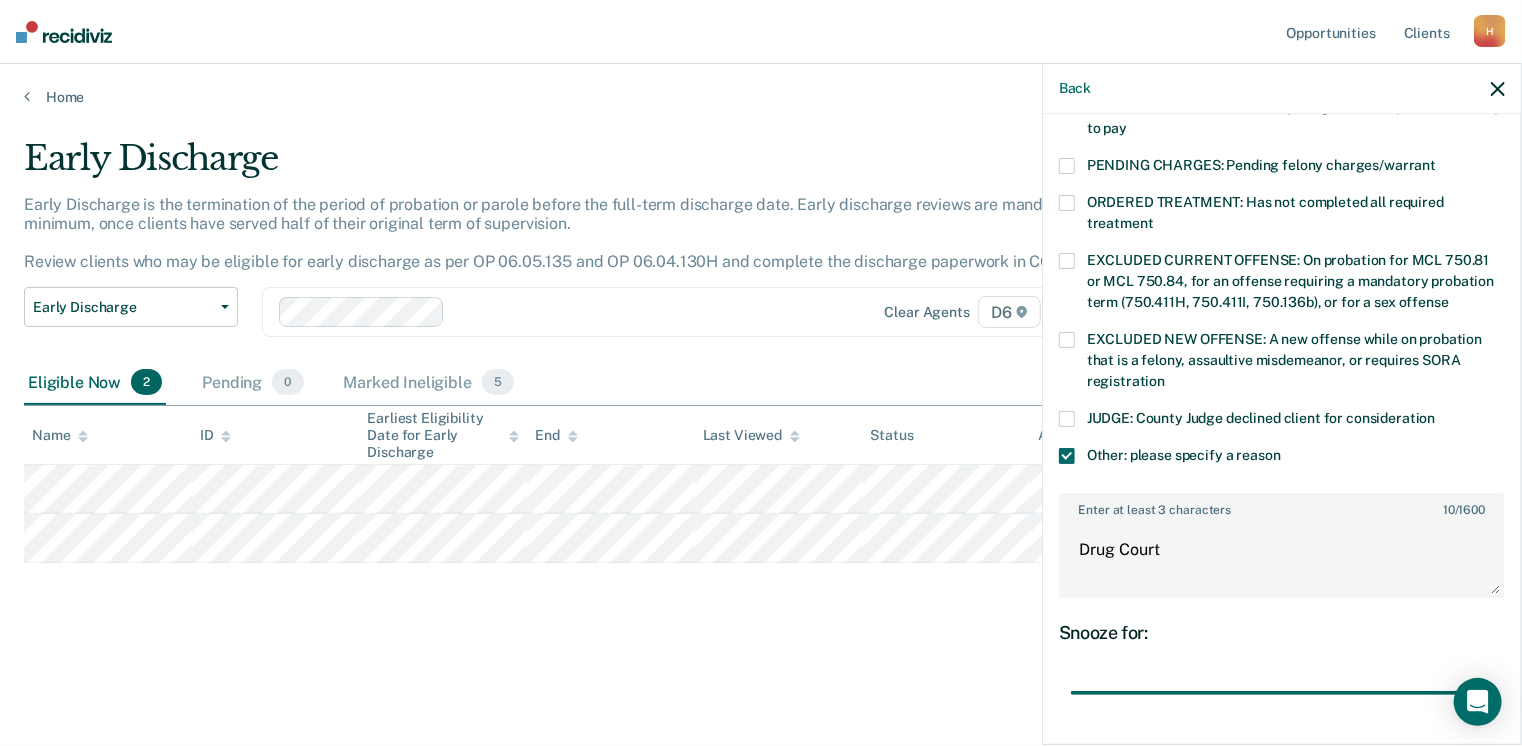 scroll, scrollTop: 749, scrollLeft: 0, axis: vertical 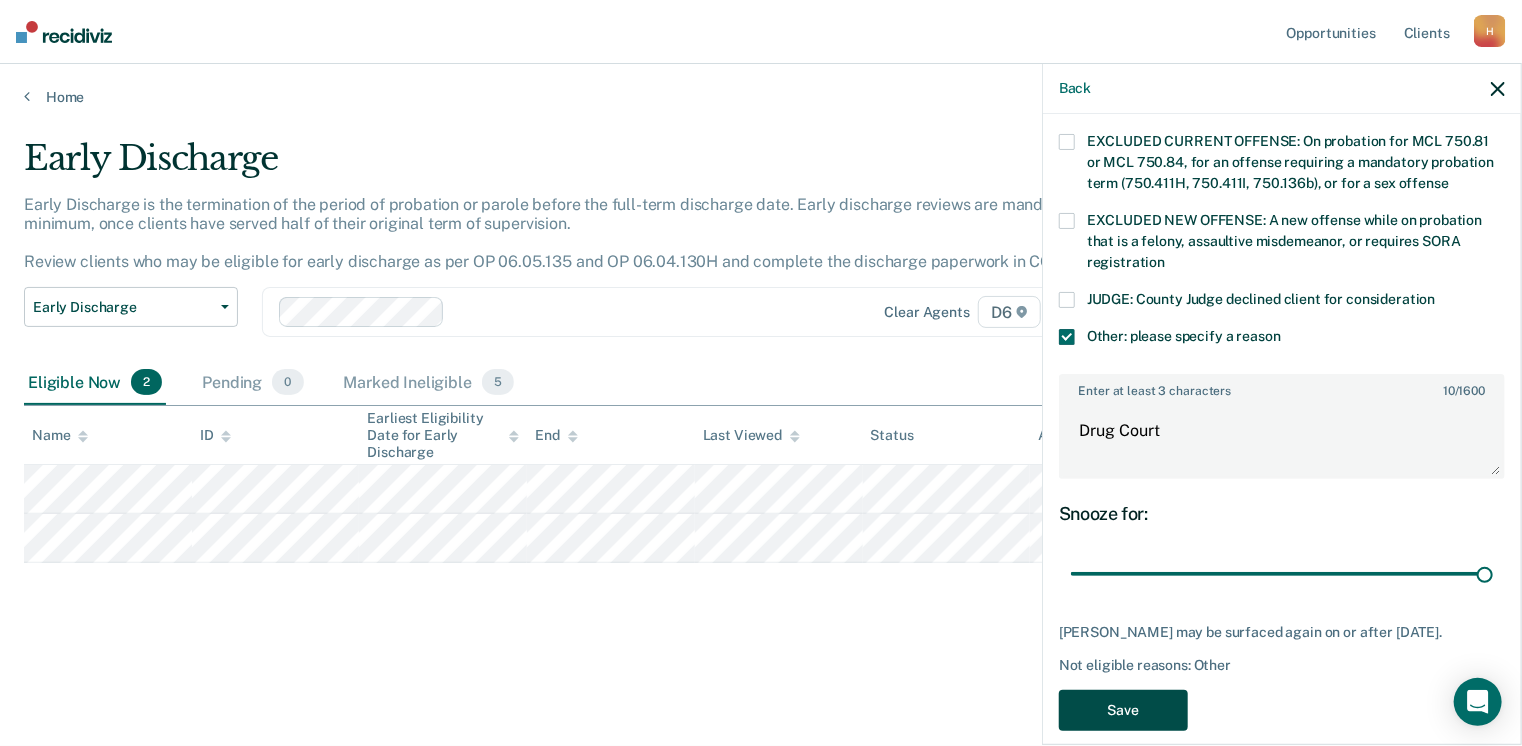 click on "Save" at bounding box center [1123, 710] 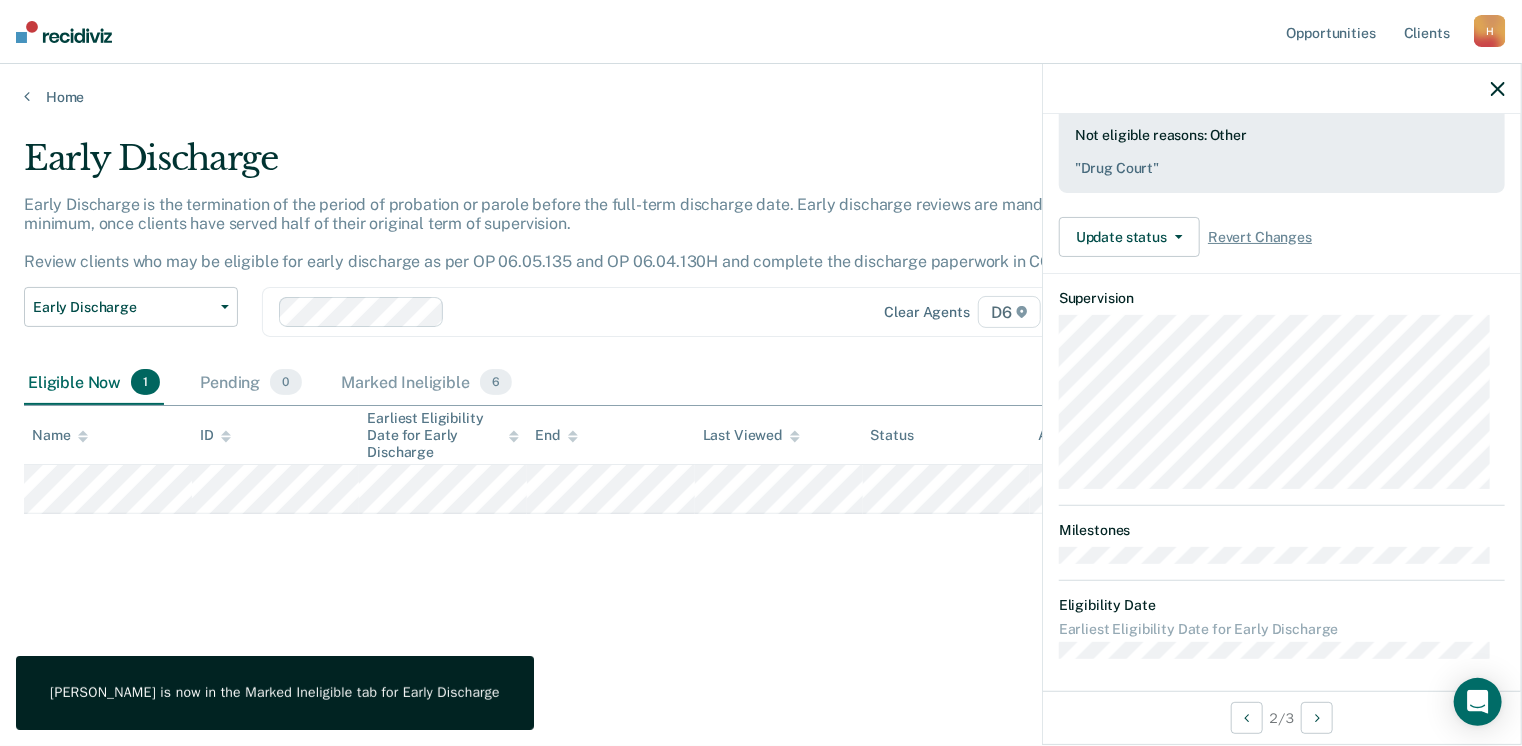 scroll, scrollTop: 371, scrollLeft: 0, axis: vertical 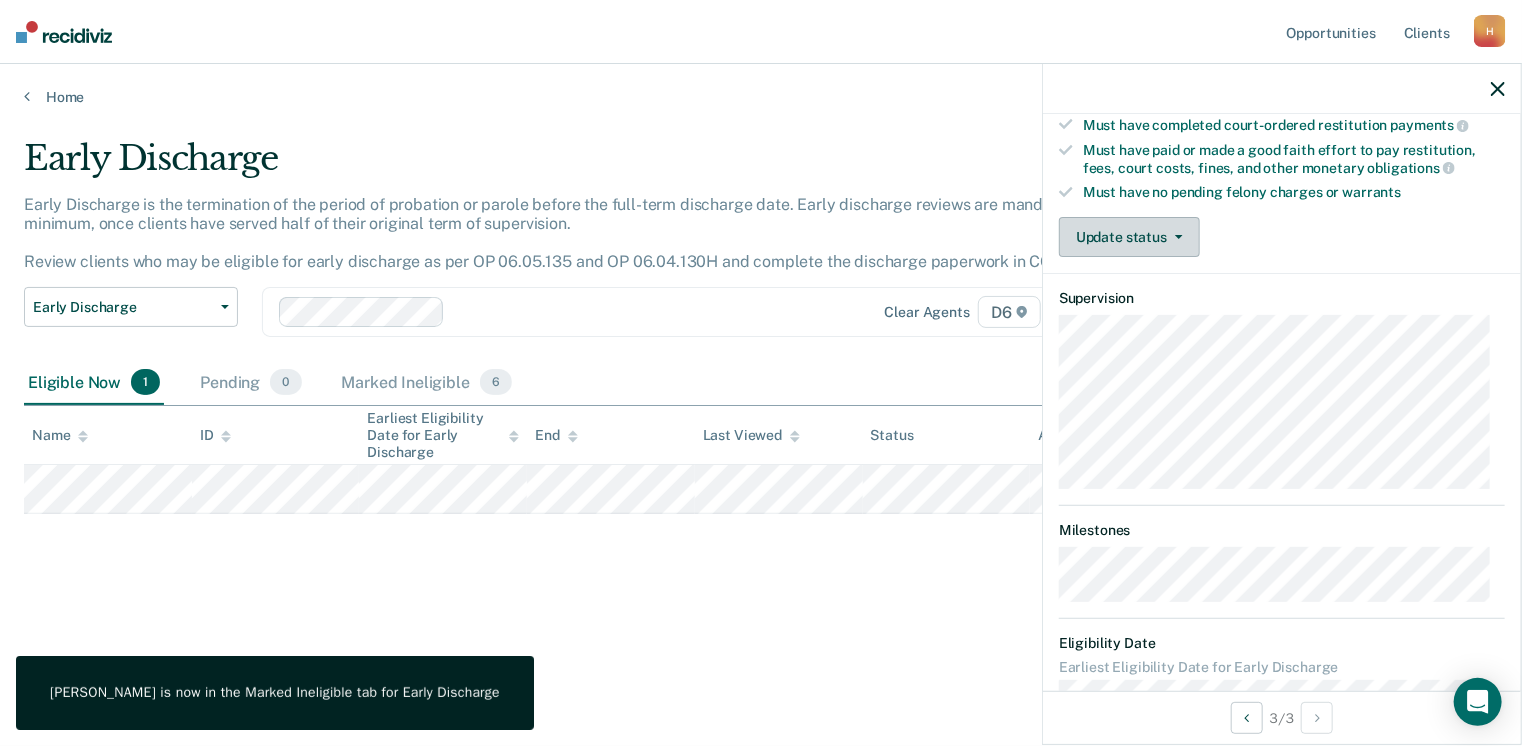 click on "Update status" at bounding box center [1129, 237] 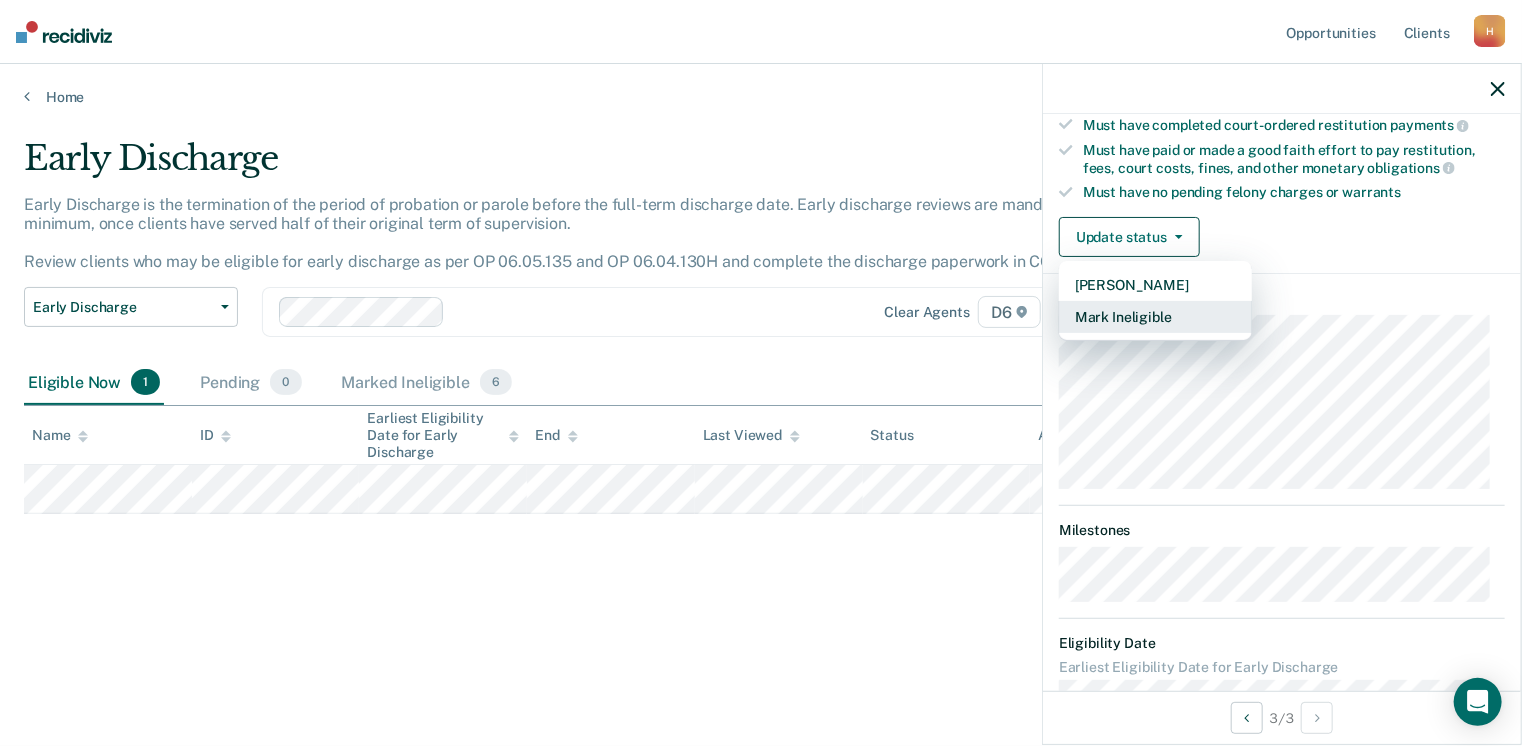 click on "Mark Ineligible" at bounding box center (1155, 317) 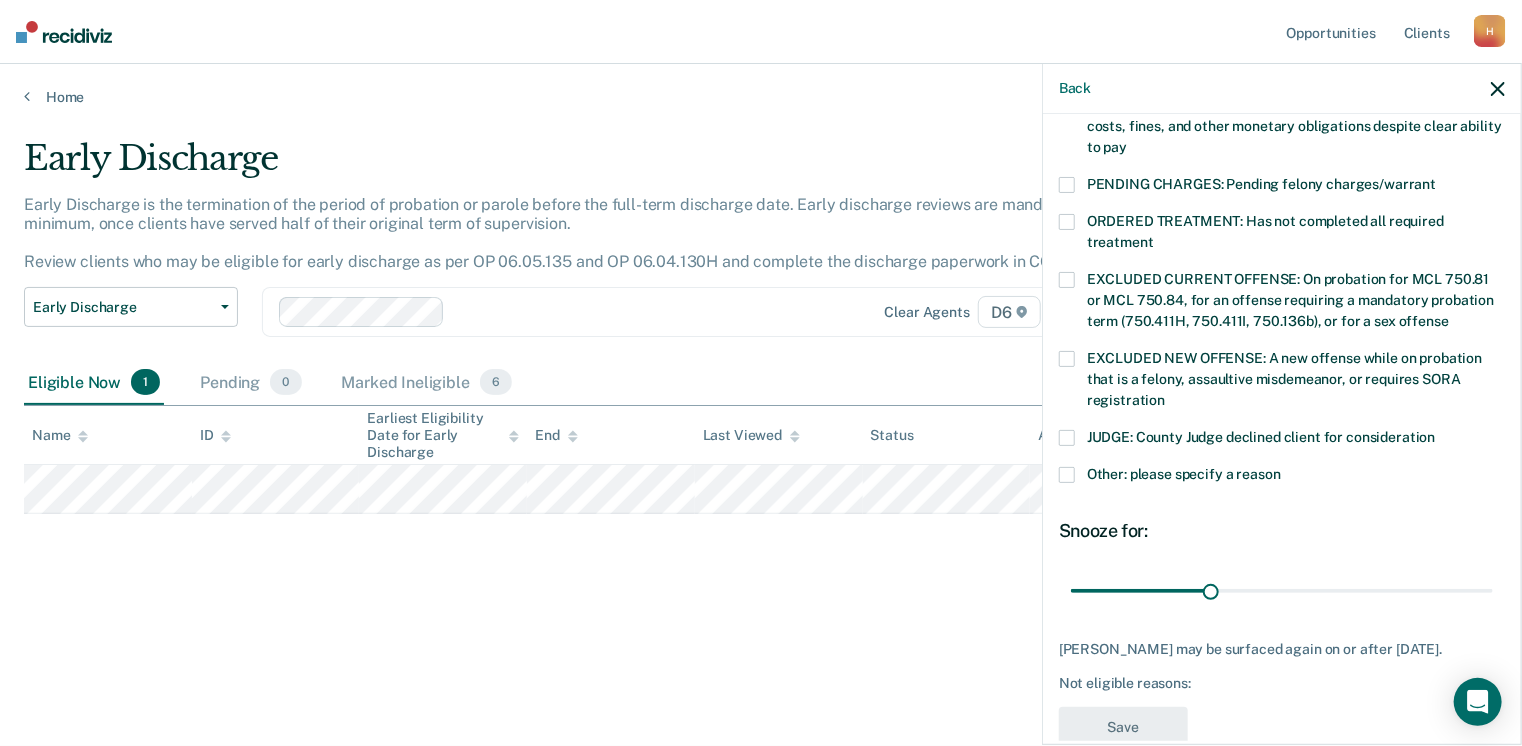scroll, scrollTop: 613, scrollLeft: 0, axis: vertical 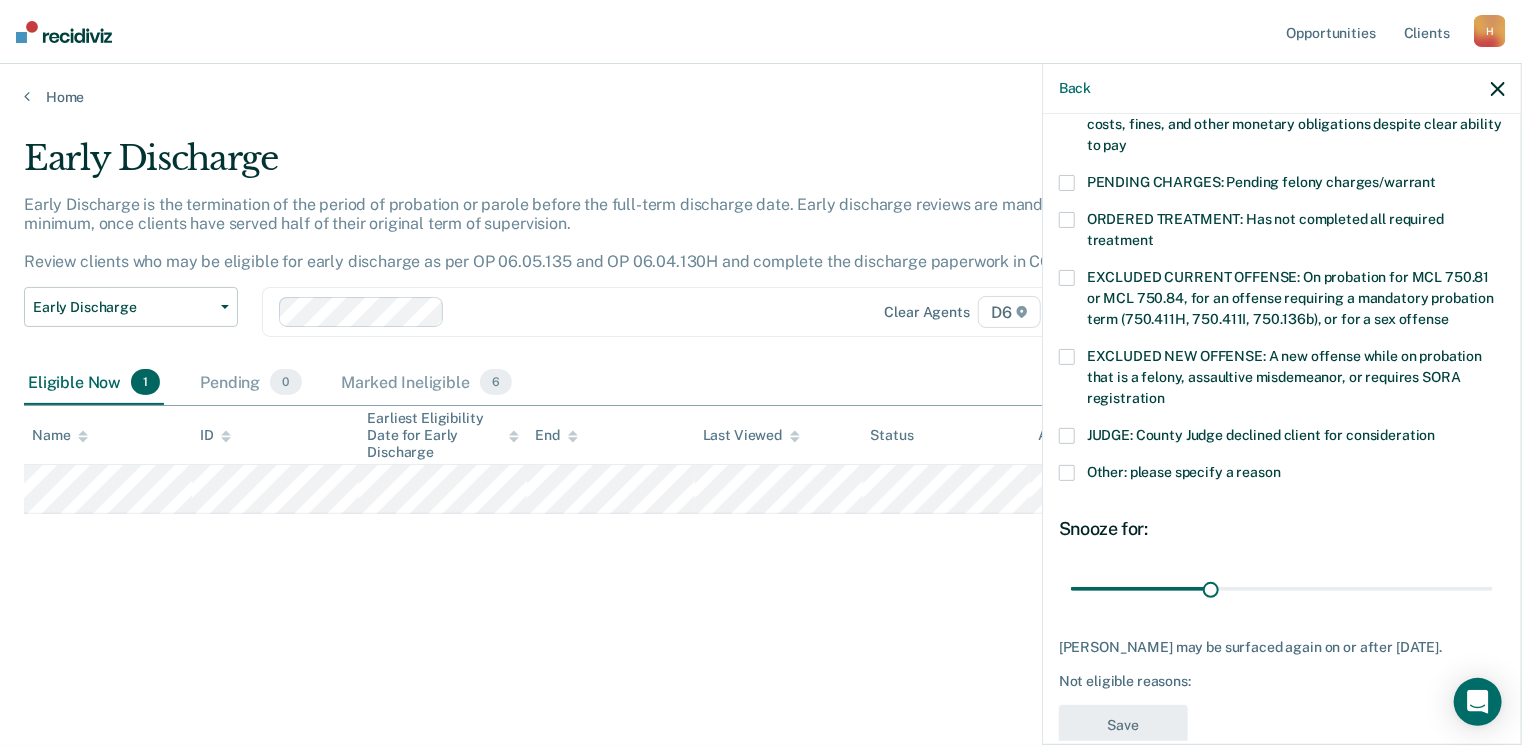 click at bounding box center (1067, 473) 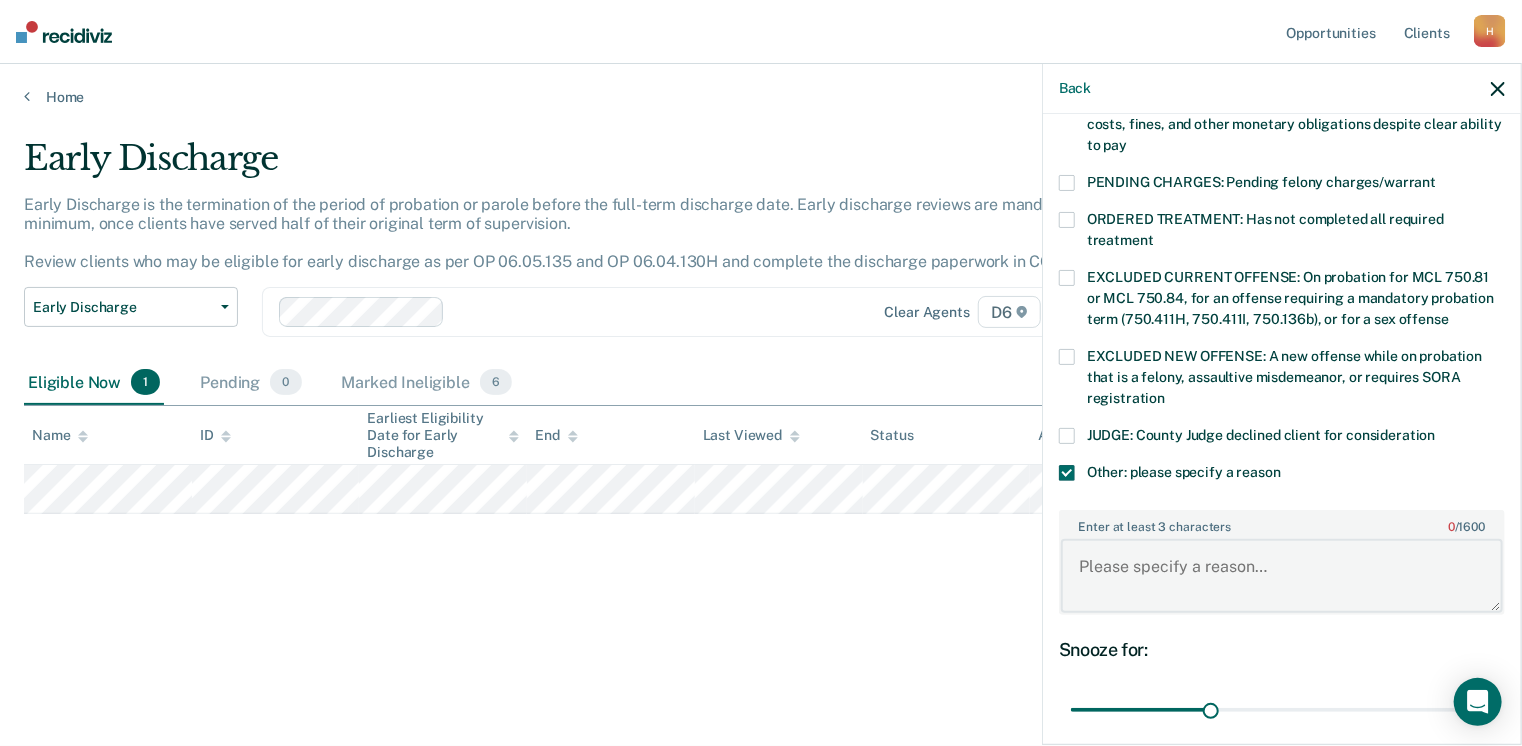 click on "Enter at least 3 characters 0  /  1600" at bounding box center [1282, 576] 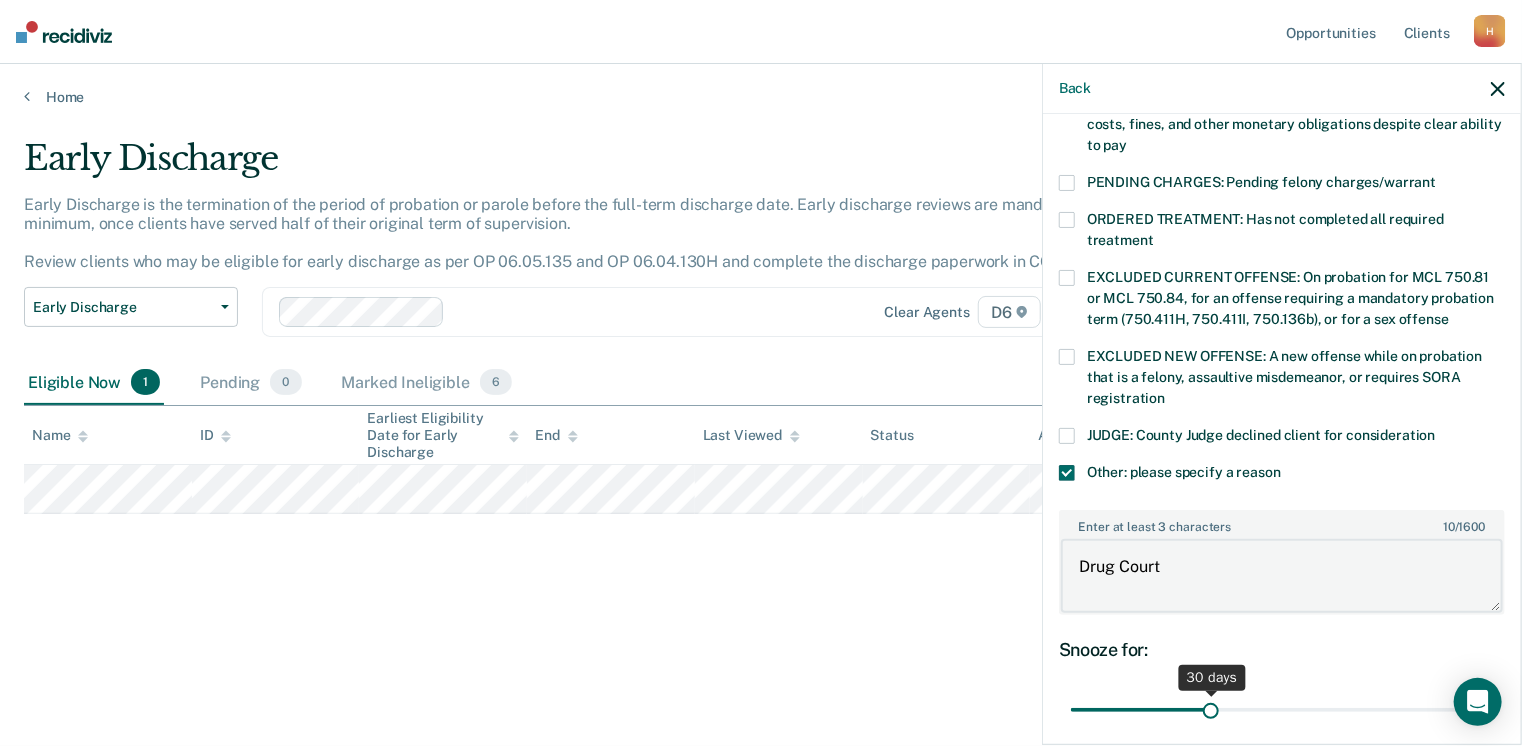 type on "Drug Court" 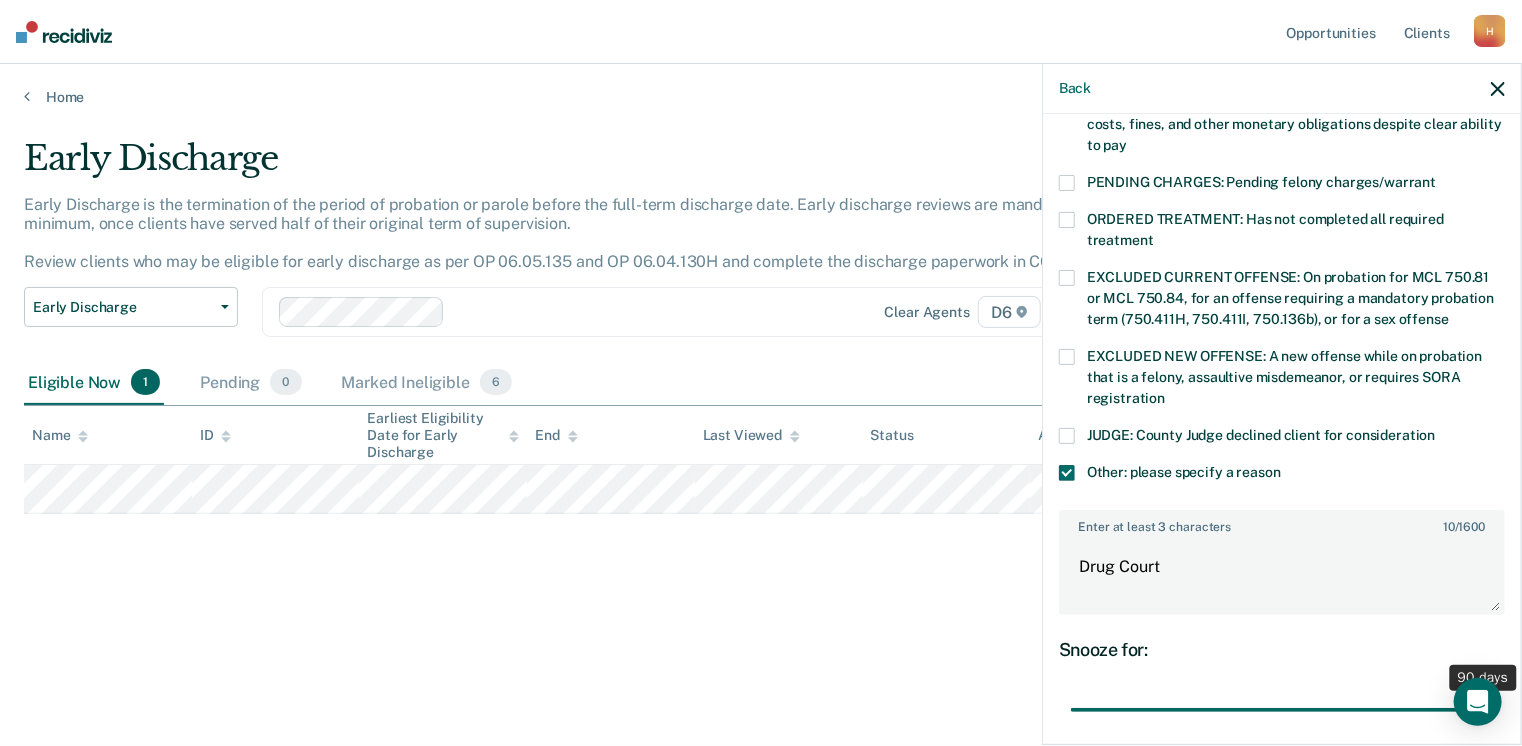 drag, startPoint x: 1207, startPoint y: 687, endPoint x: 1480, endPoint y: 680, distance: 273.08972 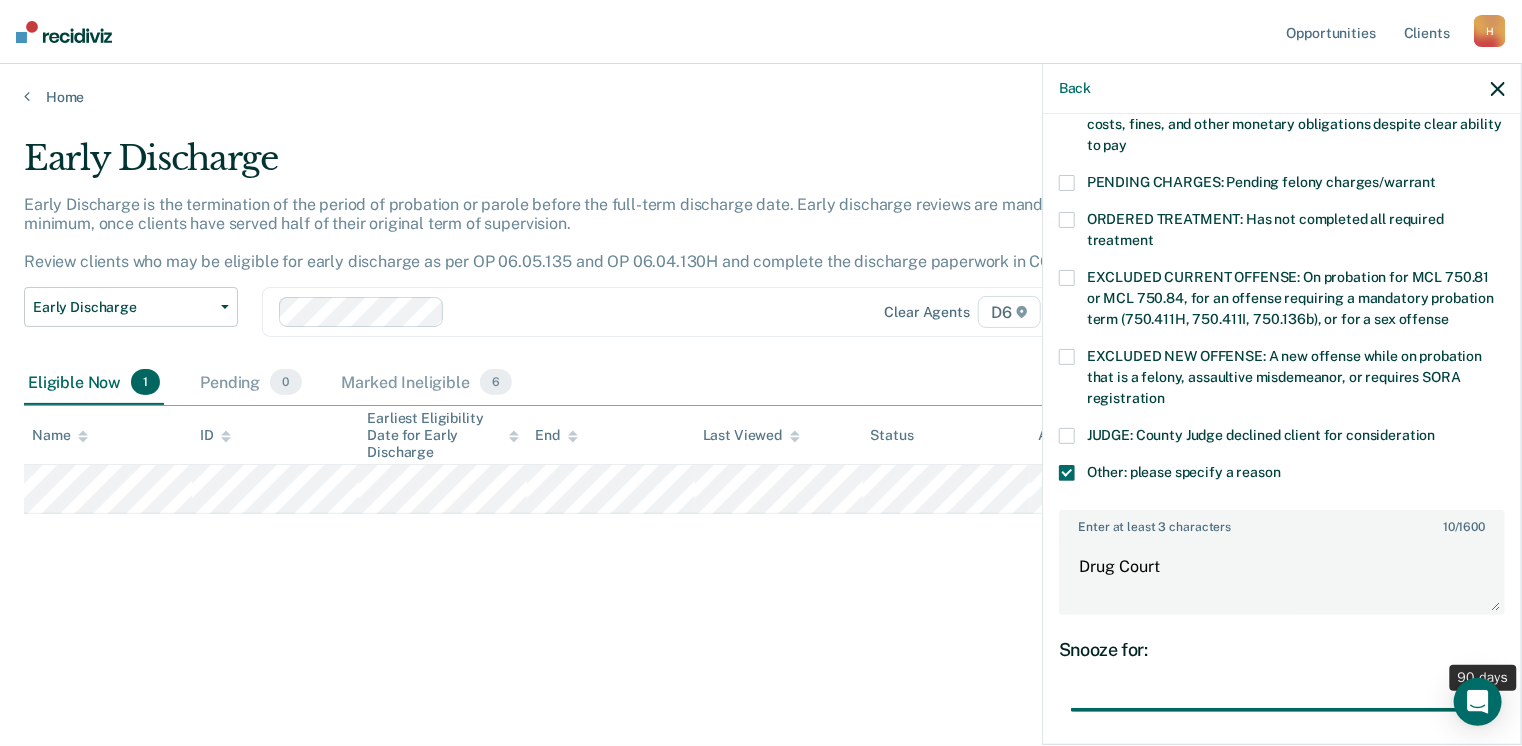 type on "90" 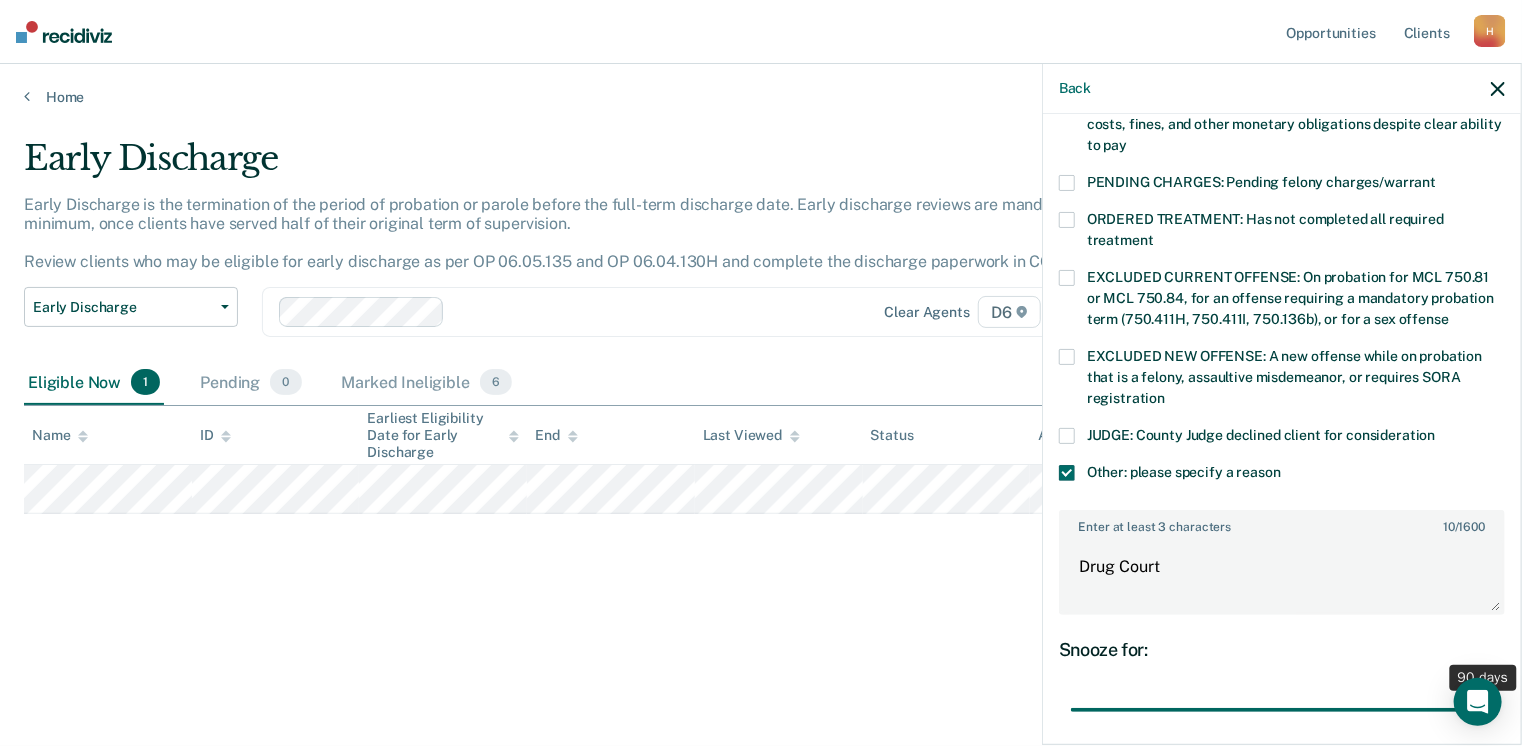 click at bounding box center [1282, 710] 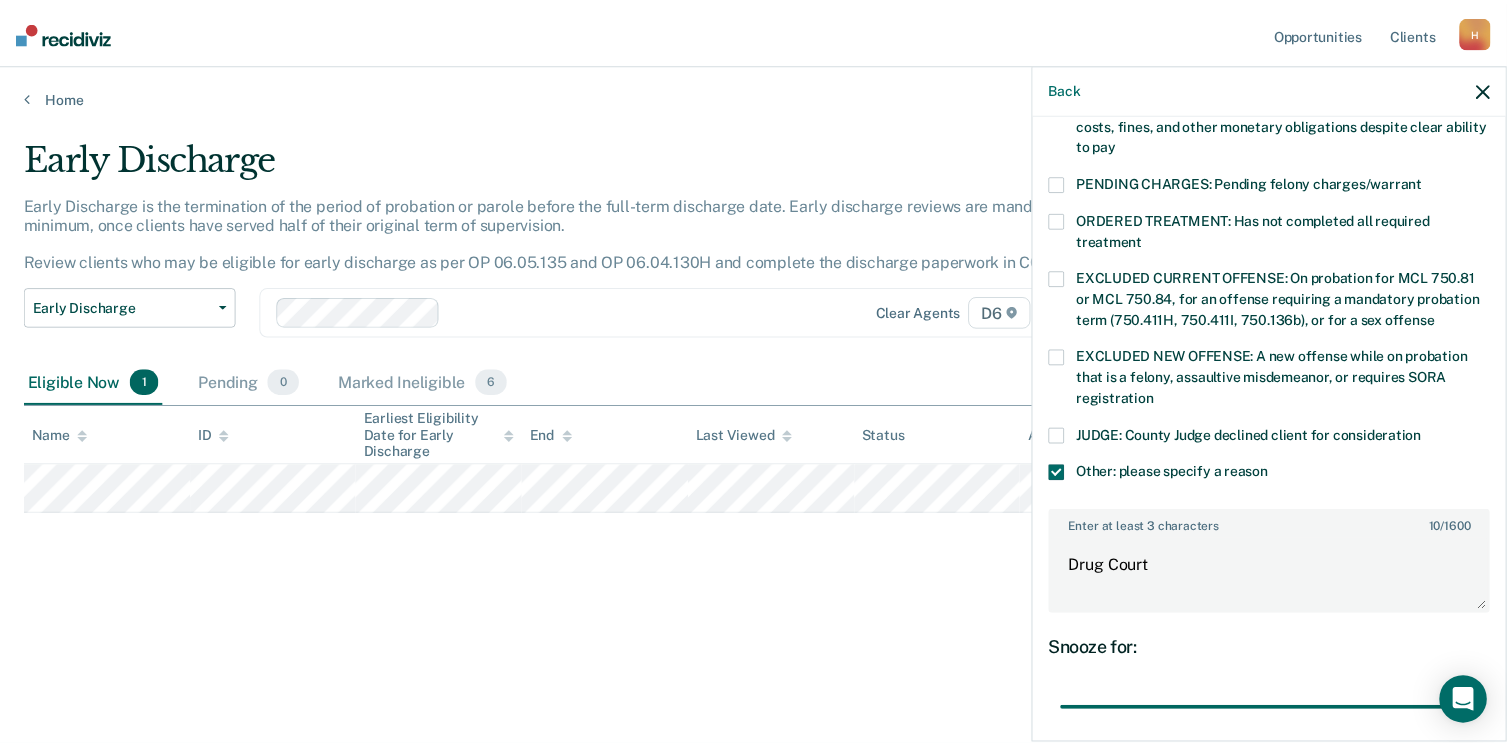 scroll, scrollTop: 749, scrollLeft: 0, axis: vertical 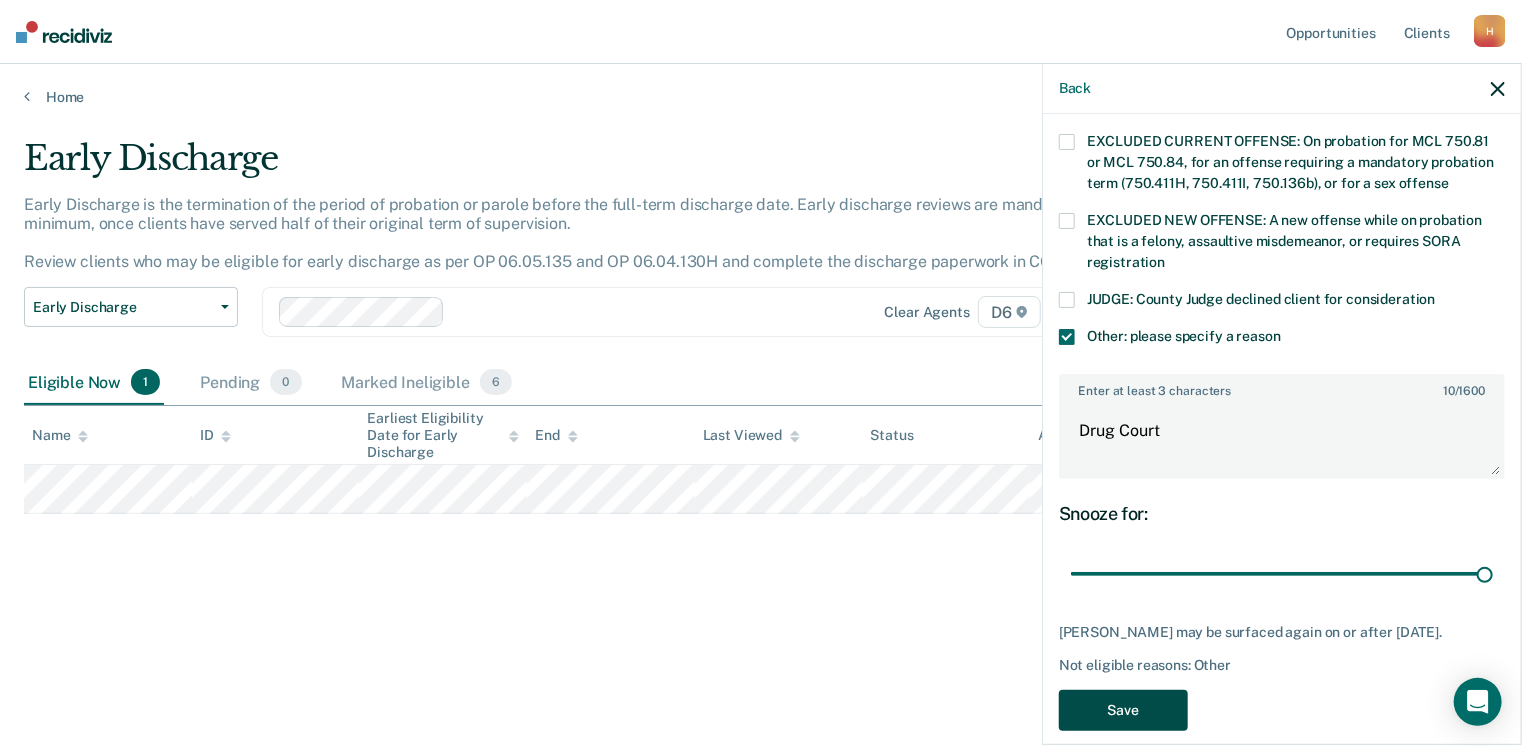 click on "Save" at bounding box center (1123, 710) 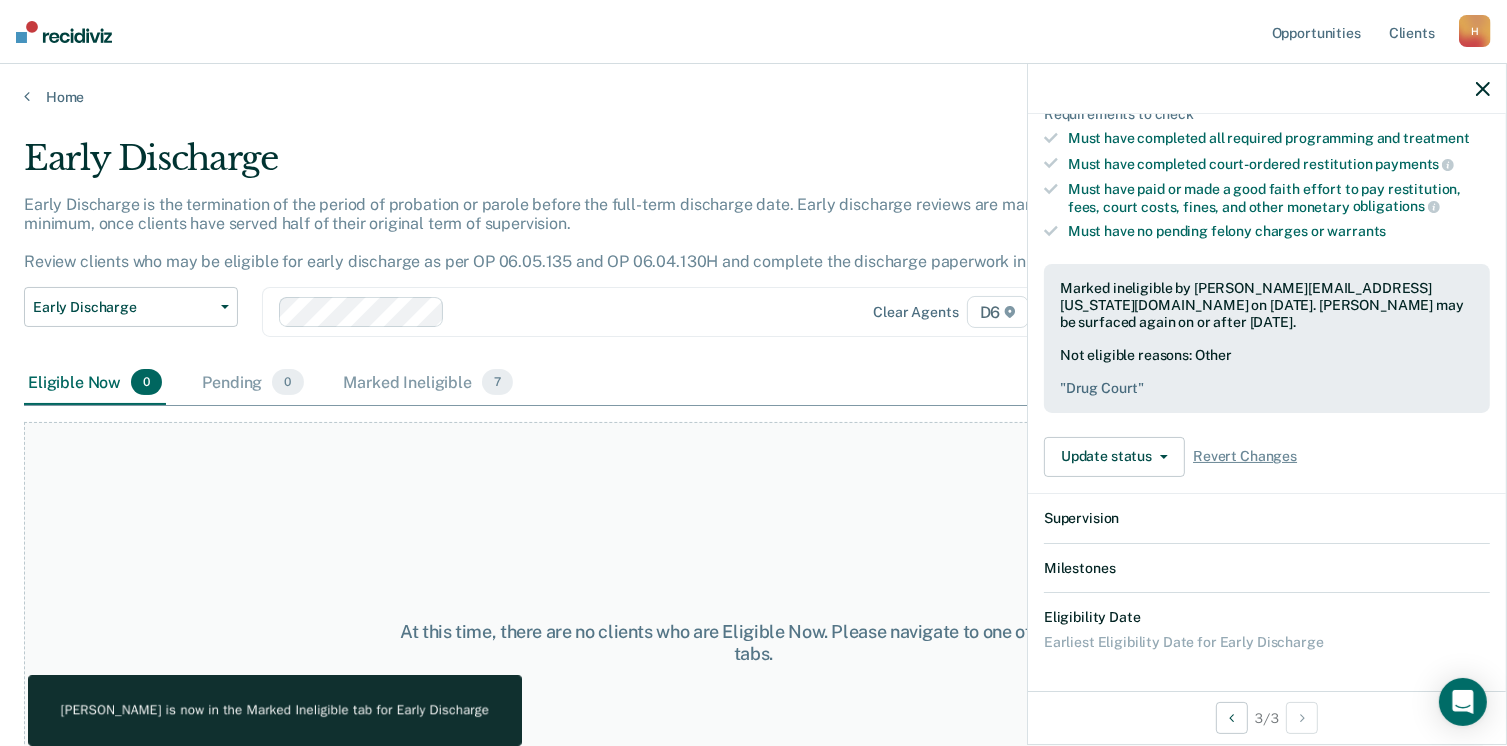 scroll, scrollTop: 589, scrollLeft: 0, axis: vertical 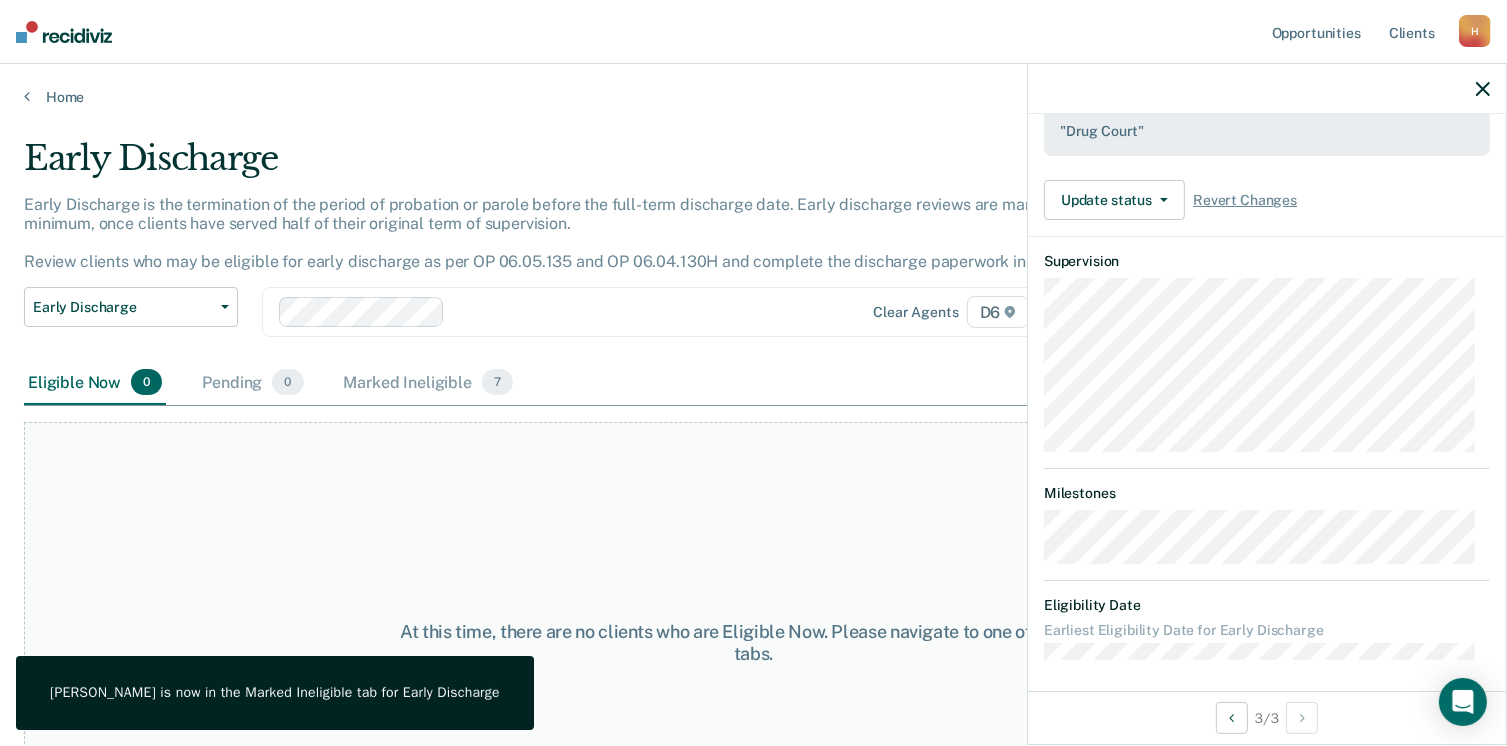 click 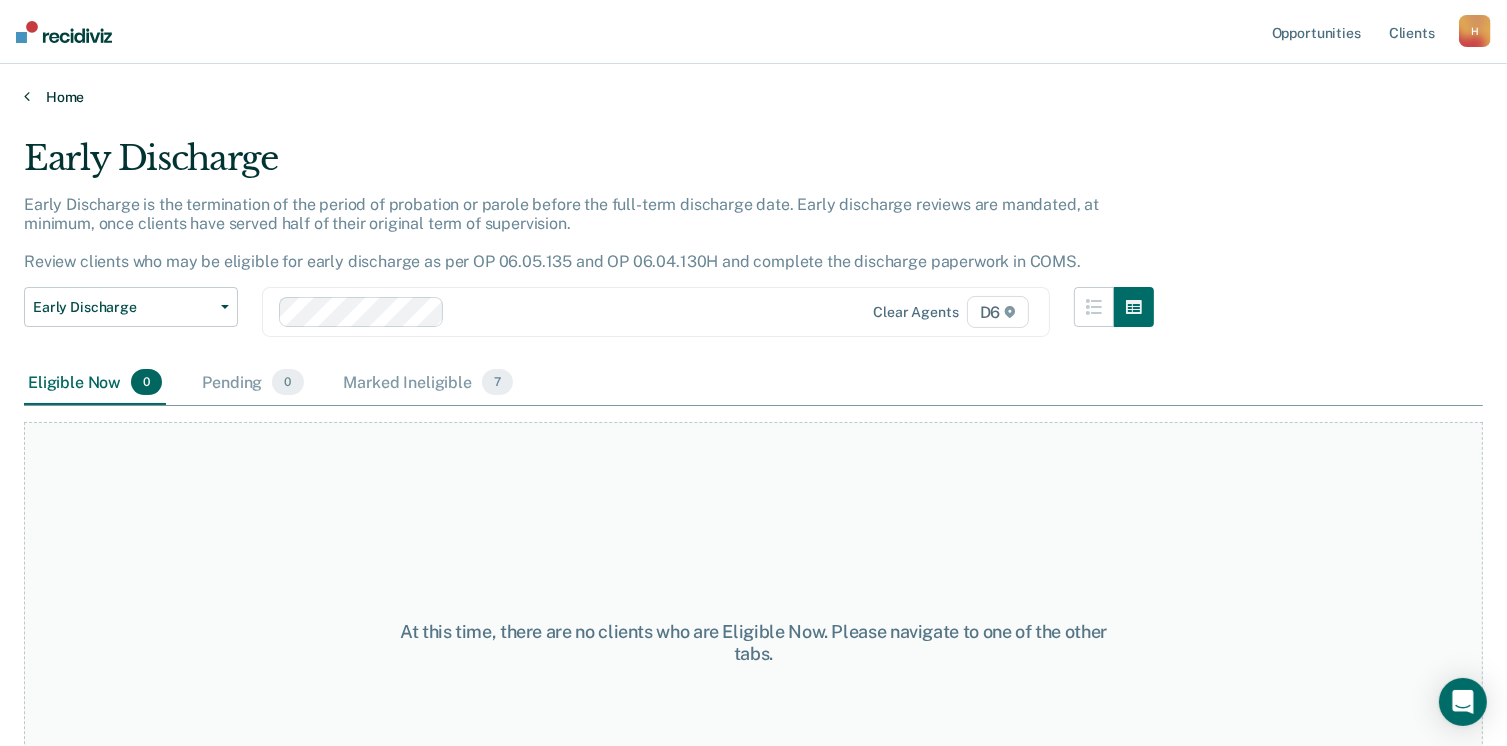 click at bounding box center (27, 96) 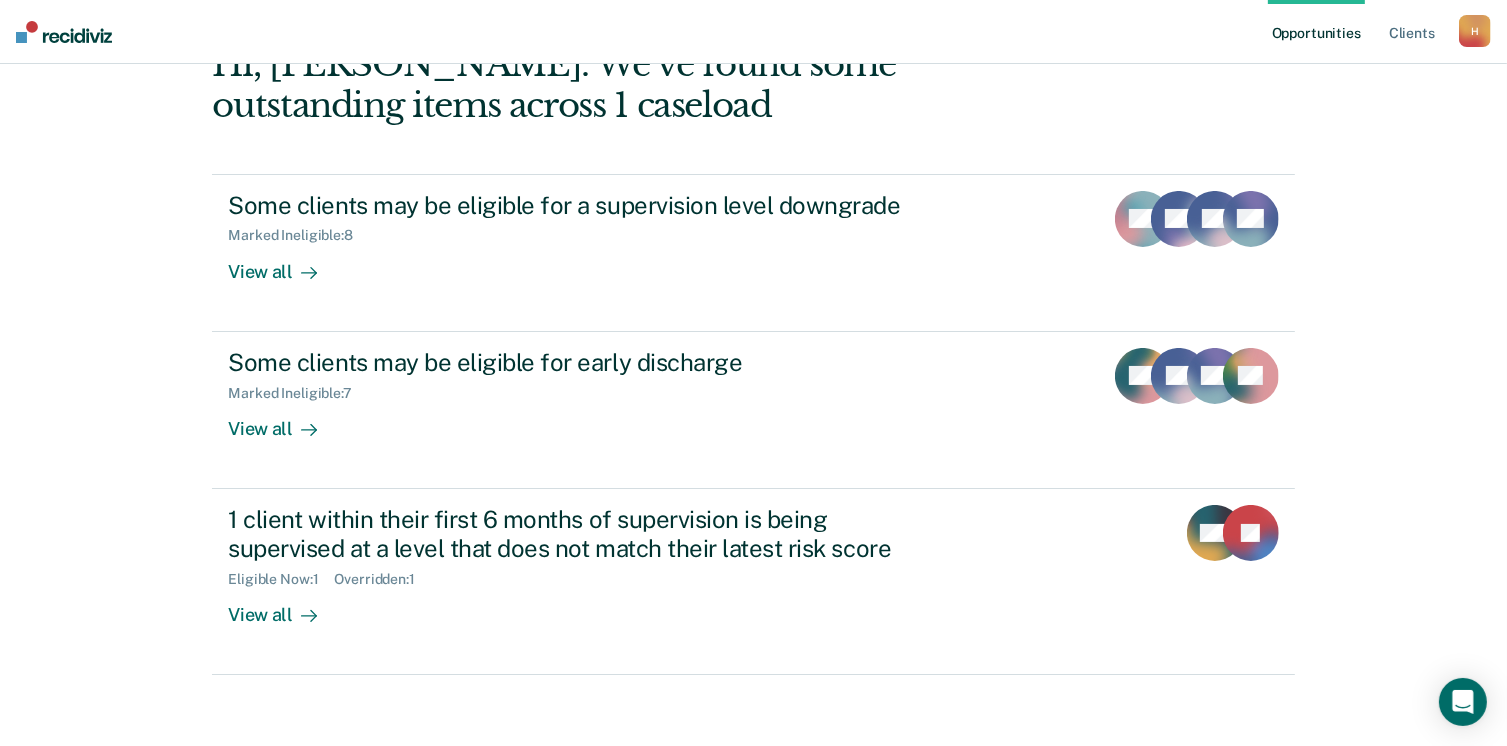 scroll, scrollTop: 133, scrollLeft: 0, axis: vertical 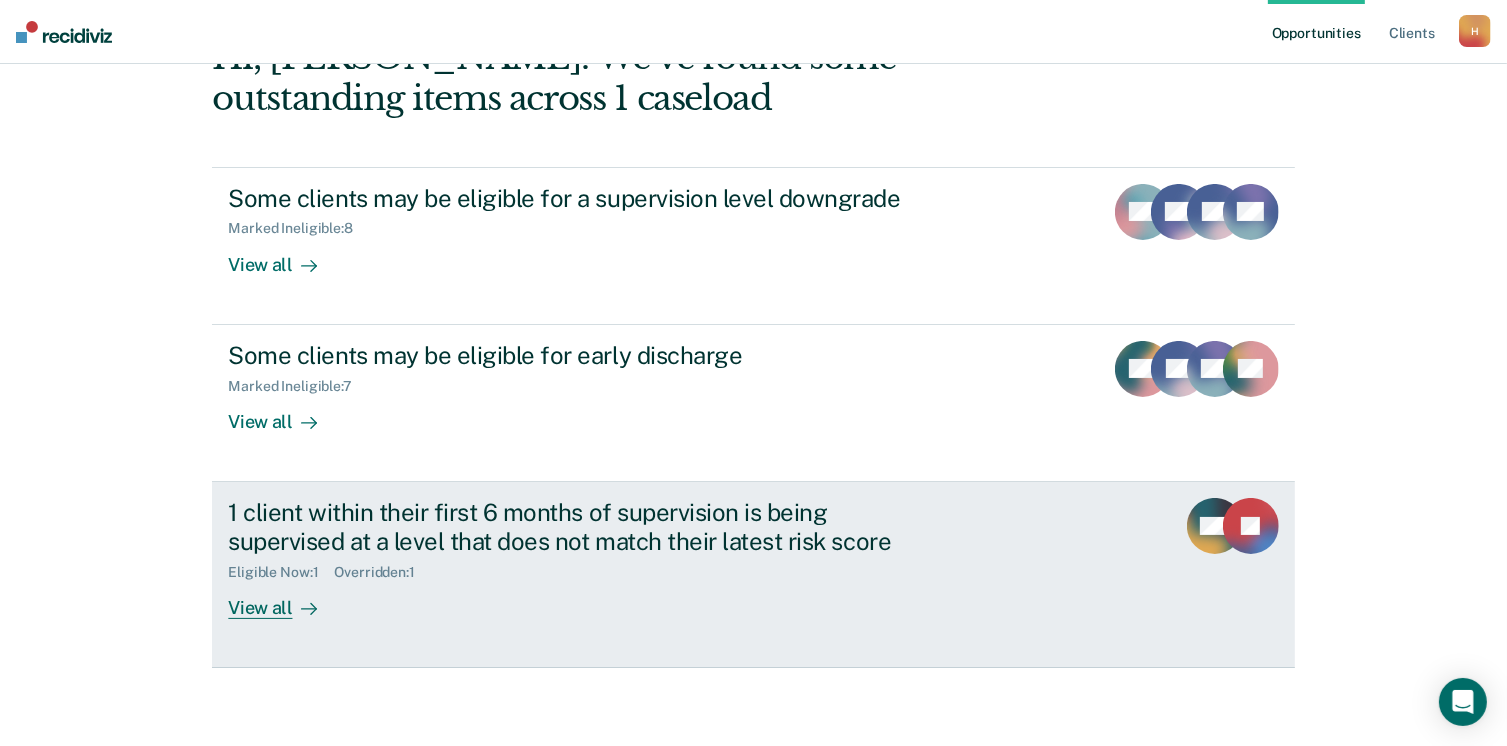 click on "1 client within their first 6 months of supervision is being supervised at a level that does not match their latest risk score Eligible Now :  1 Overridden :  1 View all   MC [PERSON_NAME]" at bounding box center [753, 575] 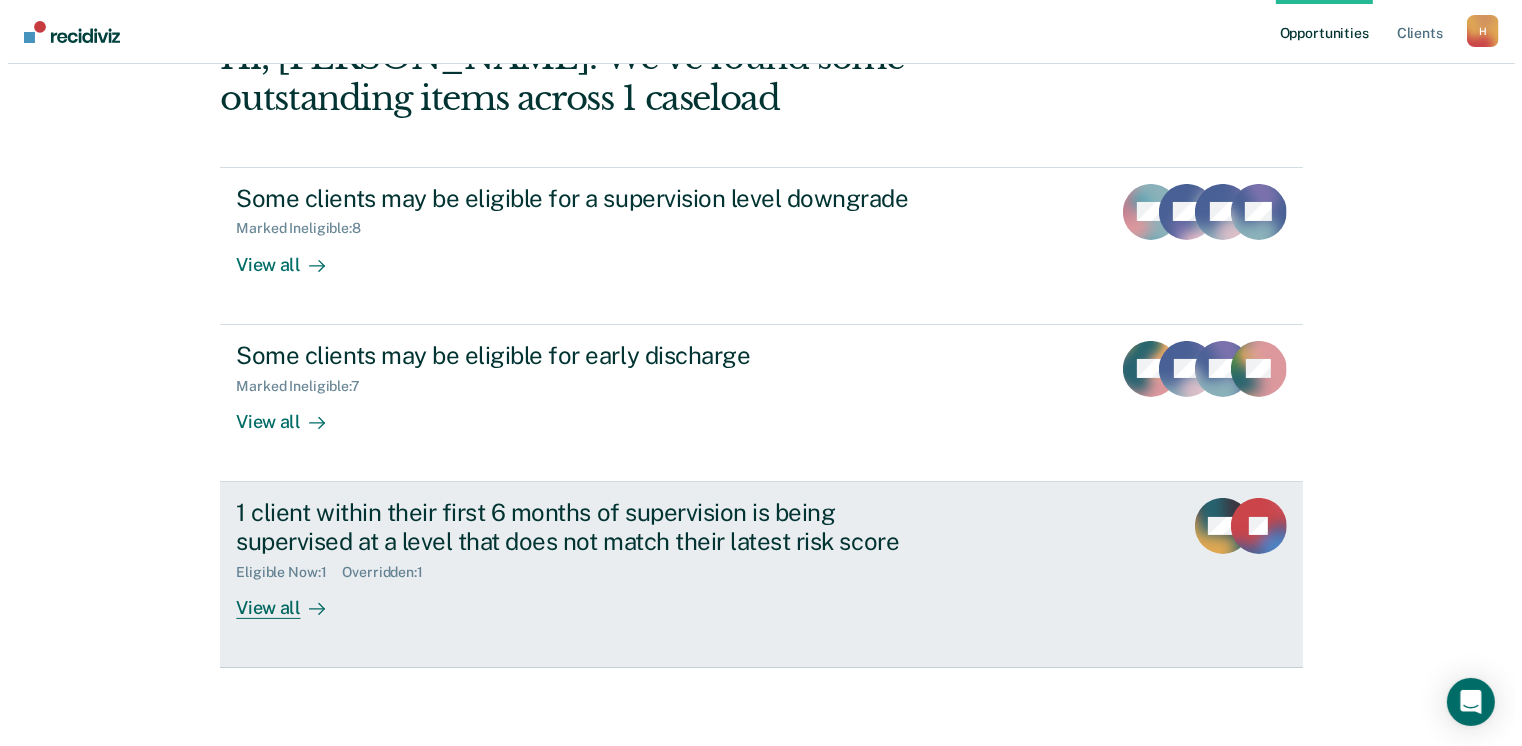 scroll, scrollTop: 0, scrollLeft: 0, axis: both 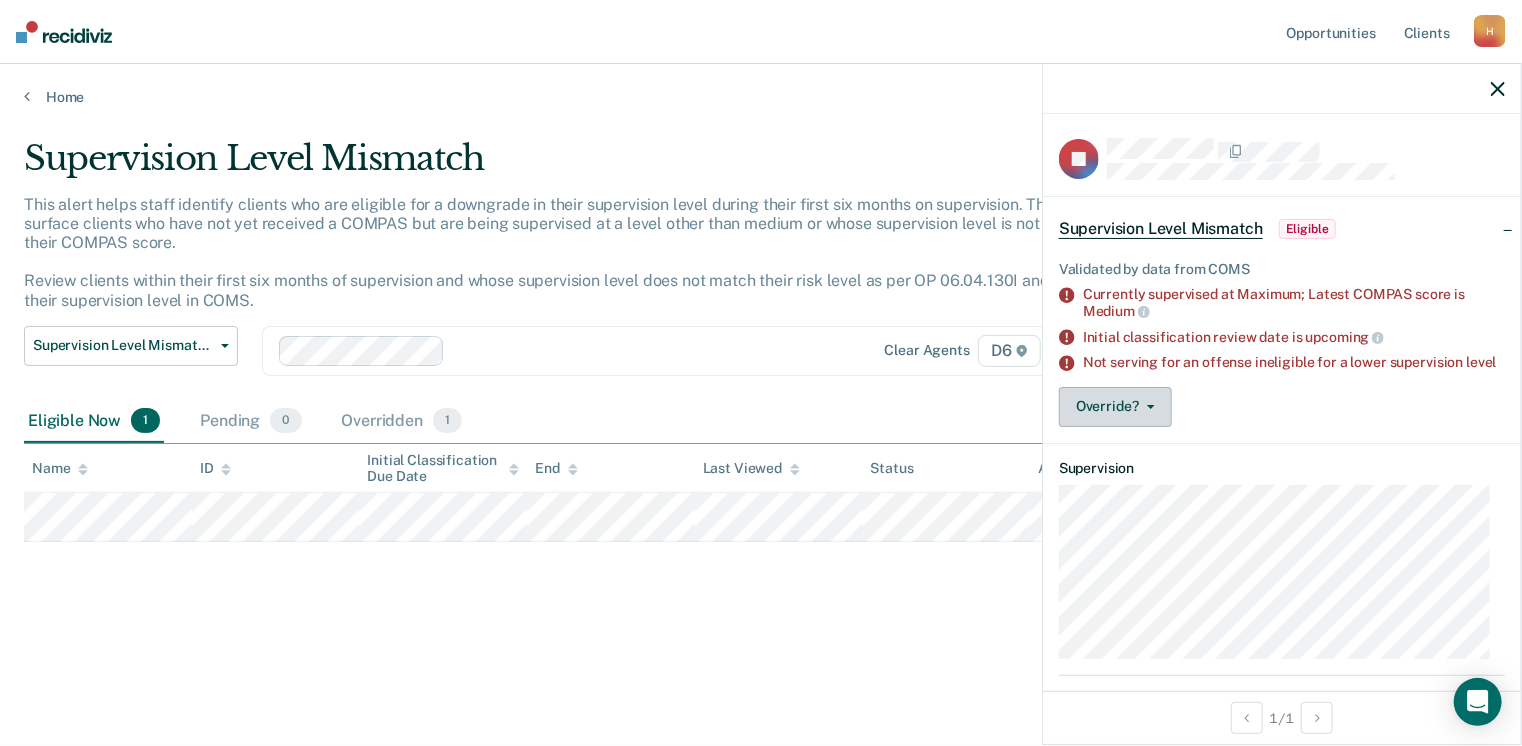 click on "Override?" at bounding box center (1115, 407) 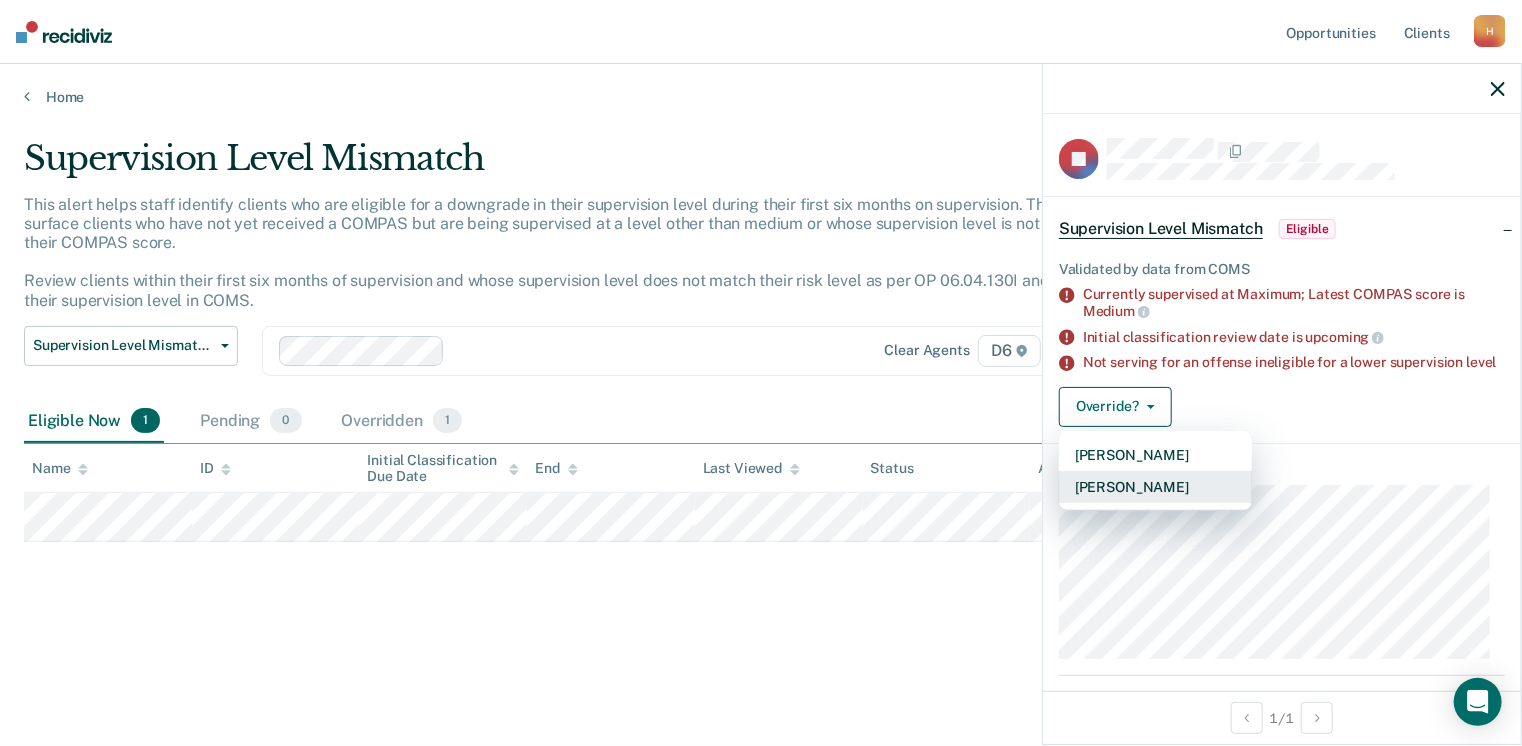 click on "[PERSON_NAME]" at bounding box center (1155, 487) 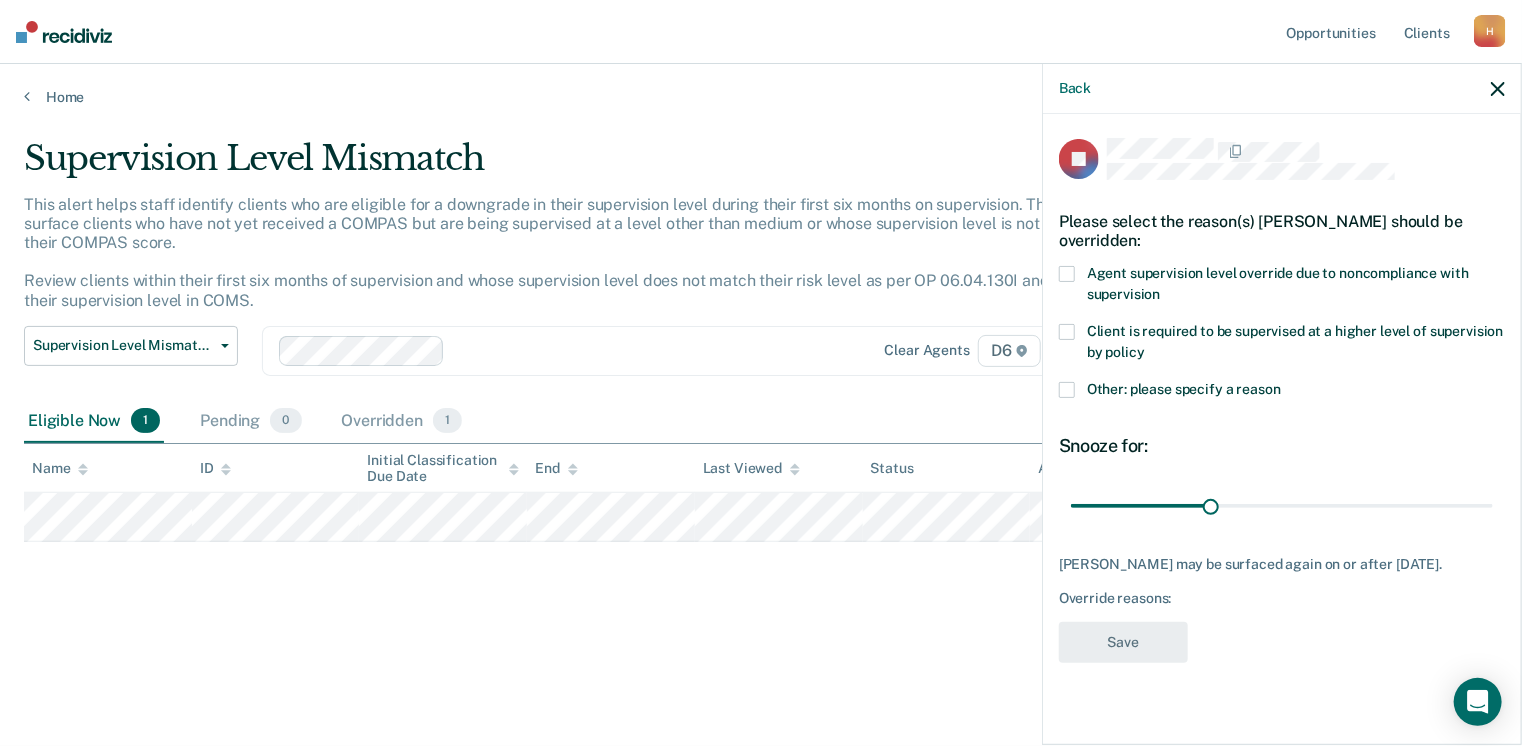 click on "Other: please specify a reason" at bounding box center [1282, 392] 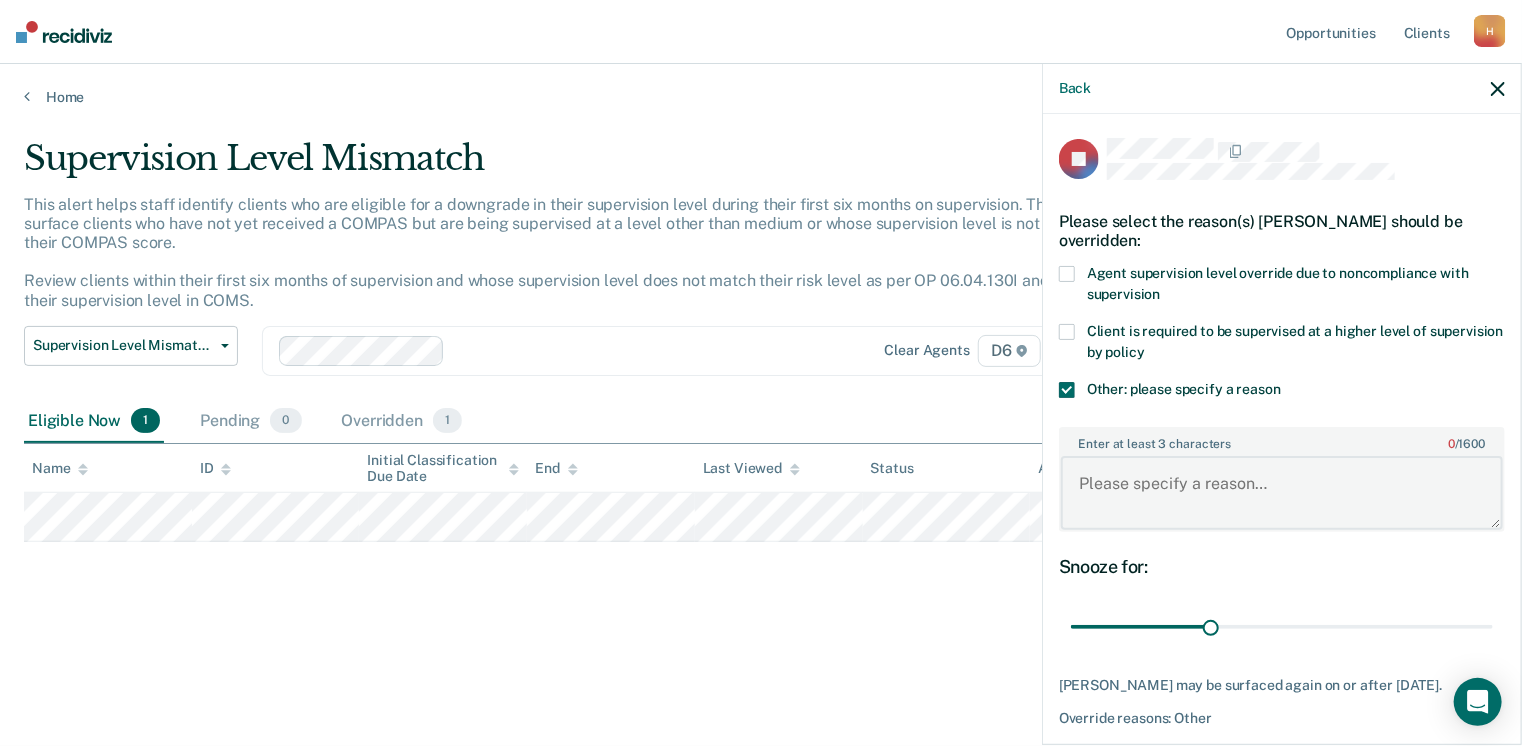 click on "Enter at least 3 characters 0  /  1600" at bounding box center [1282, 493] 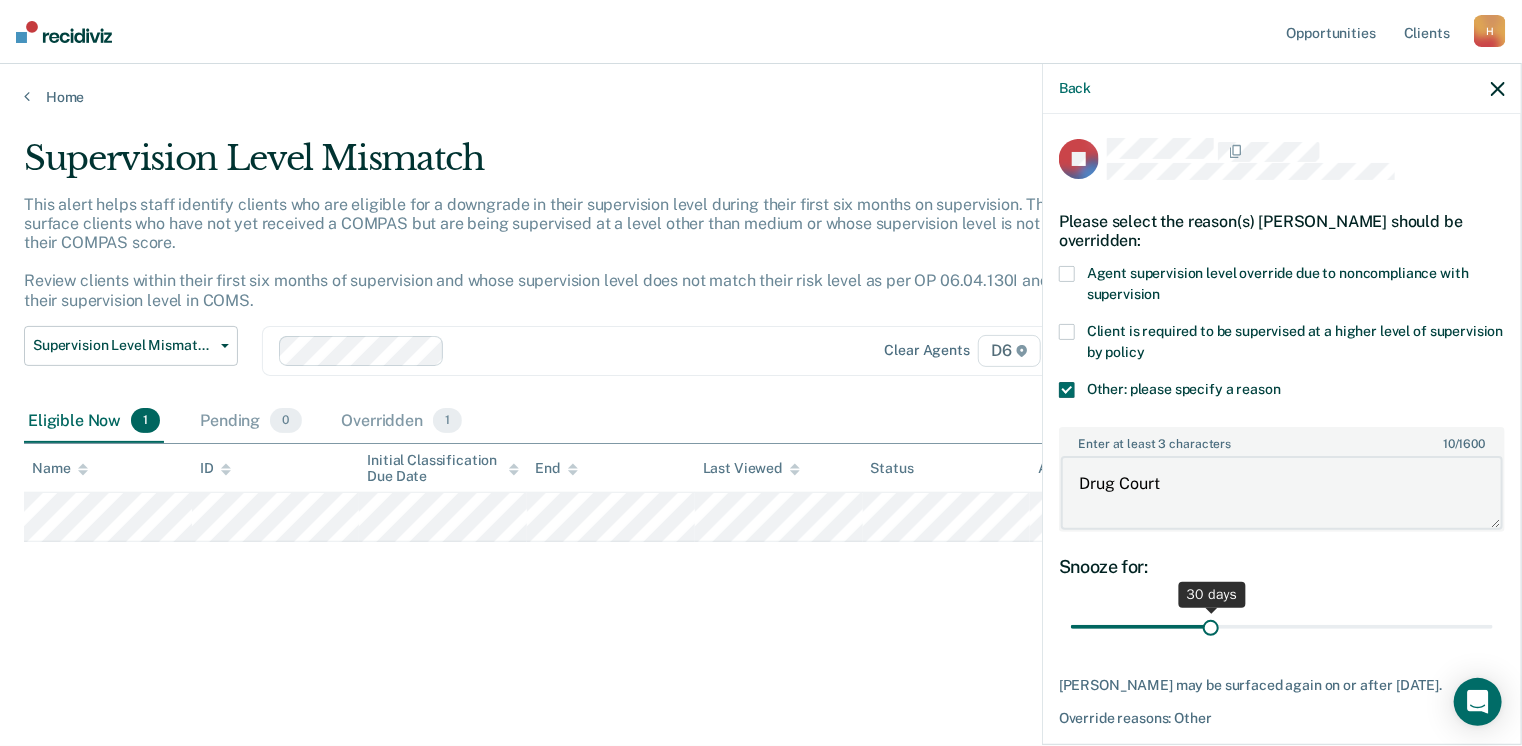 type on "Drug Court" 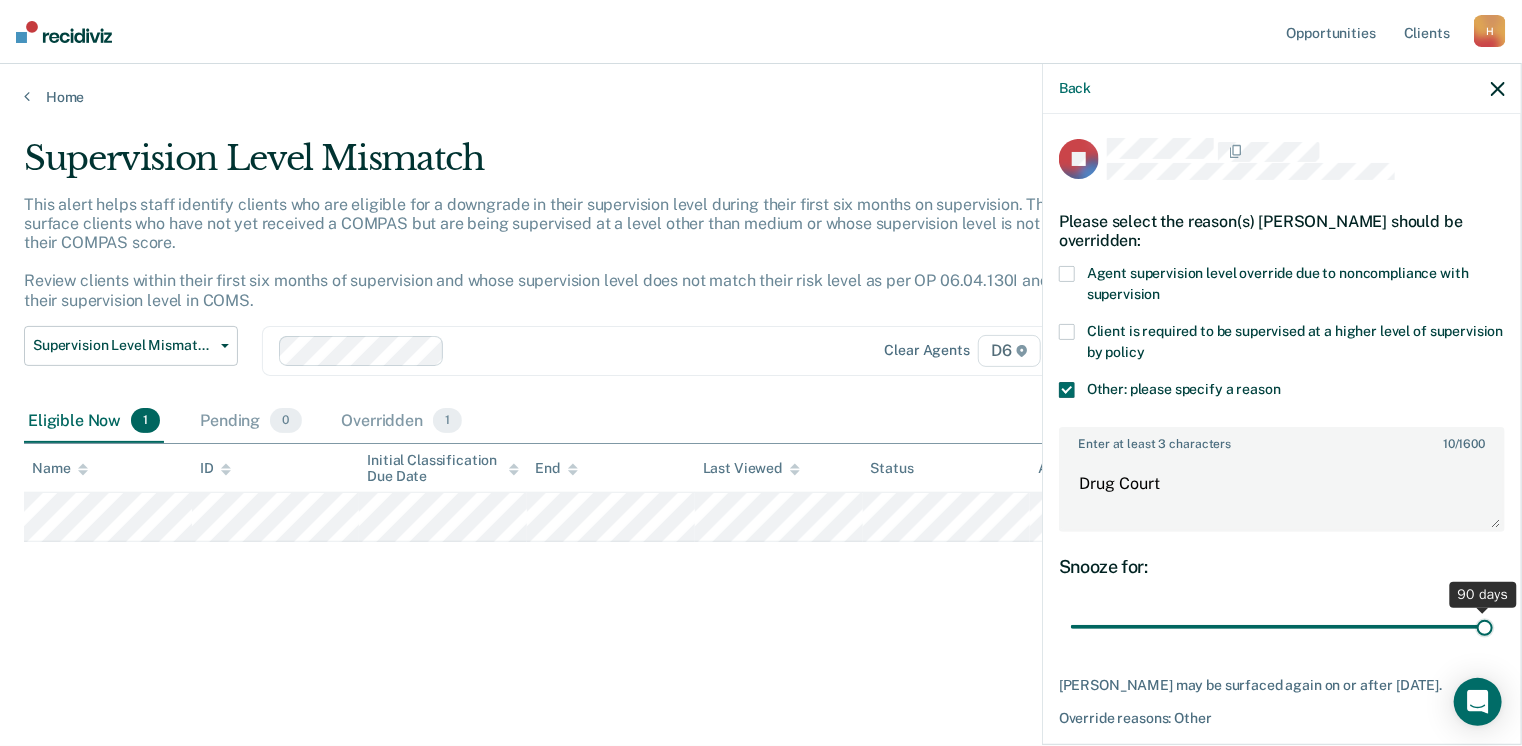 drag, startPoint x: 1206, startPoint y: 625, endPoint x: 1521, endPoint y: 616, distance: 315.12854 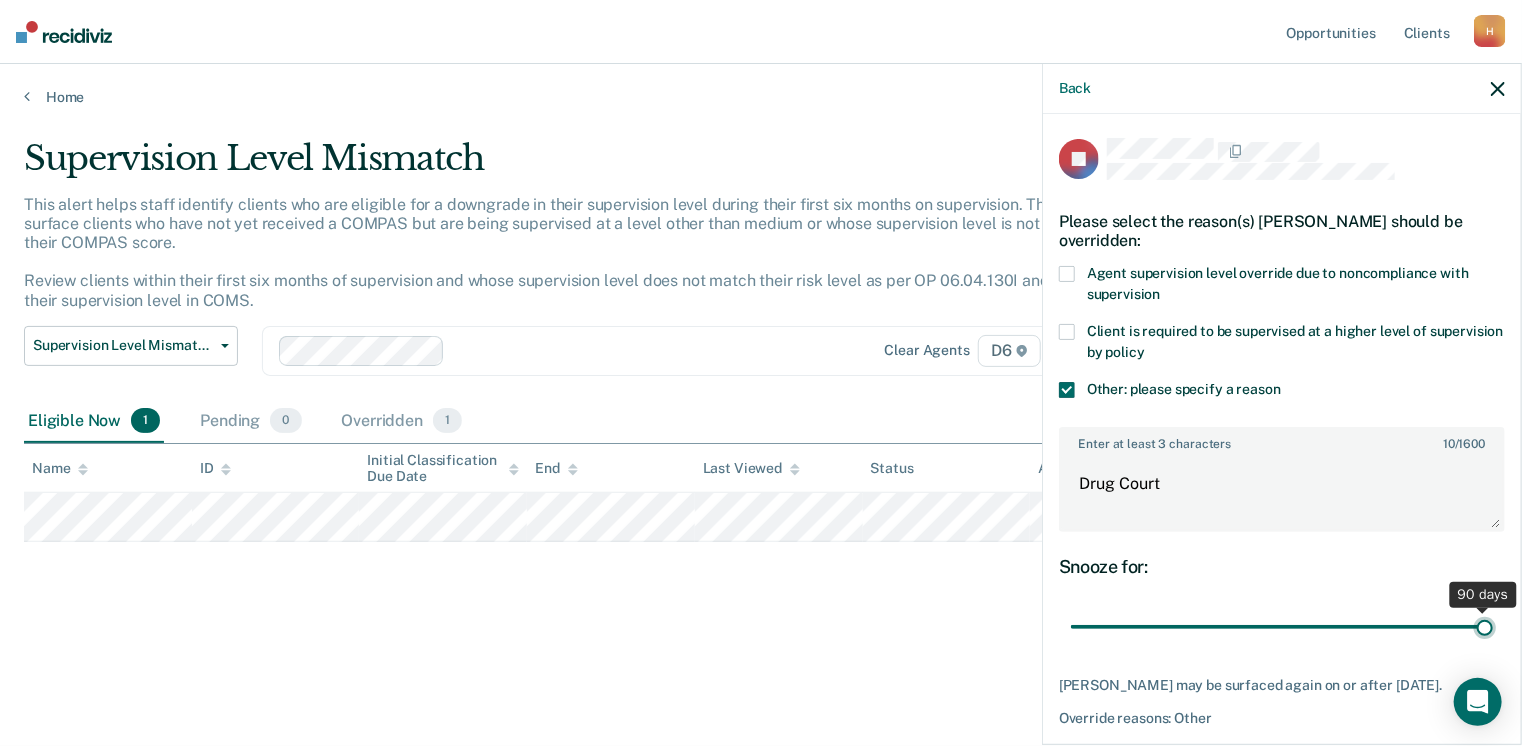 type on "90" 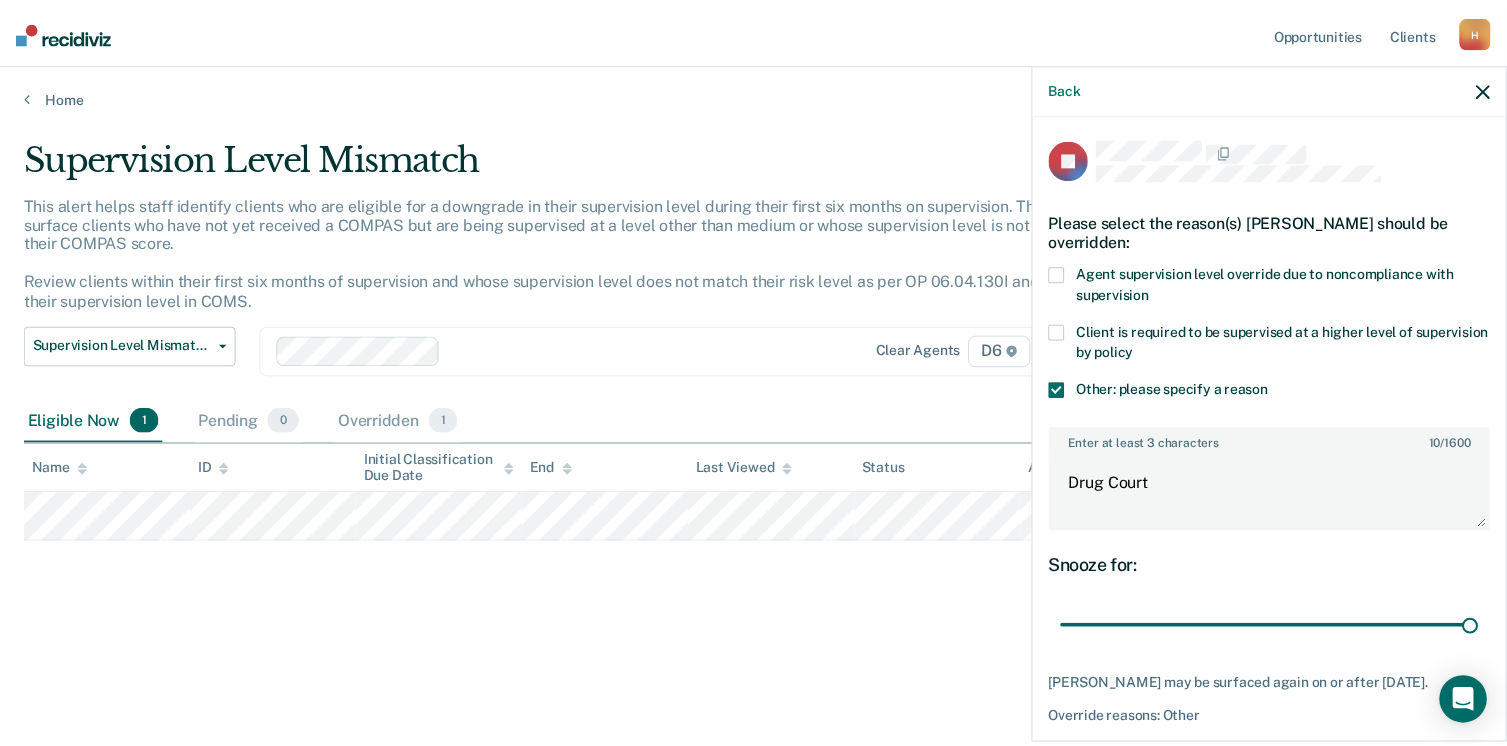 scroll, scrollTop: 74, scrollLeft: 0, axis: vertical 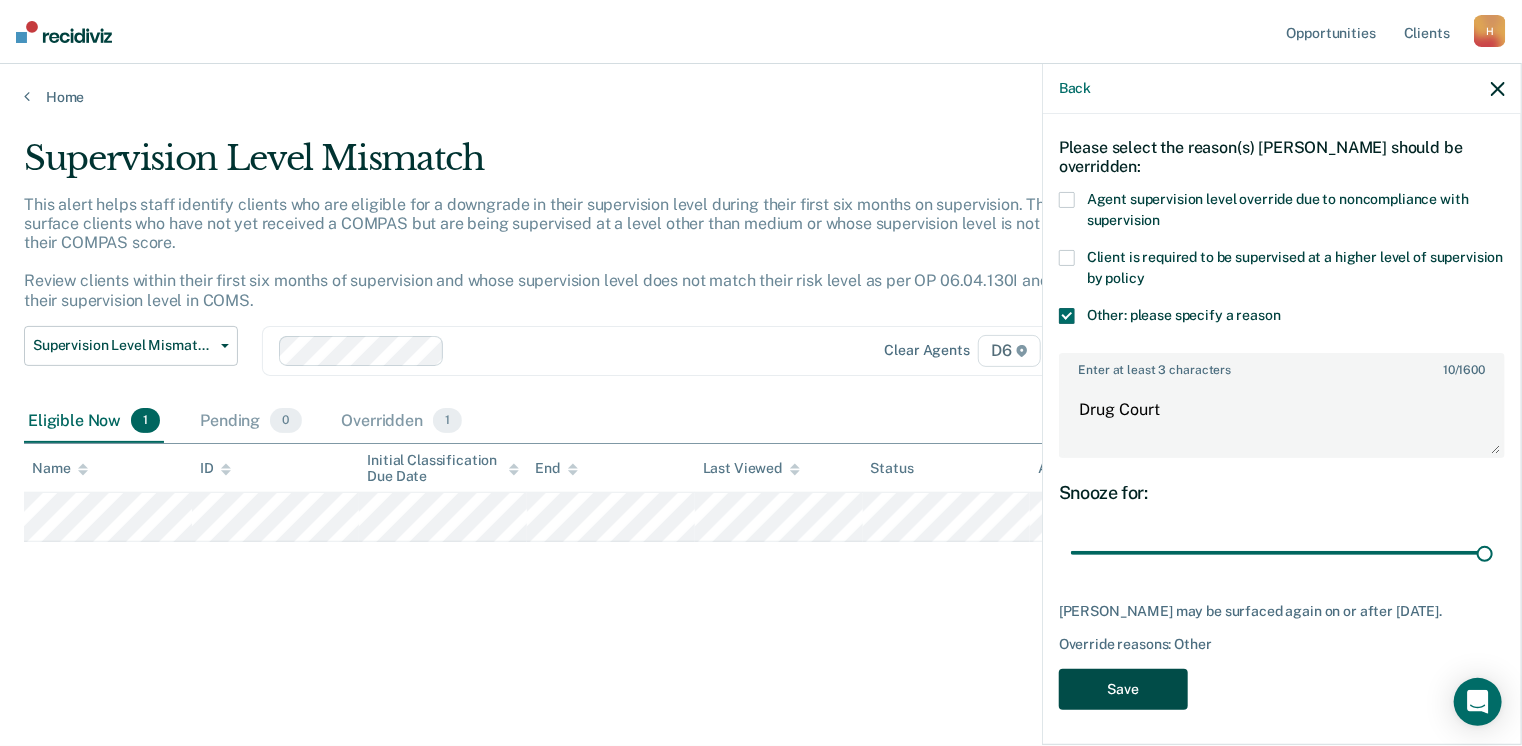 click on "Save" at bounding box center [1123, 689] 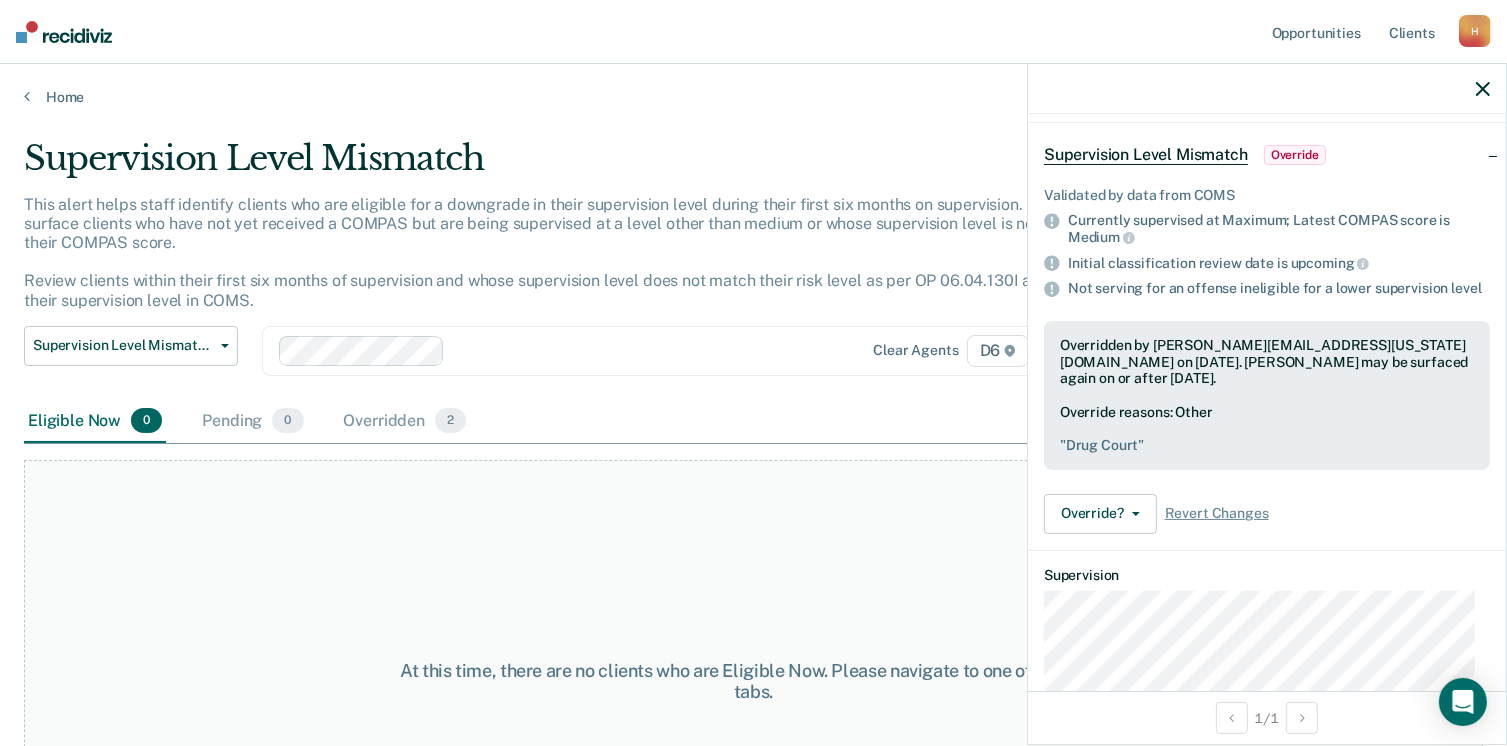 click on "H" at bounding box center [1475, 31] 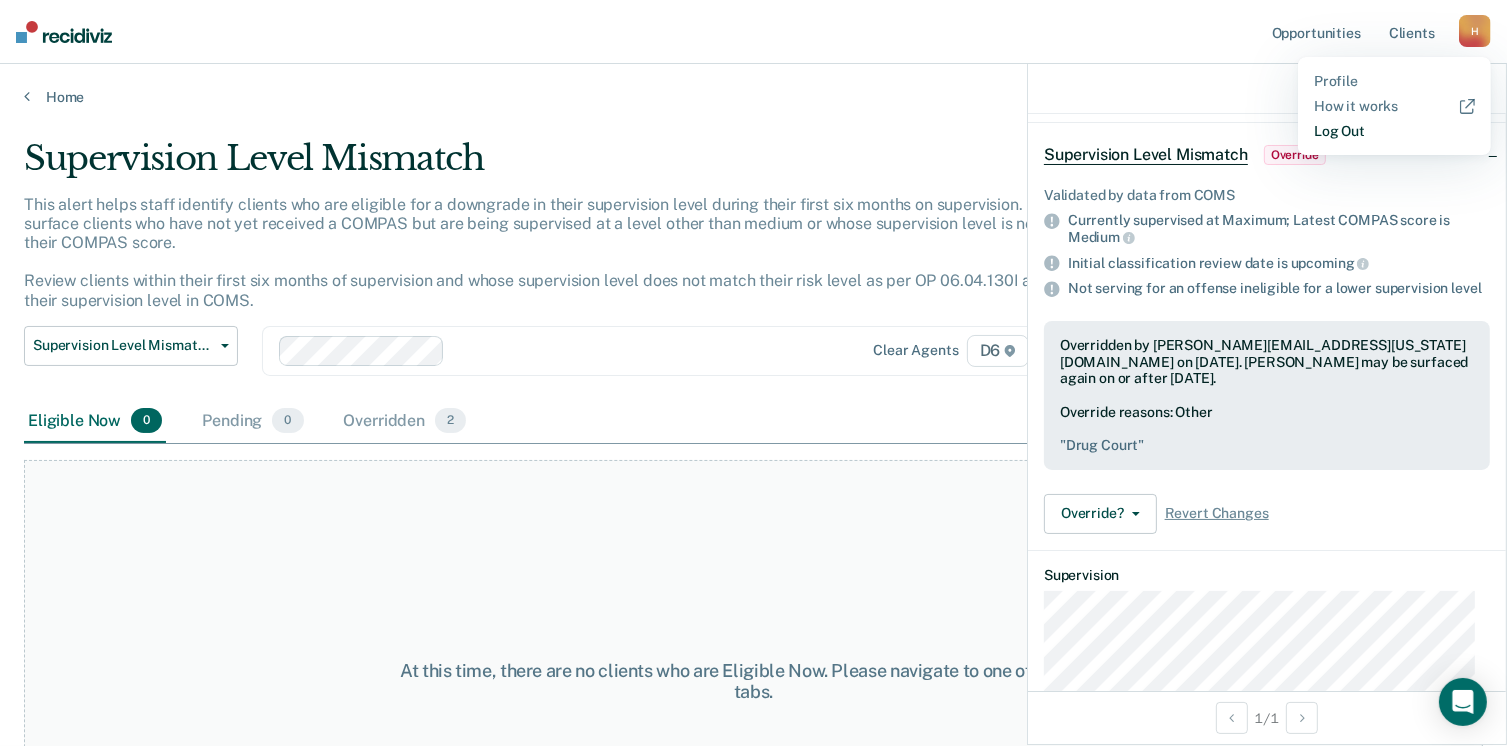 click on "Log Out" at bounding box center (1394, 131) 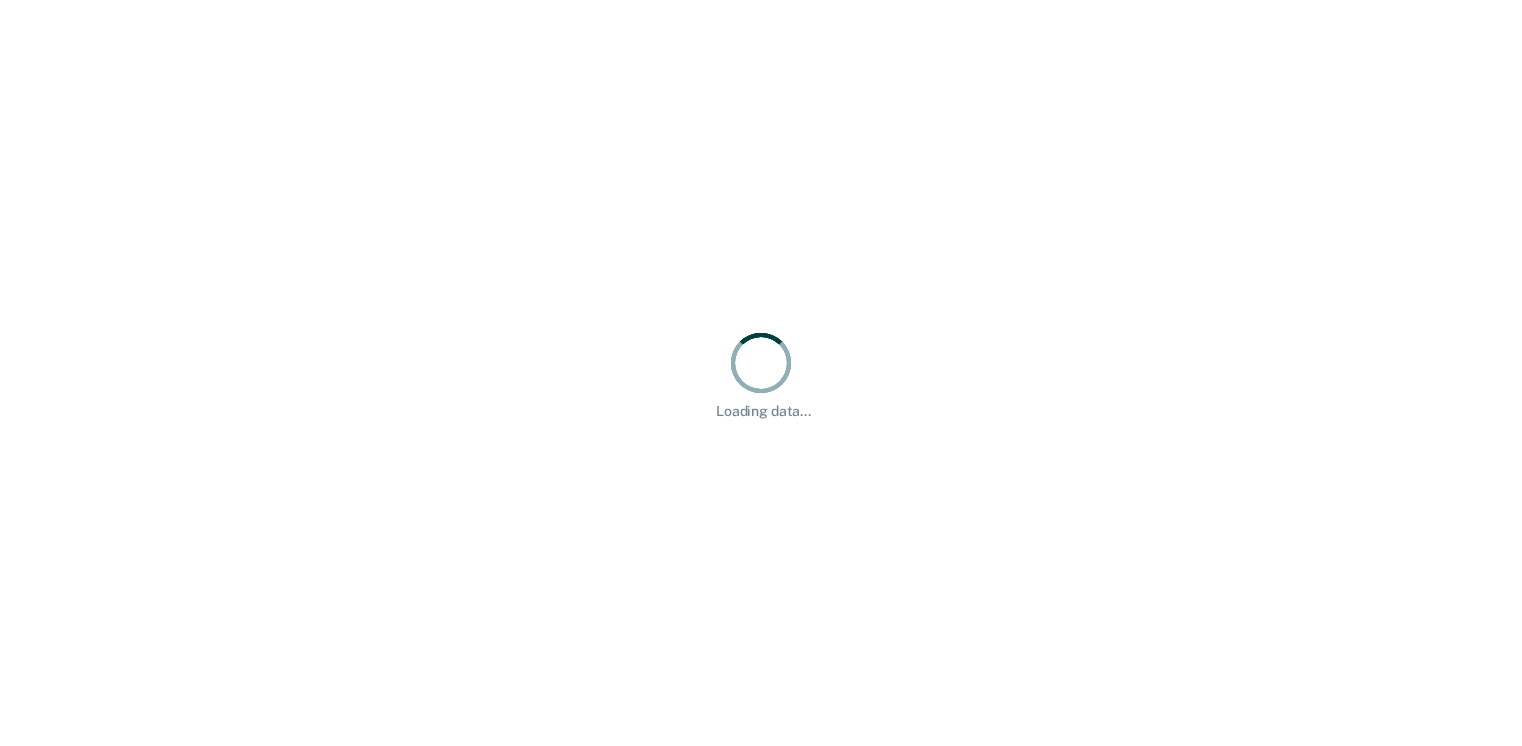 scroll, scrollTop: 0, scrollLeft: 0, axis: both 